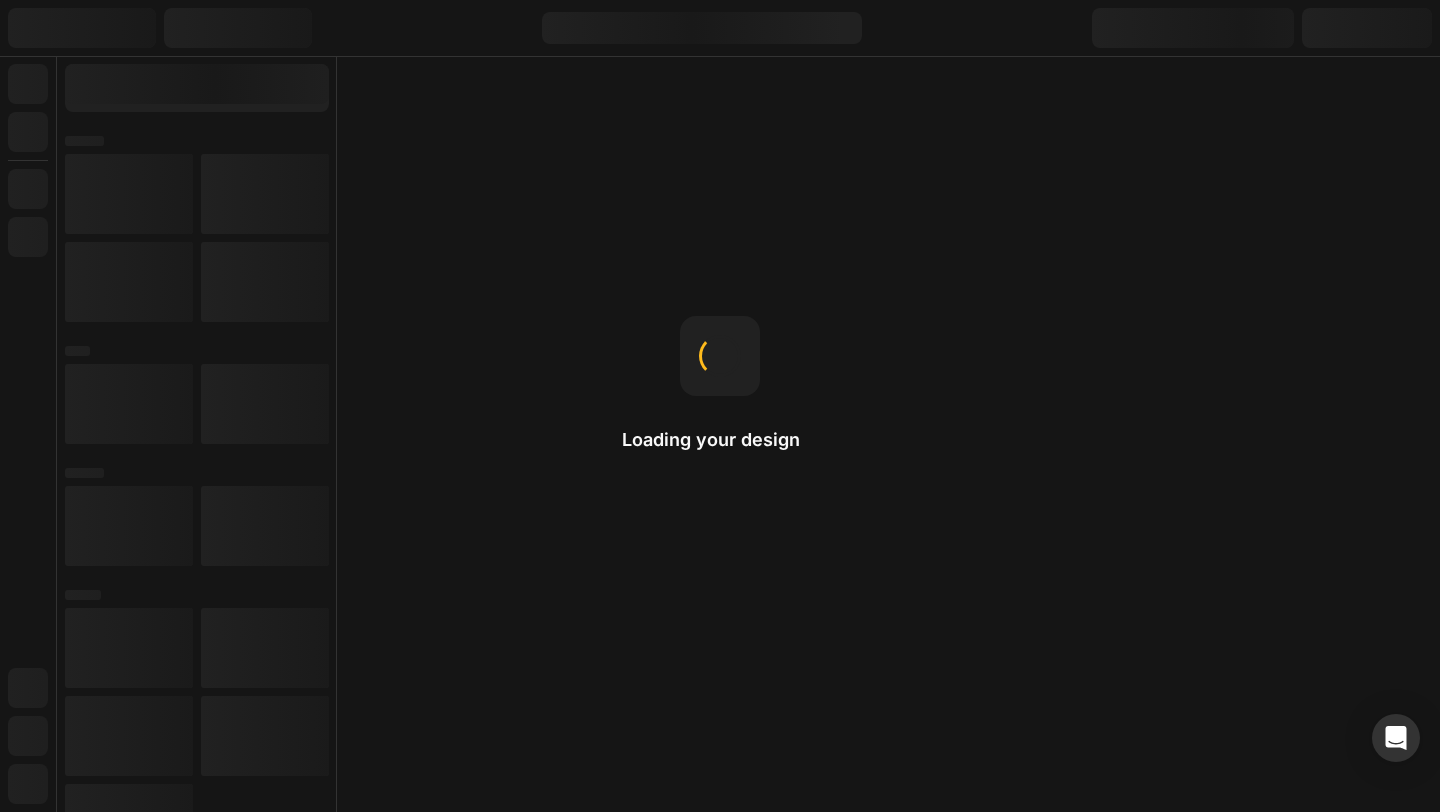 scroll, scrollTop: 0, scrollLeft: 0, axis: both 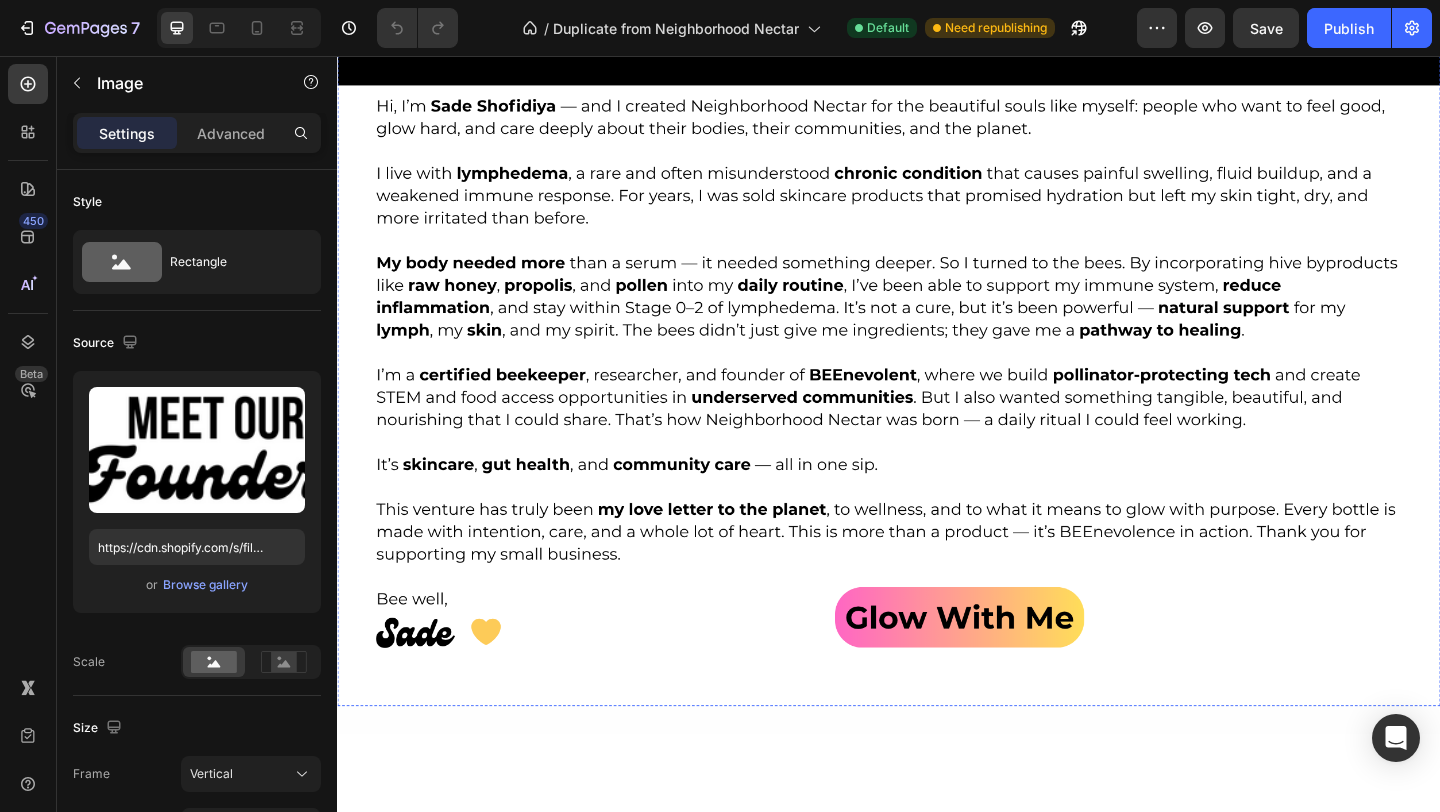 click at bounding box center [937, -1312] 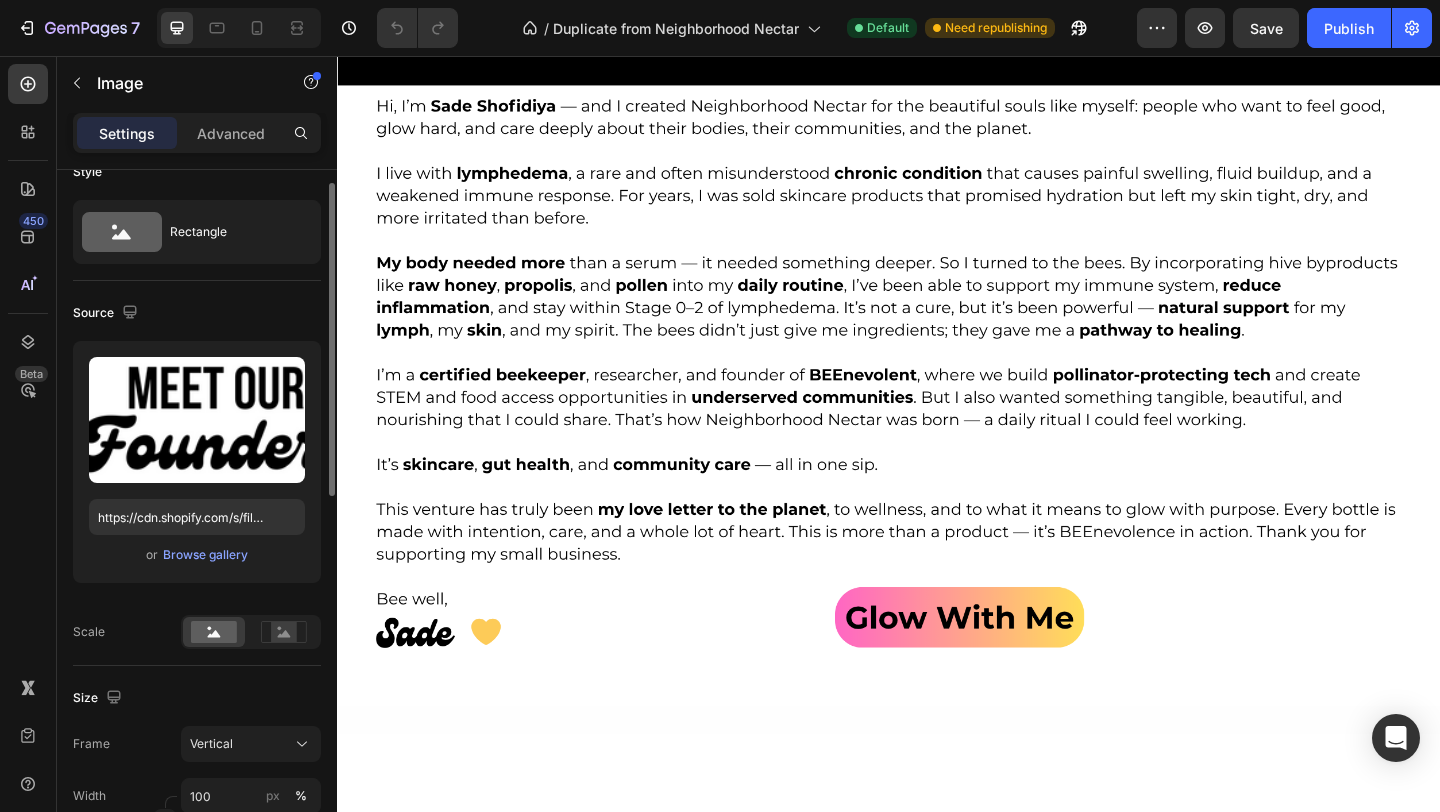 scroll, scrollTop: 55, scrollLeft: 0, axis: vertical 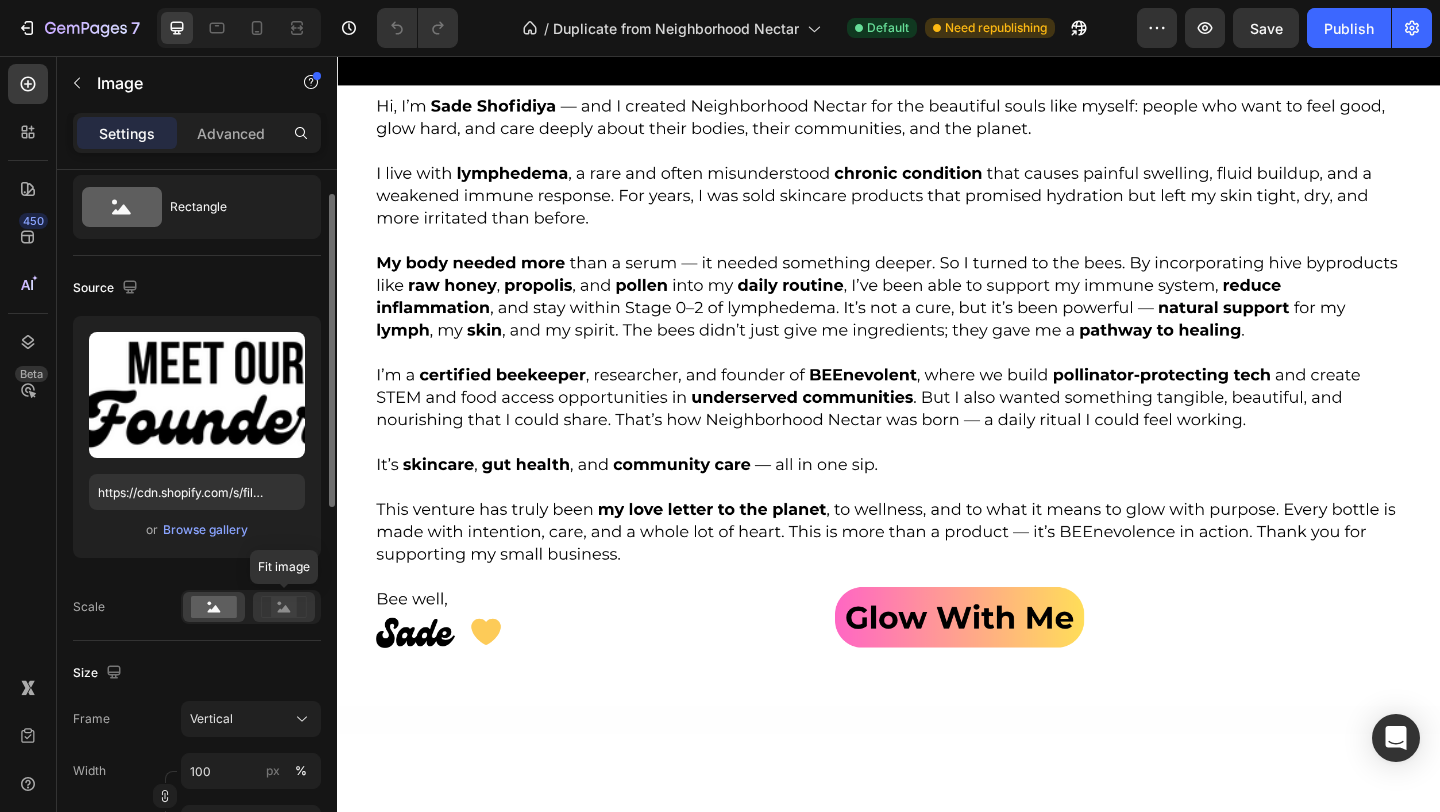 click 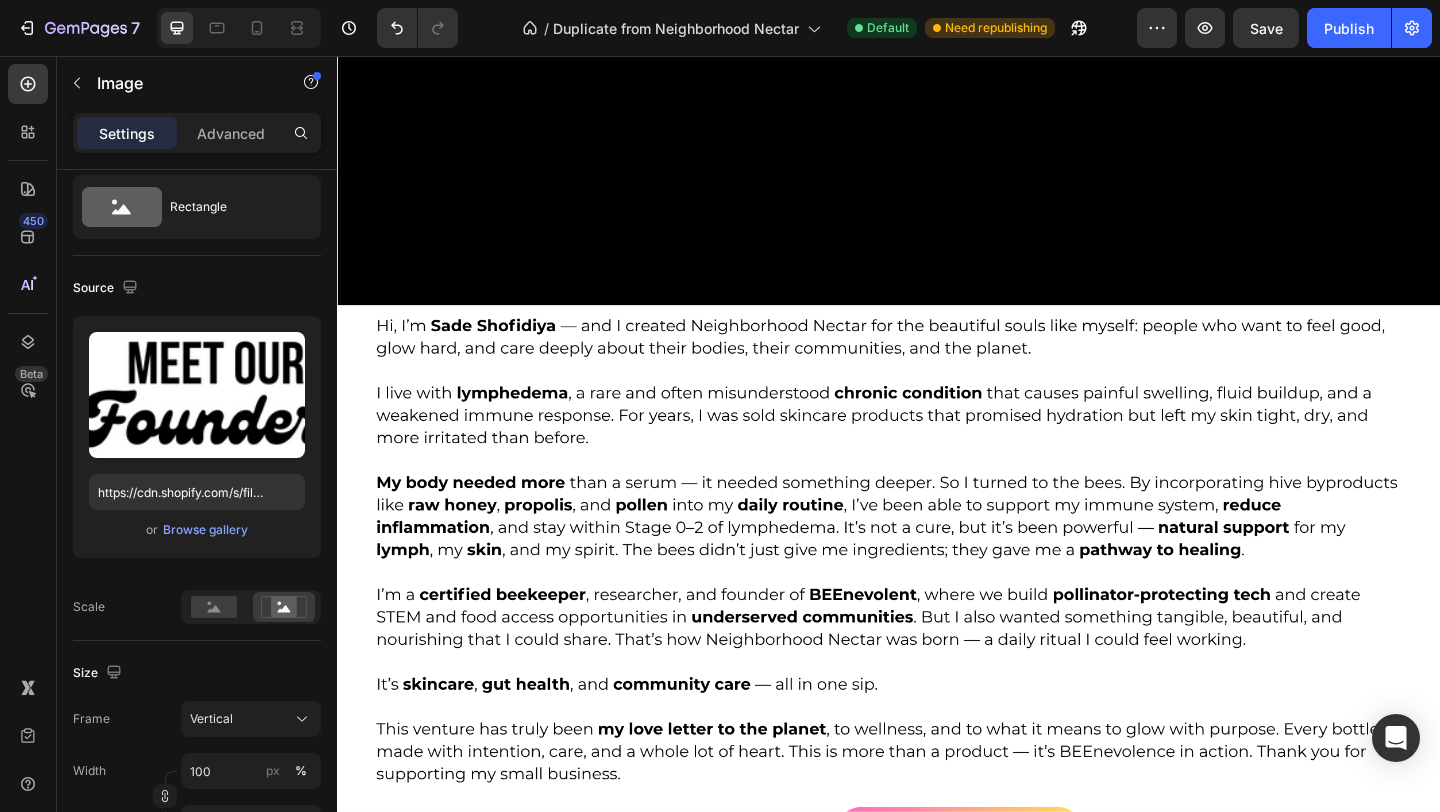 scroll, scrollTop: 4901, scrollLeft: 0, axis: vertical 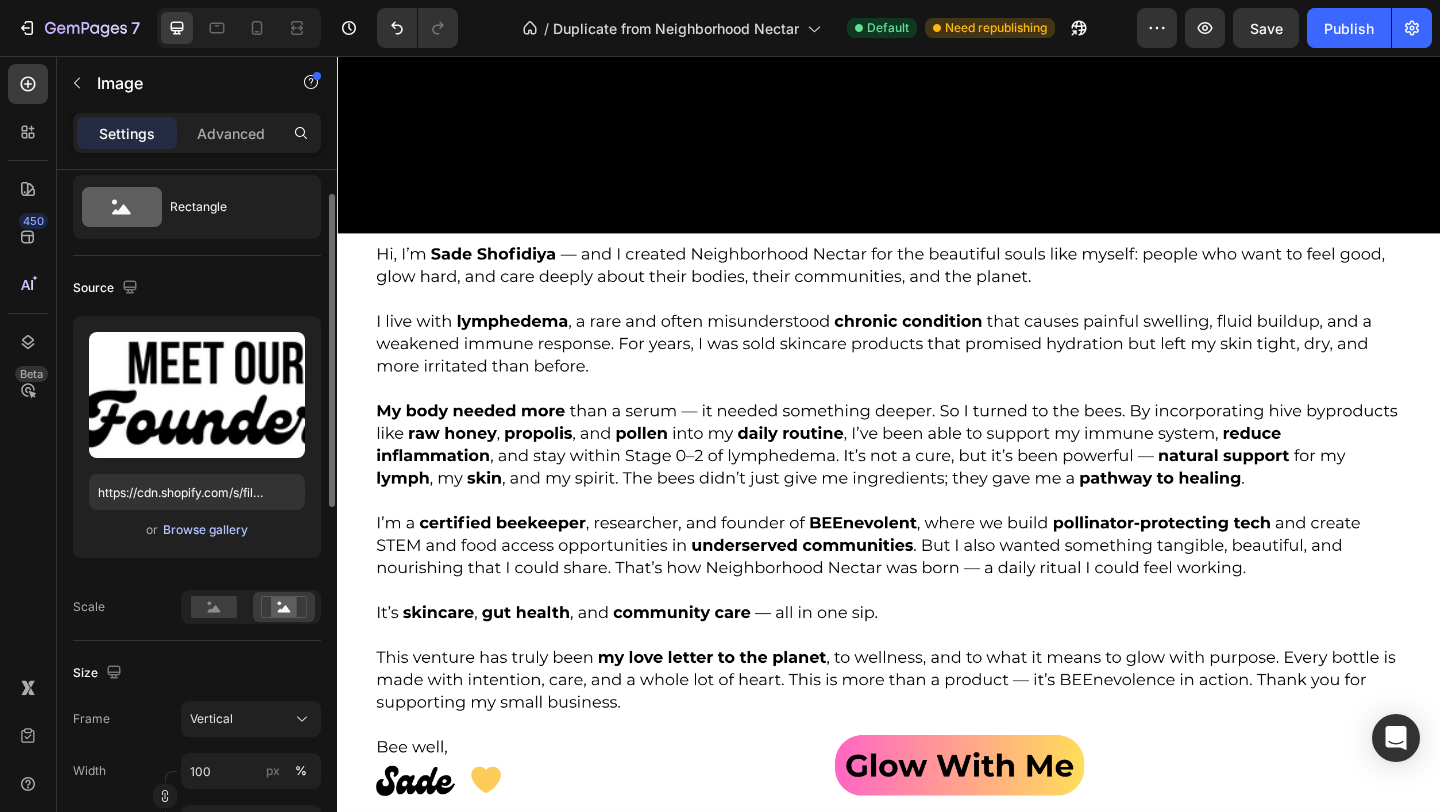 click on "Browse gallery" at bounding box center (205, 530) 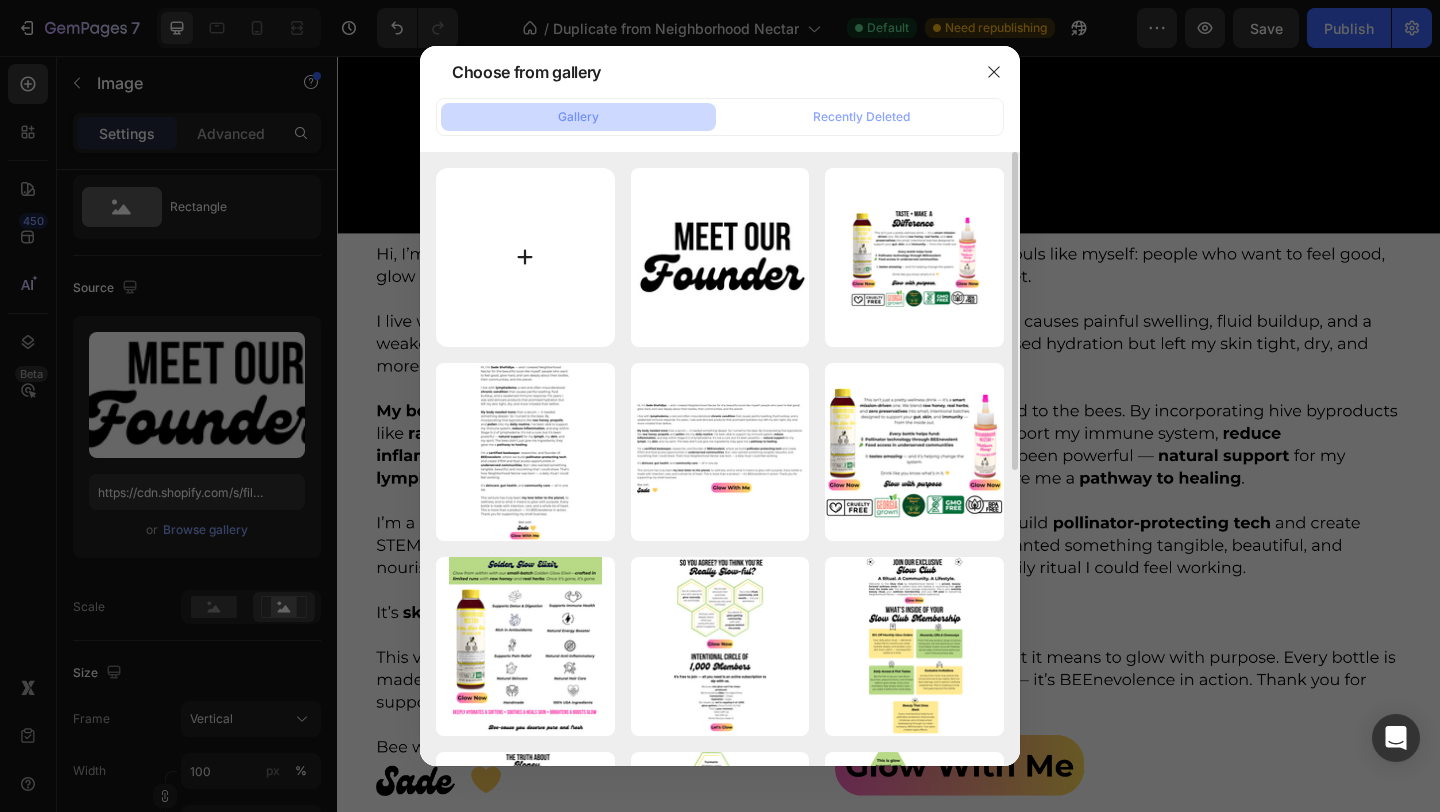 click at bounding box center (525, 257) 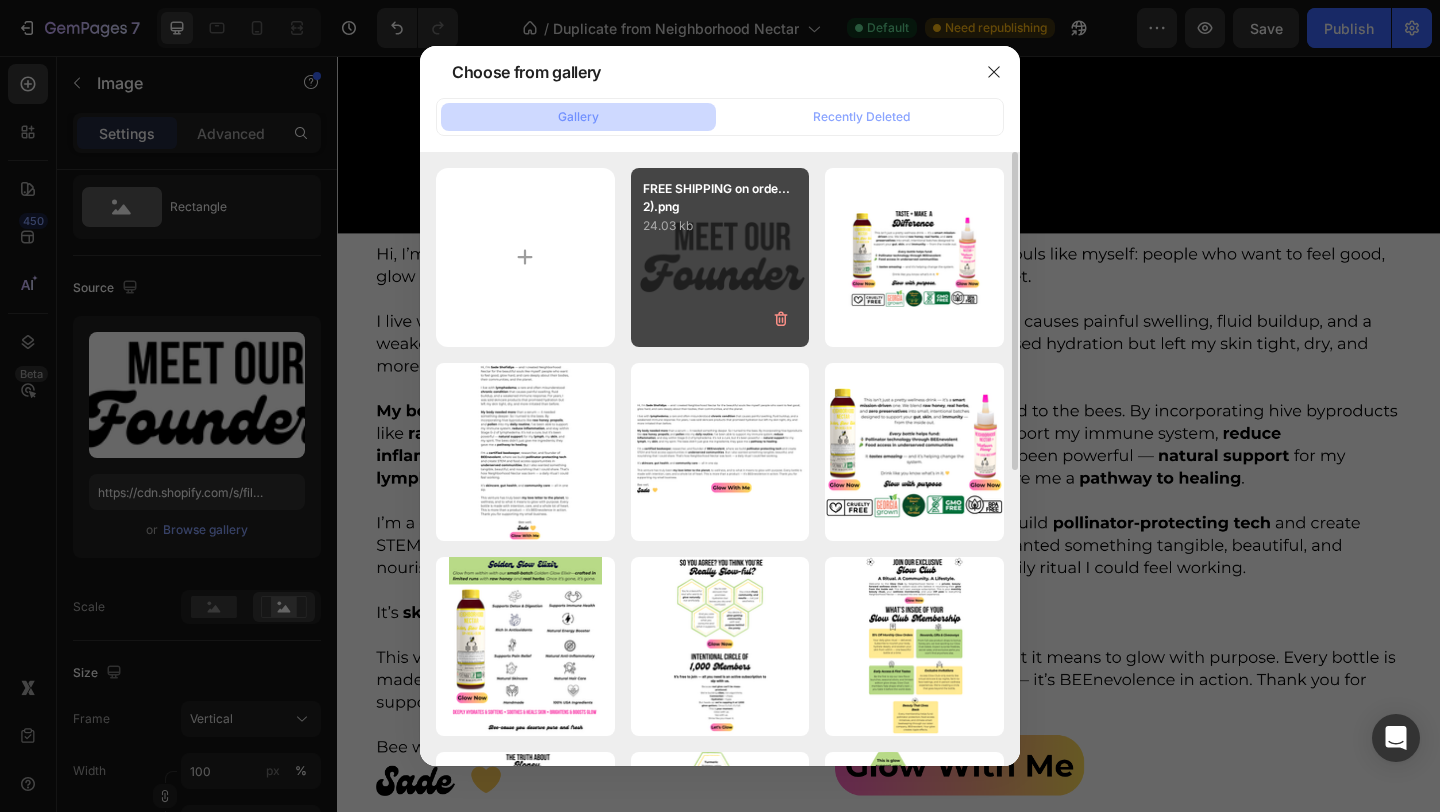 type on "C:\fakepath\FREE SHIPPING on orders $49+ AND save 15% when you join the Nectar Society (Video) (23).png" 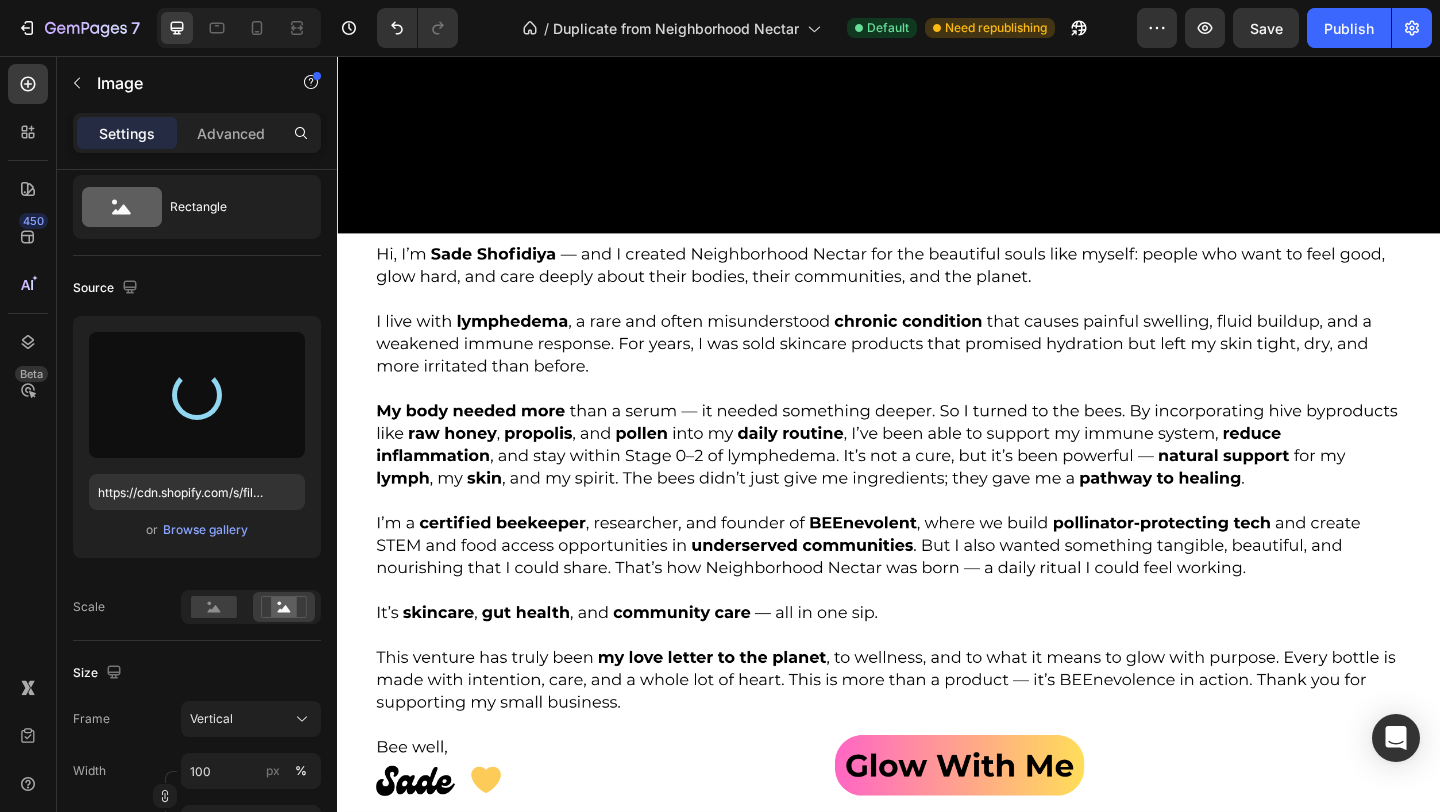 type on "https://cdn.shopify.com/s/files/1/0946/4329/0415/files/gempages_575477949717807954-b2158c8e-9f6d-47ea-9e94-9549b072b194.png" 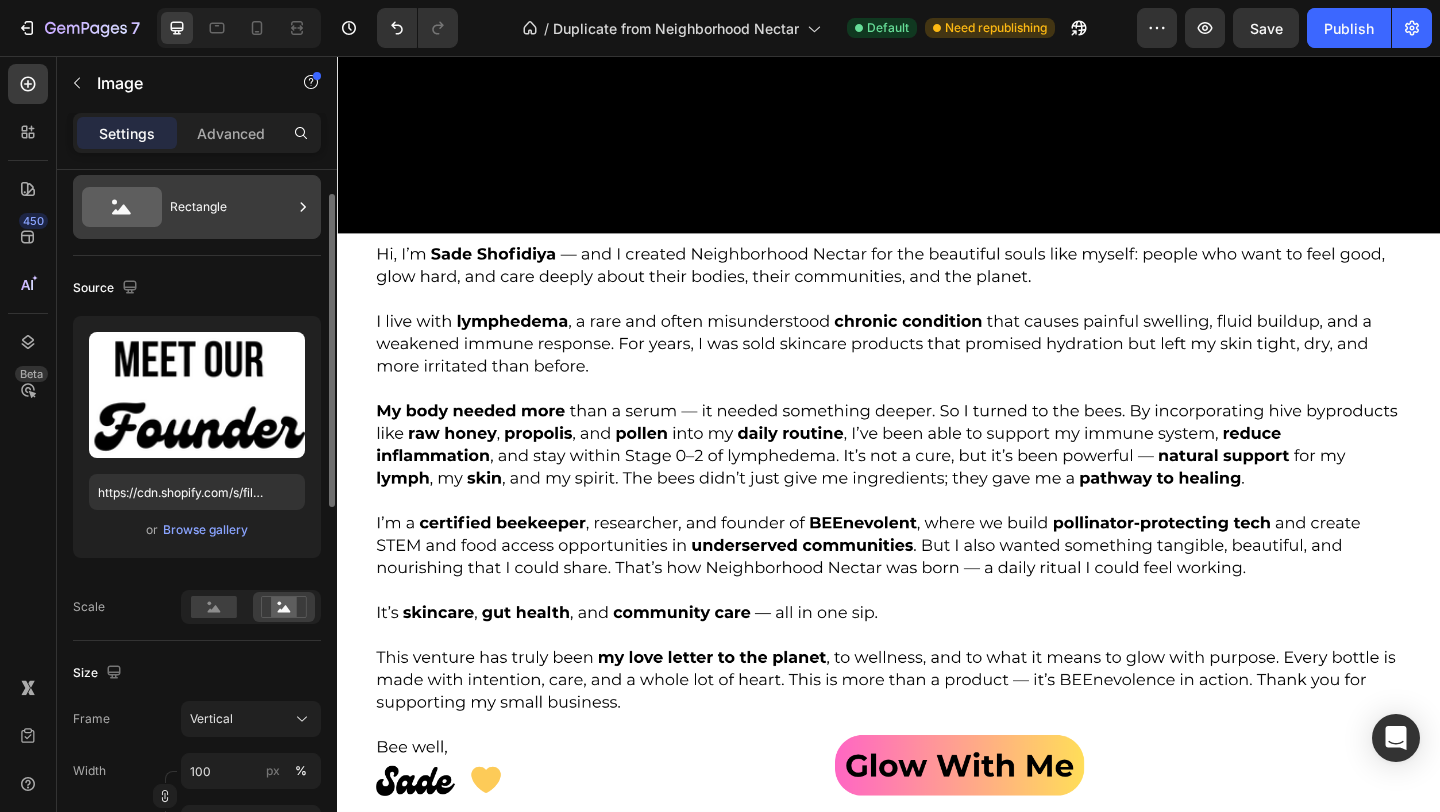 click 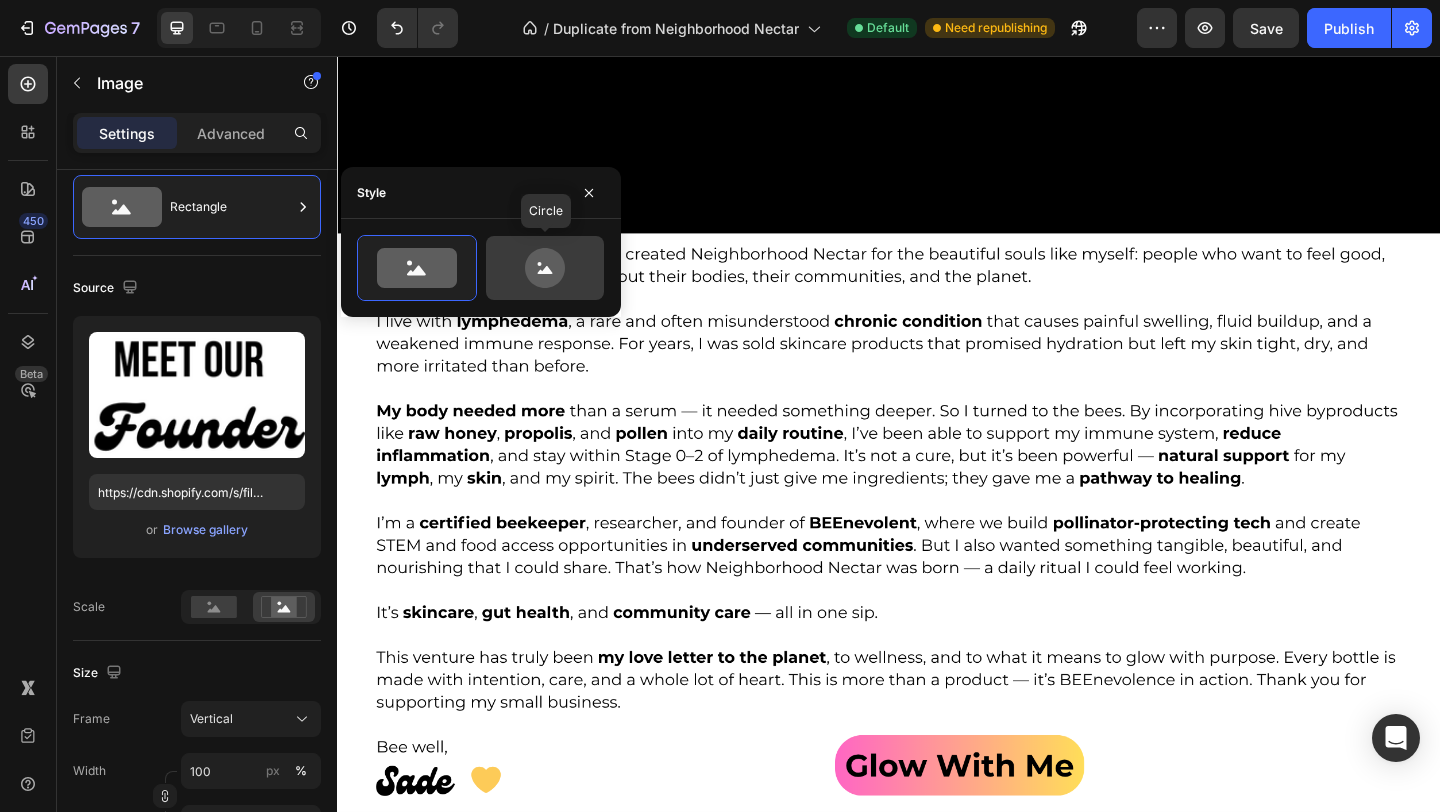 click 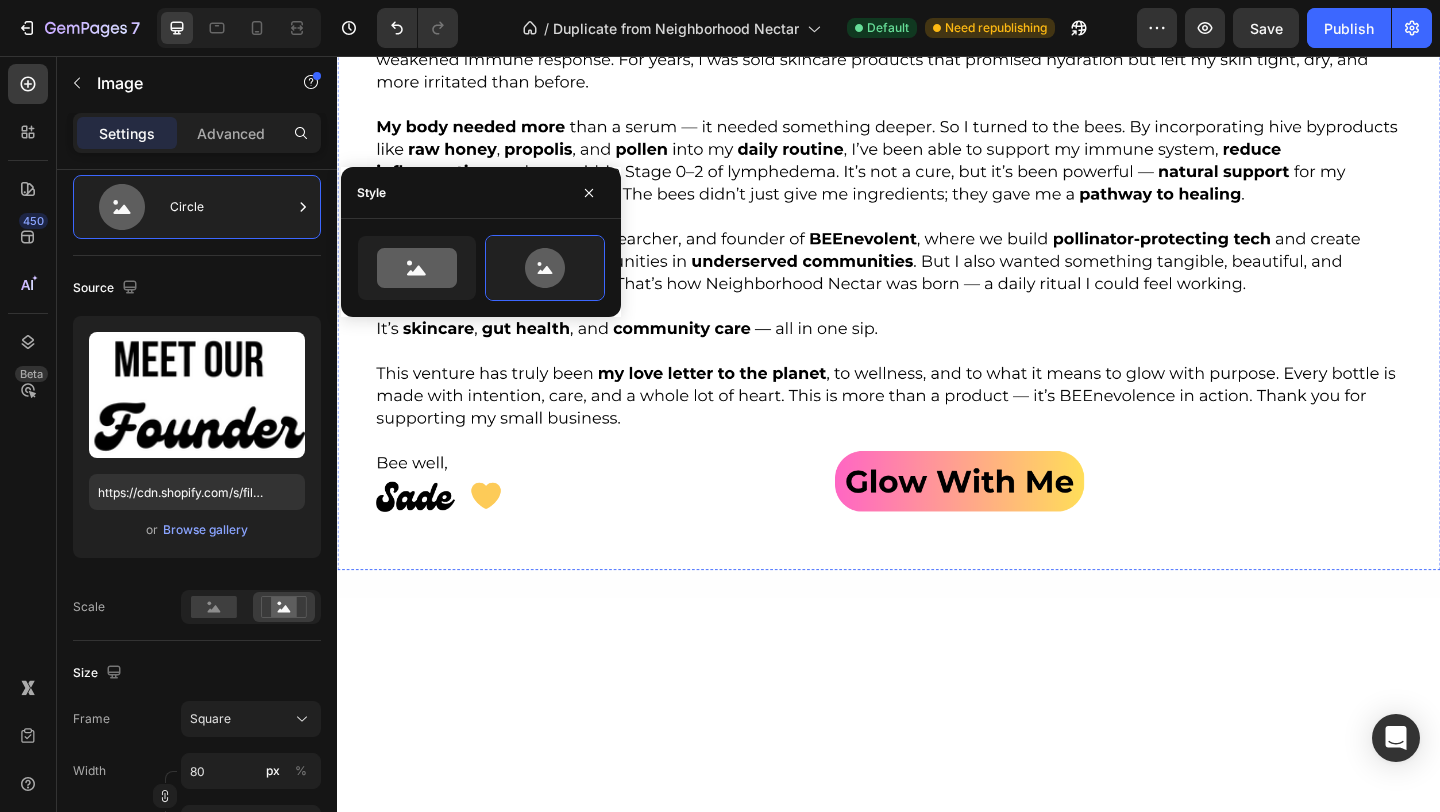 scroll, scrollTop: 3710, scrollLeft: 0, axis: vertical 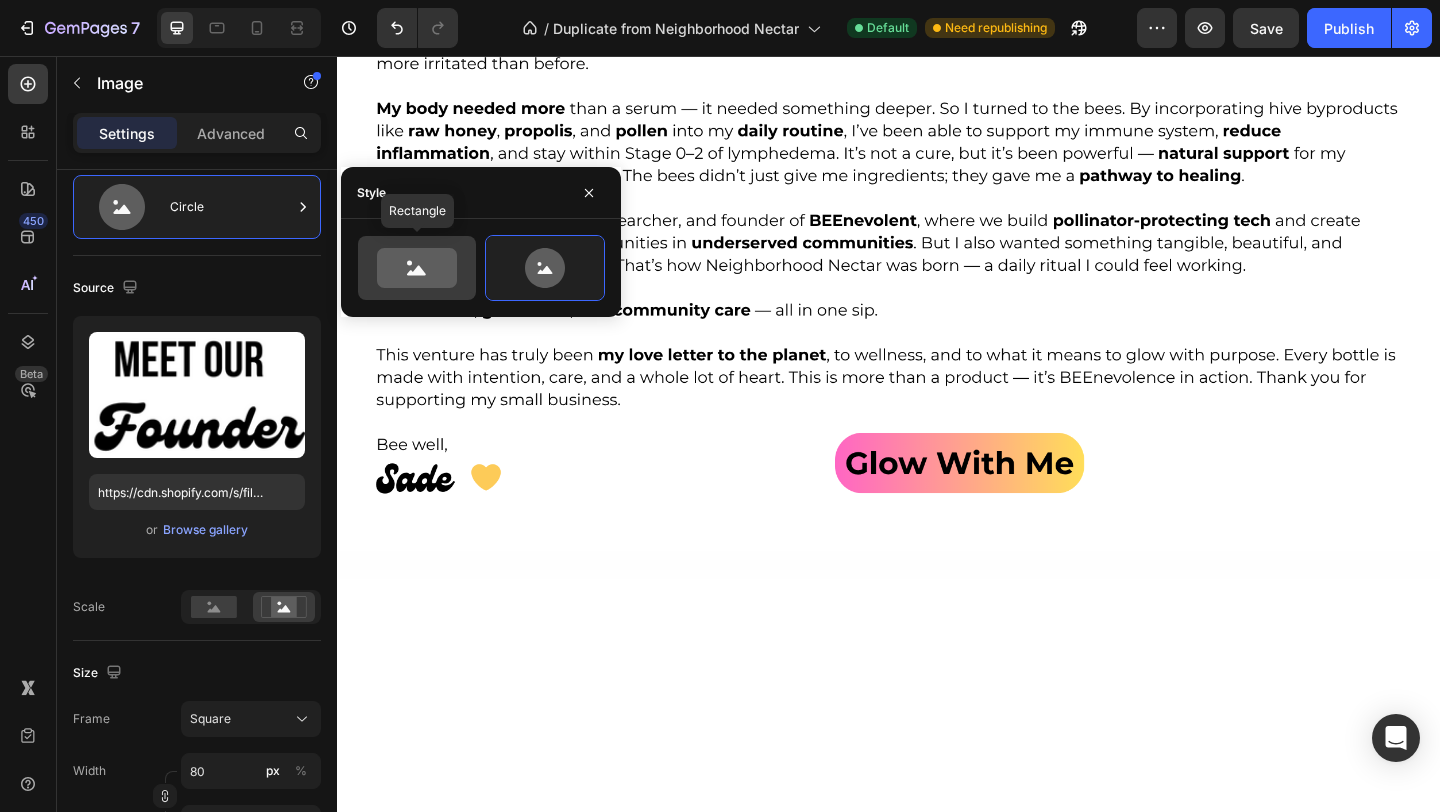 click 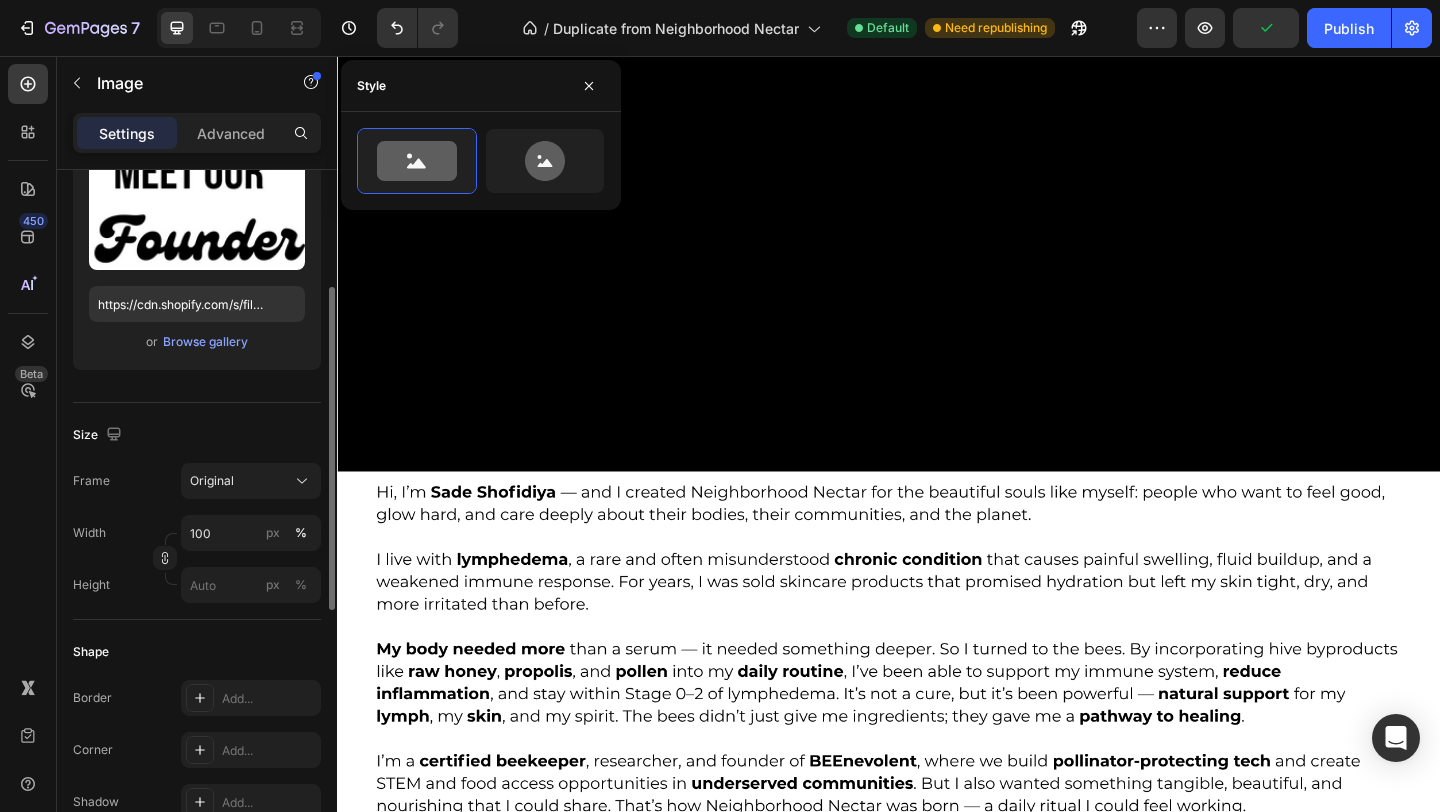 scroll, scrollTop: 252, scrollLeft: 0, axis: vertical 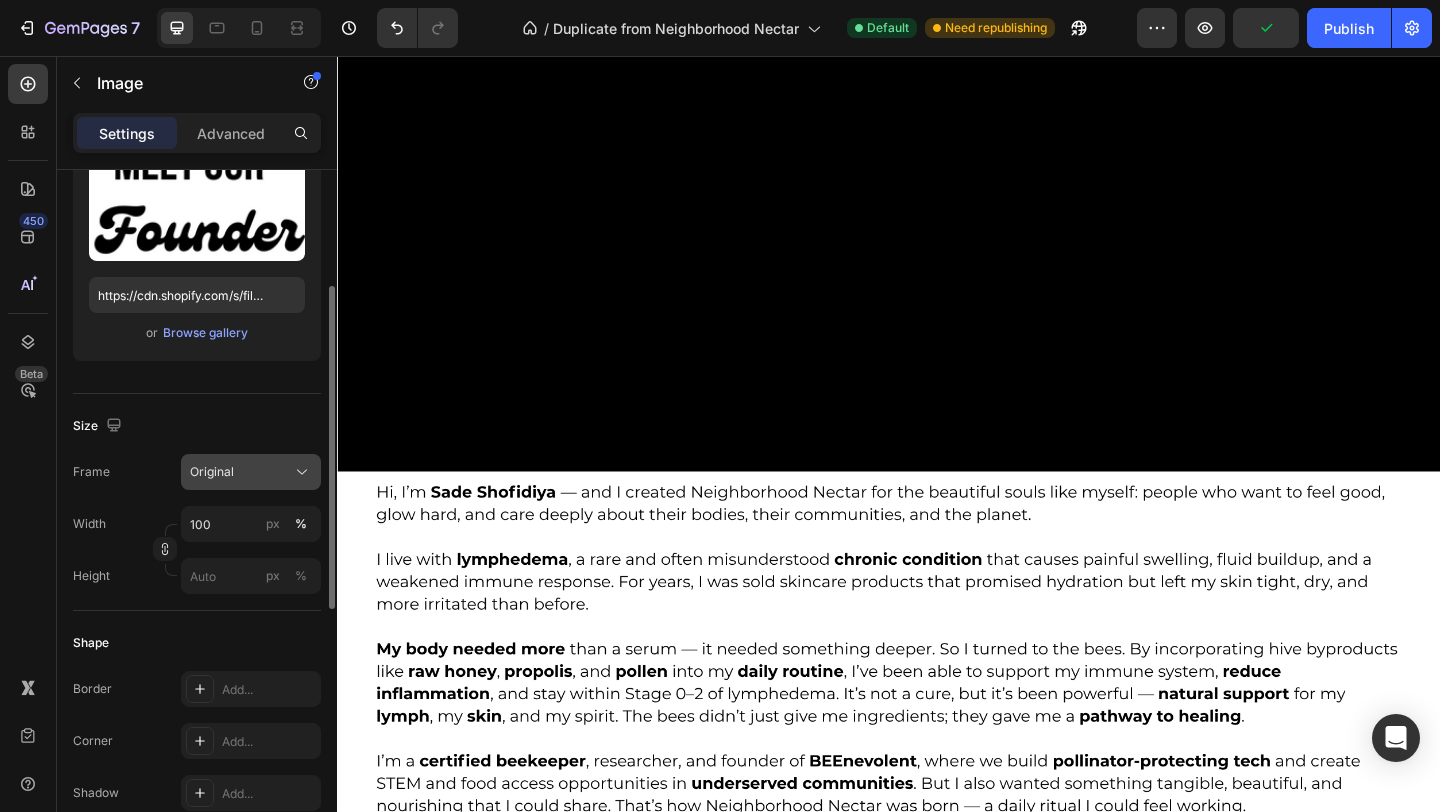 click on "Original" 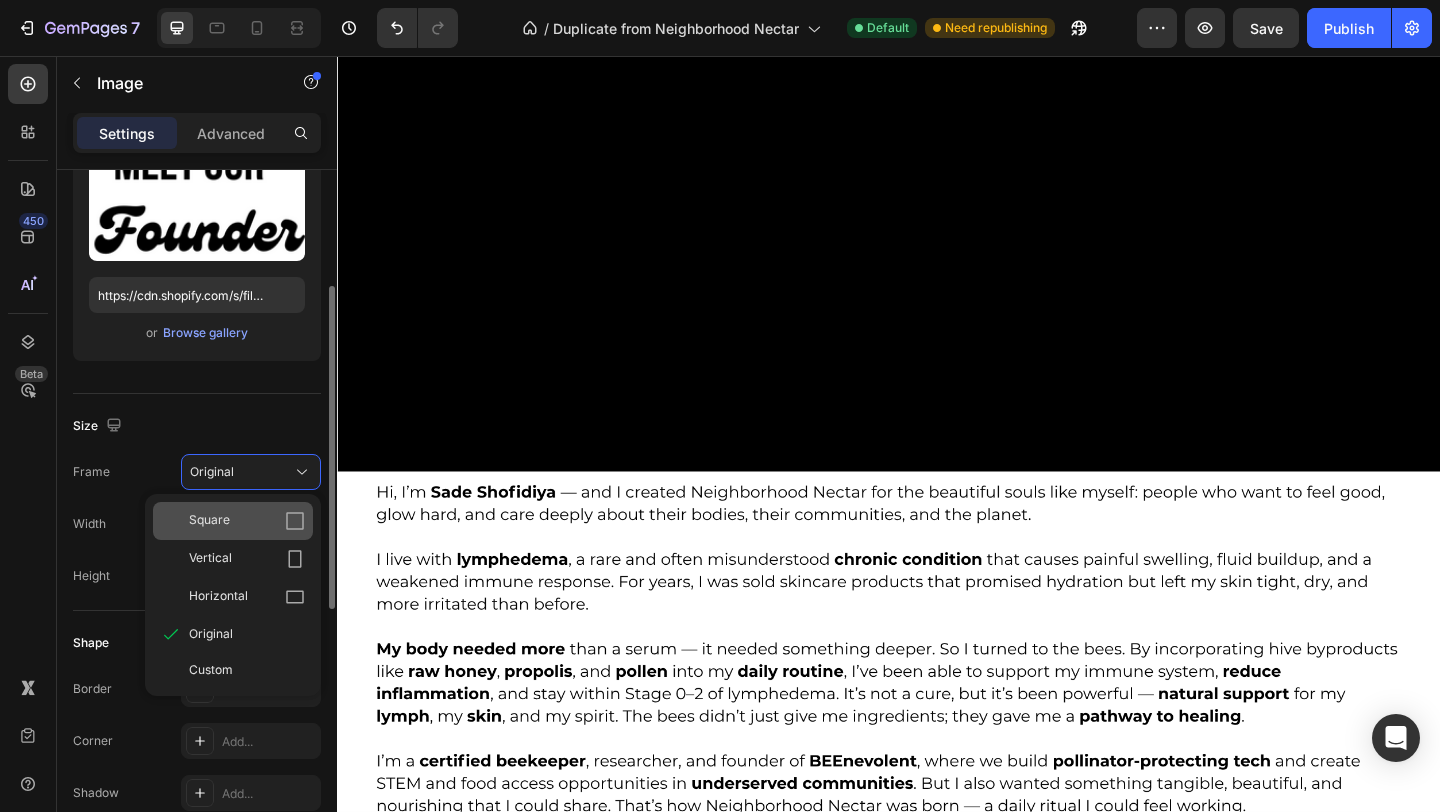 click on "Square" at bounding box center [209, 521] 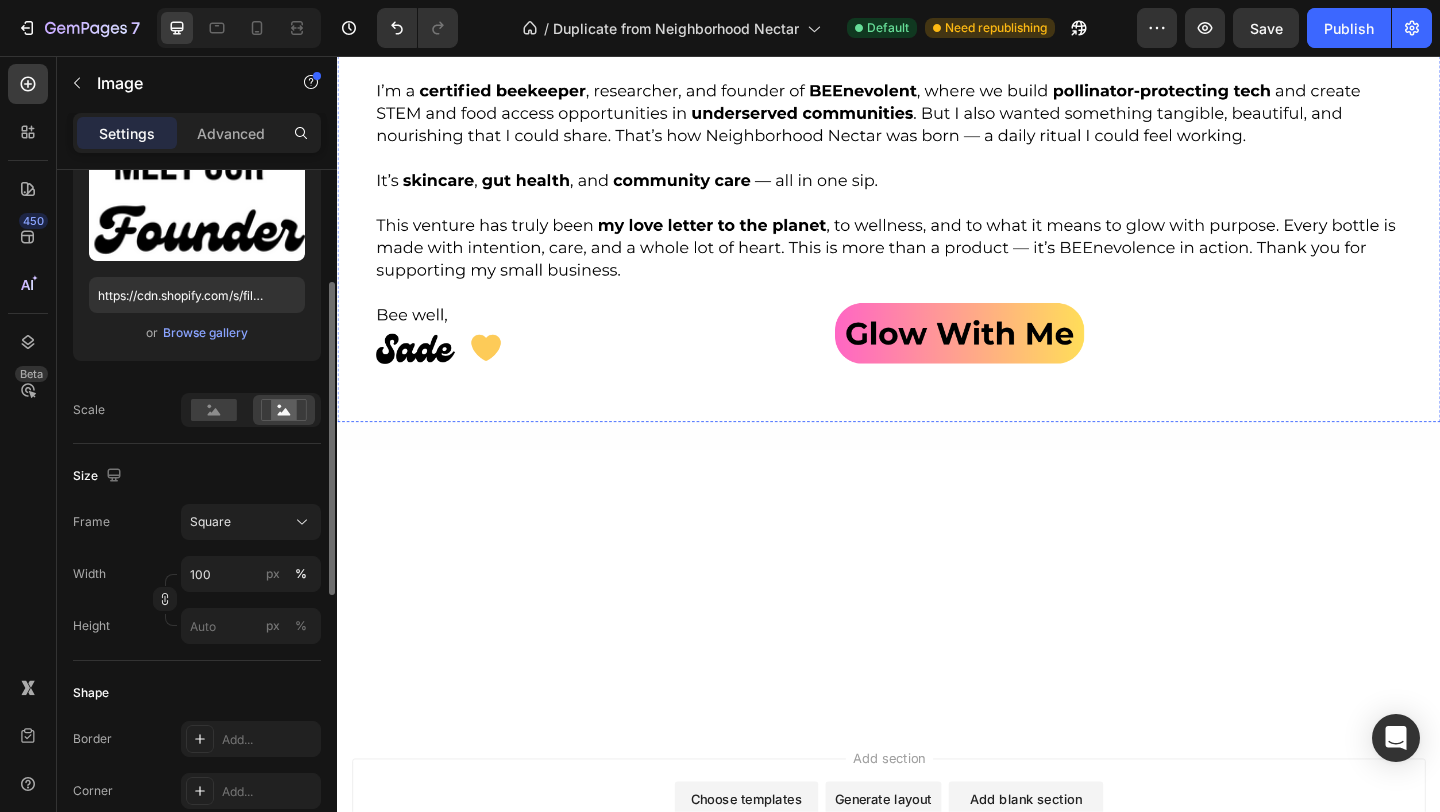 scroll, scrollTop: 4975, scrollLeft: 0, axis: vertical 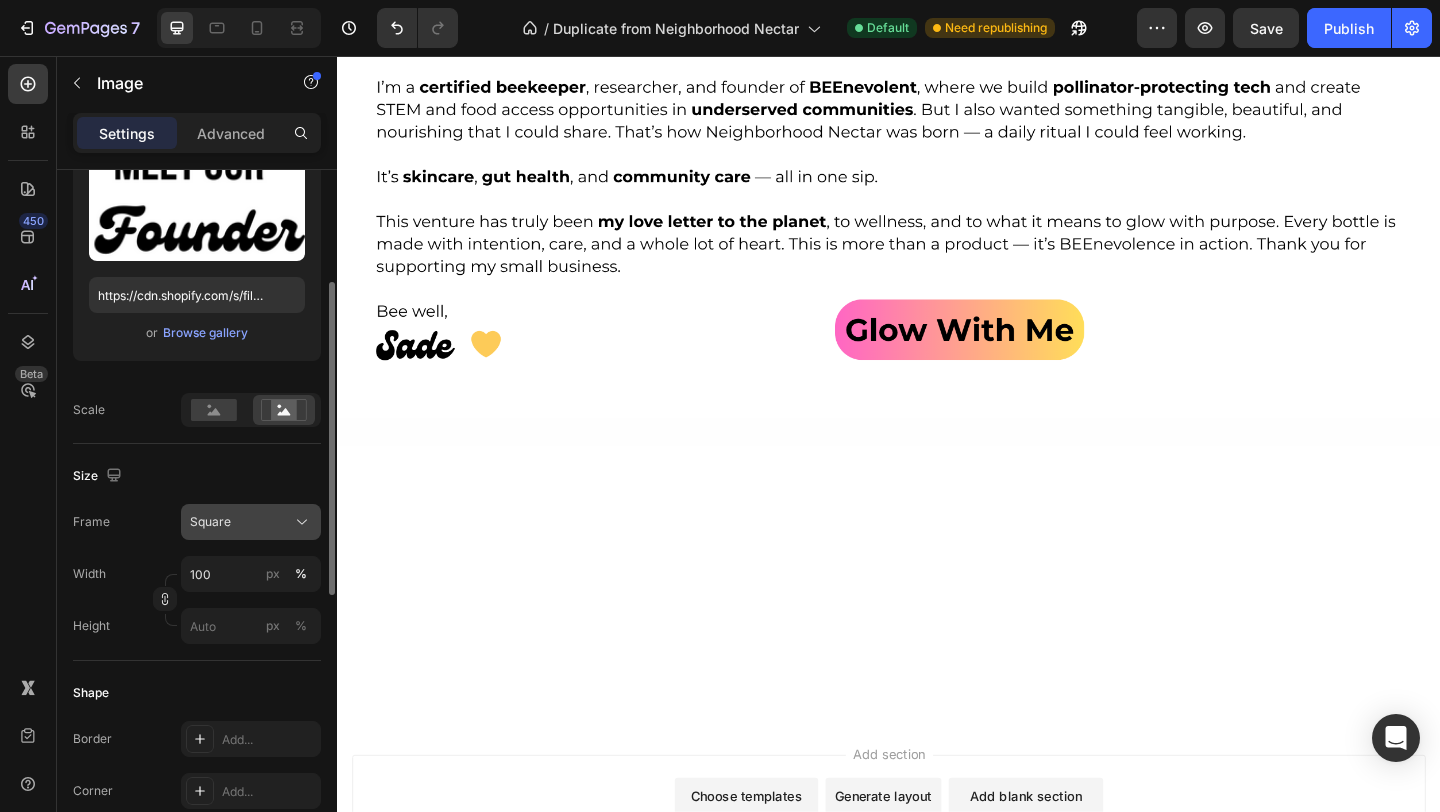 click on "Square" at bounding box center (210, 522) 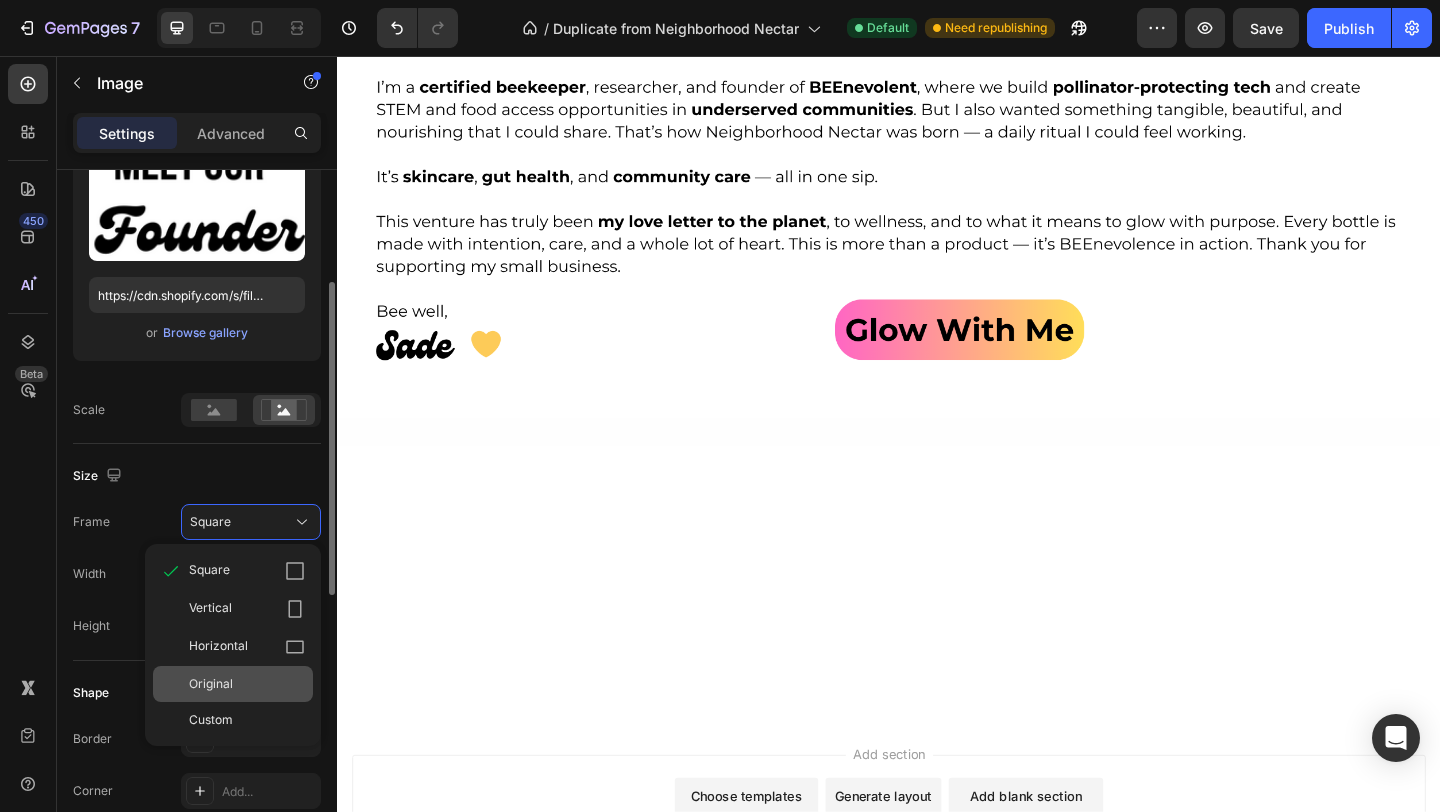 click on "Original" 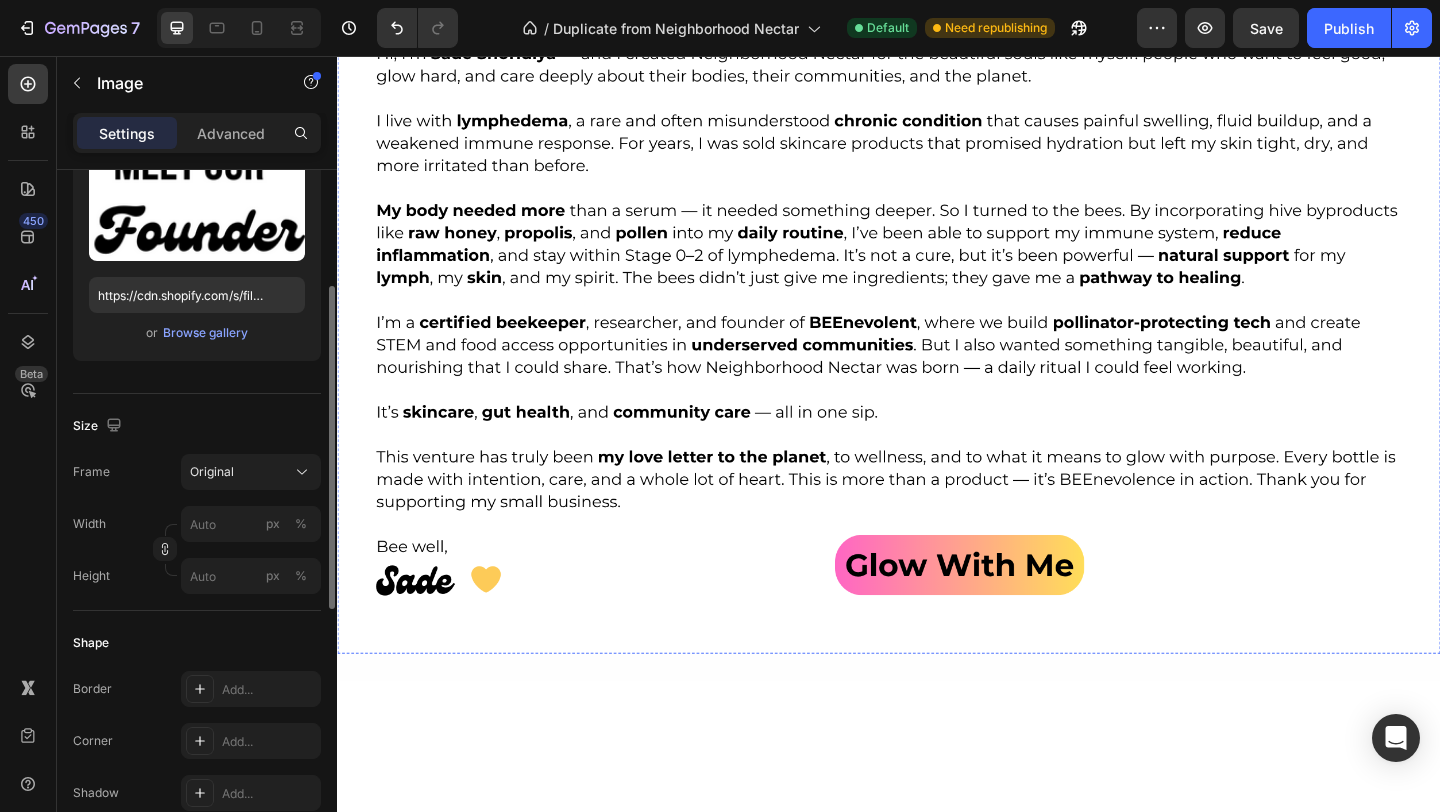 scroll, scrollTop: 4102, scrollLeft: 0, axis: vertical 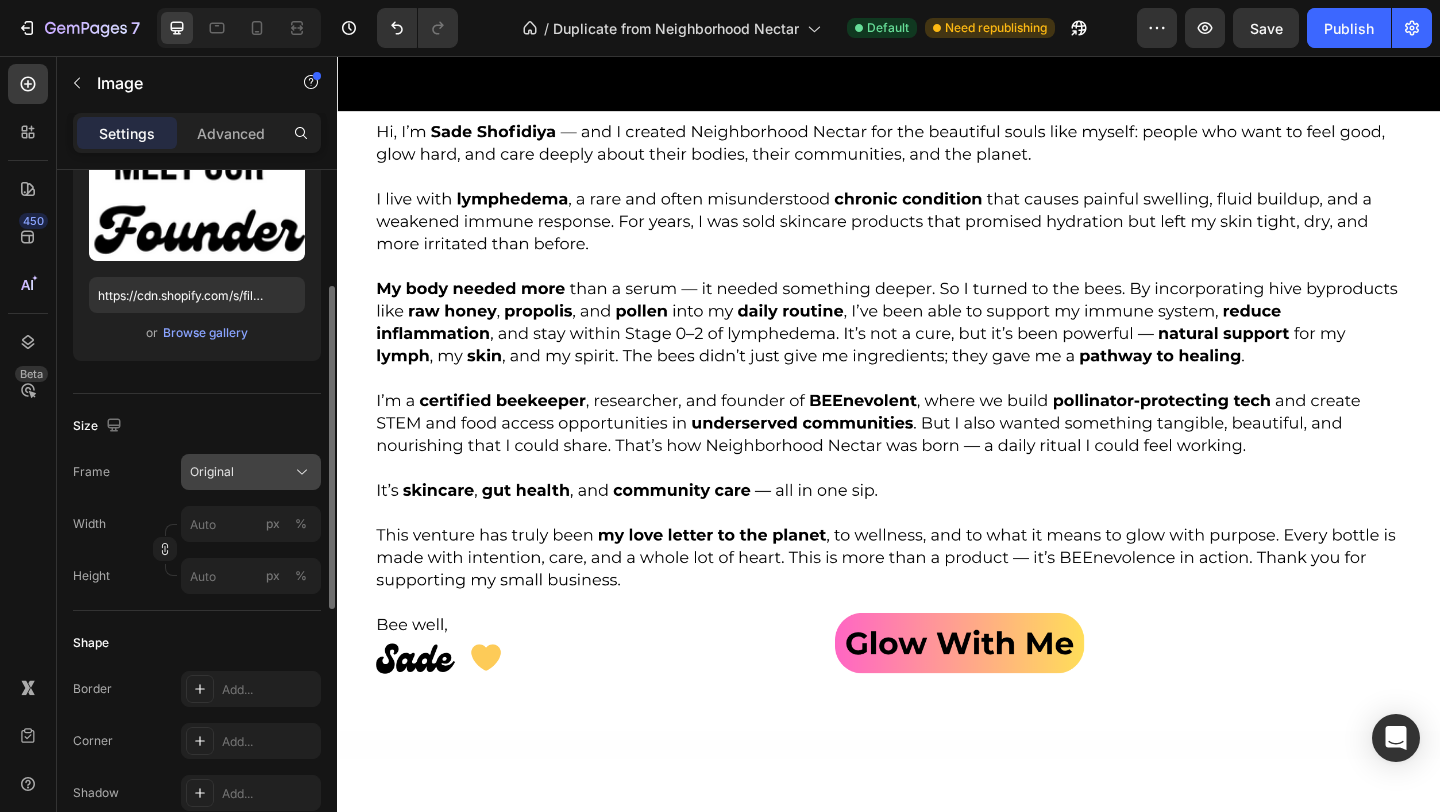 click on "Original" at bounding box center [251, 472] 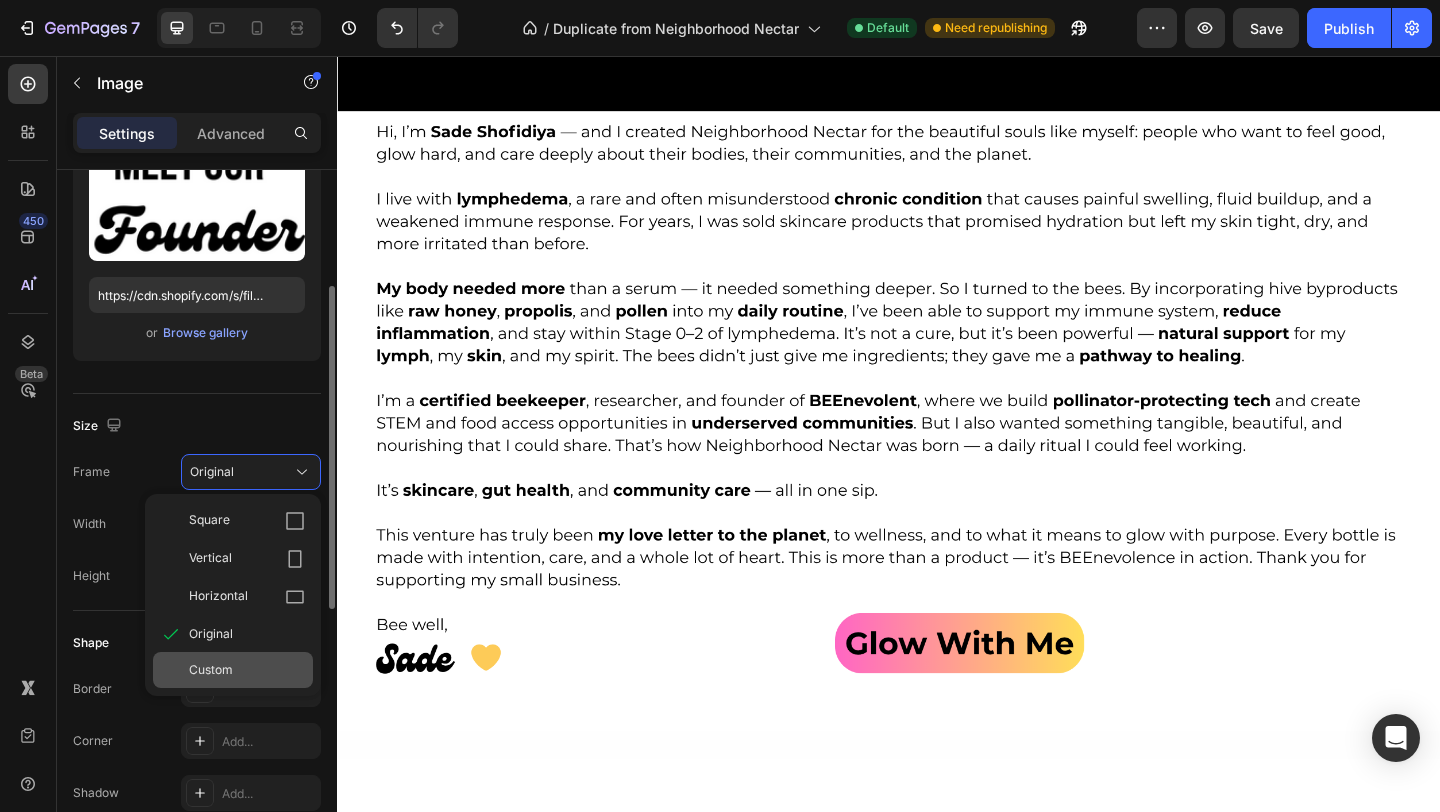 click on "Custom" 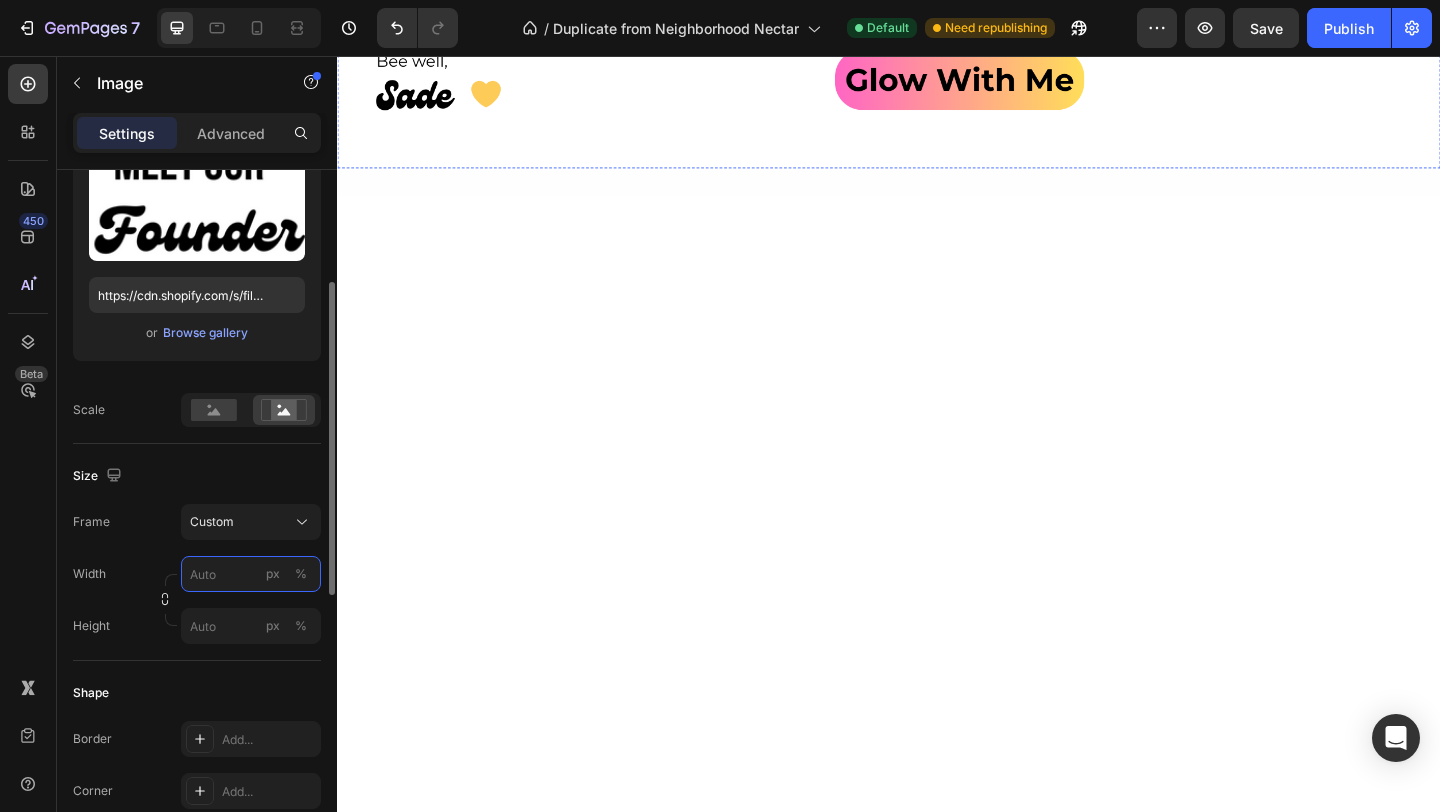 scroll, scrollTop: 4724, scrollLeft: 0, axis: vertical 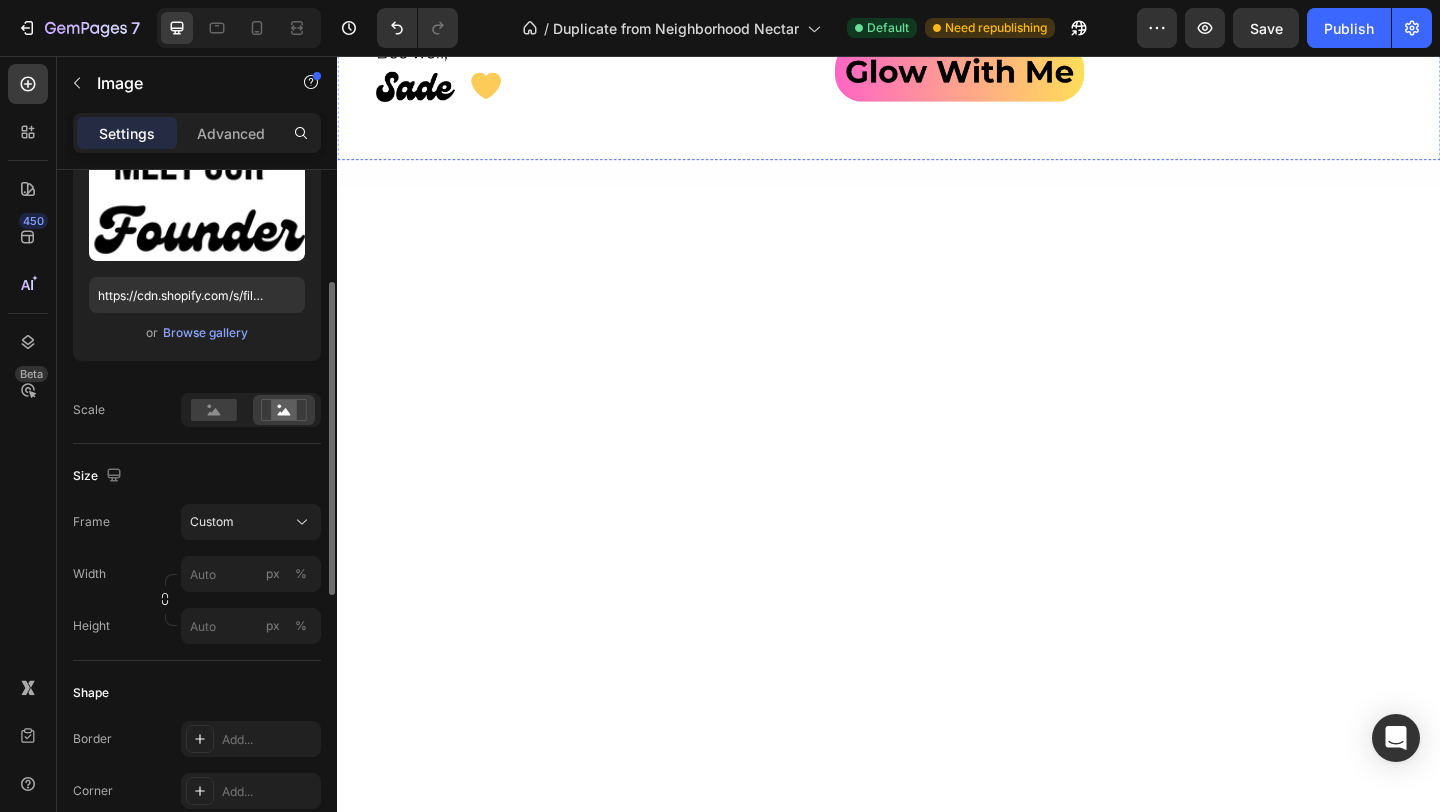 click at bounding box center (937, -806) 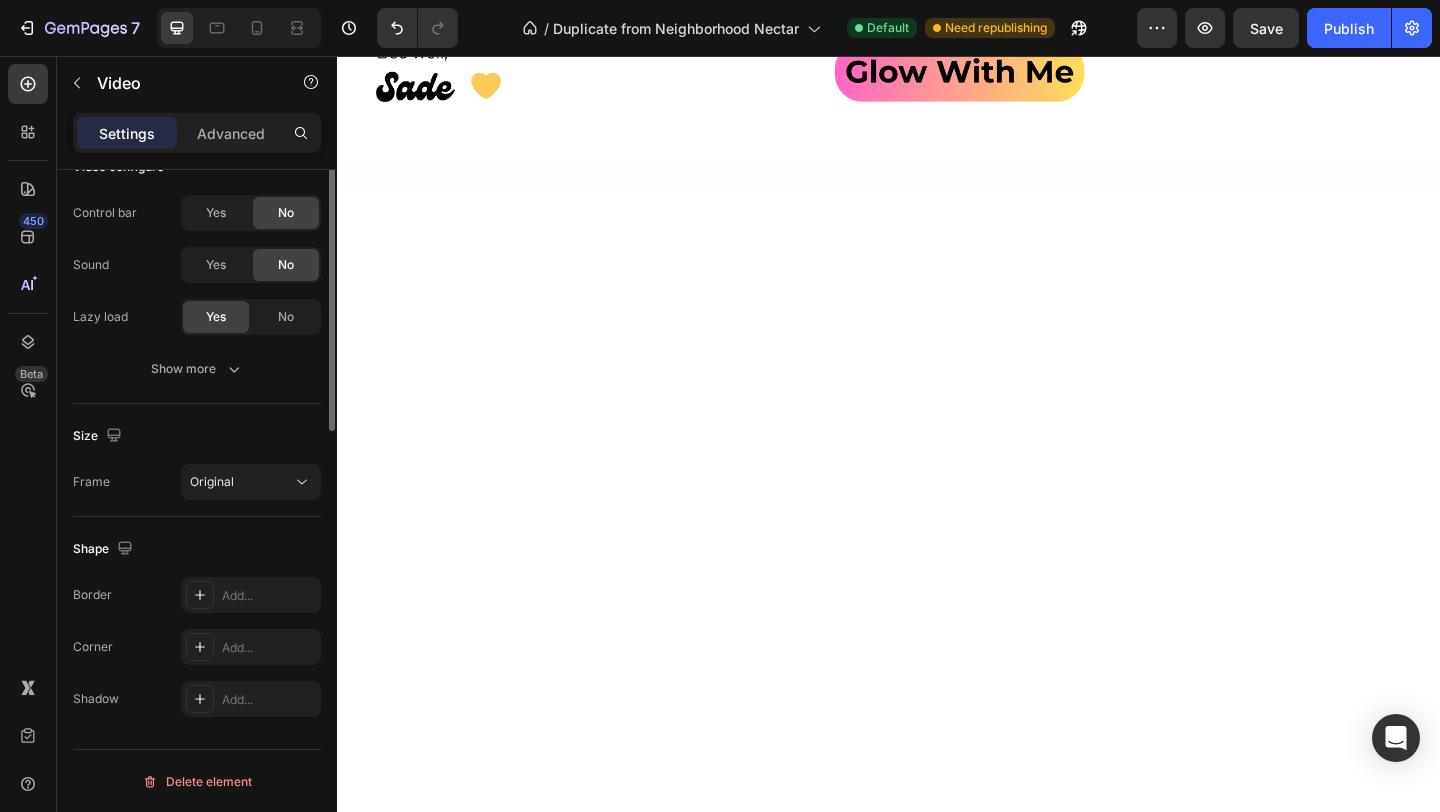 scroll, scrollTop: 0, scrollLeft: 0, axis: both 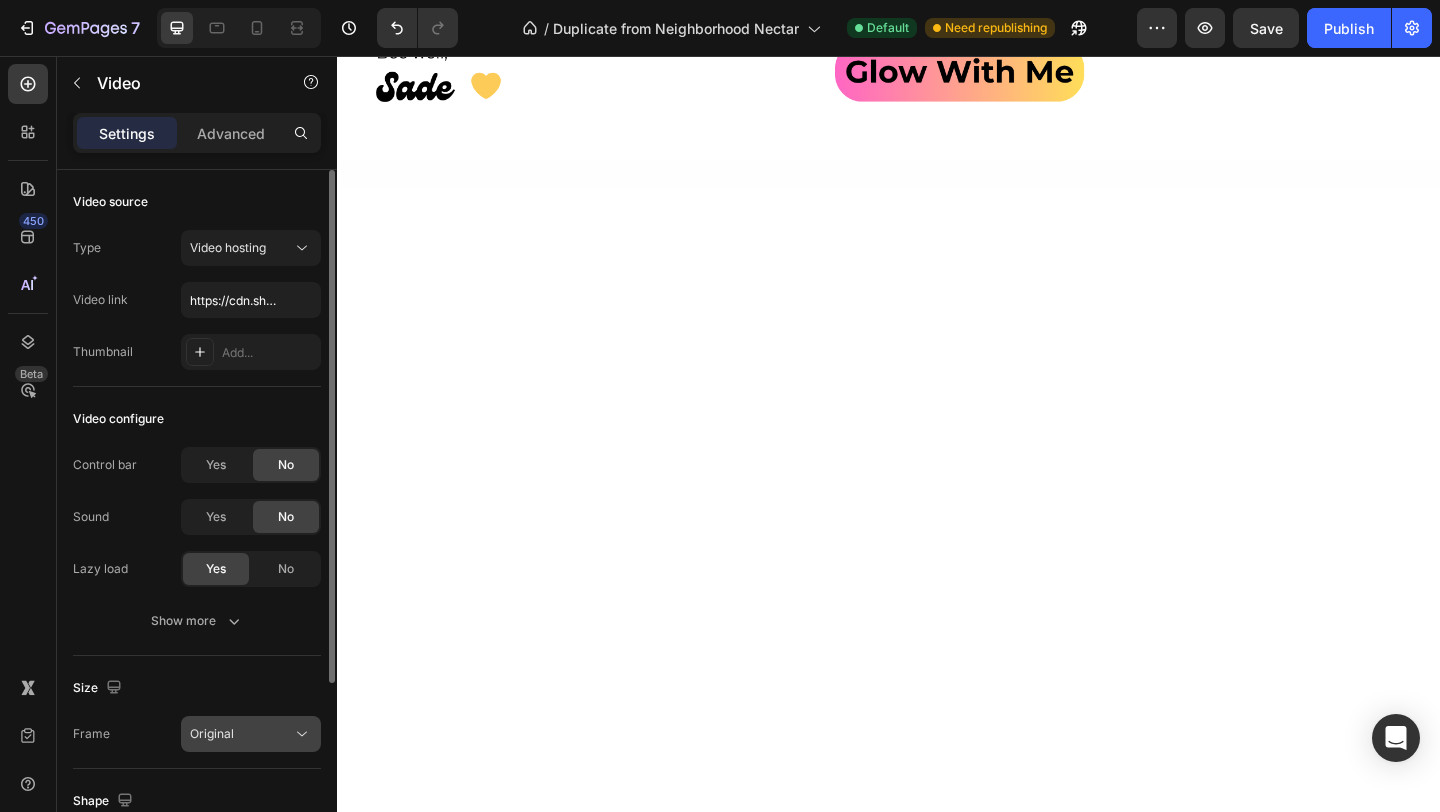 click on "Original" 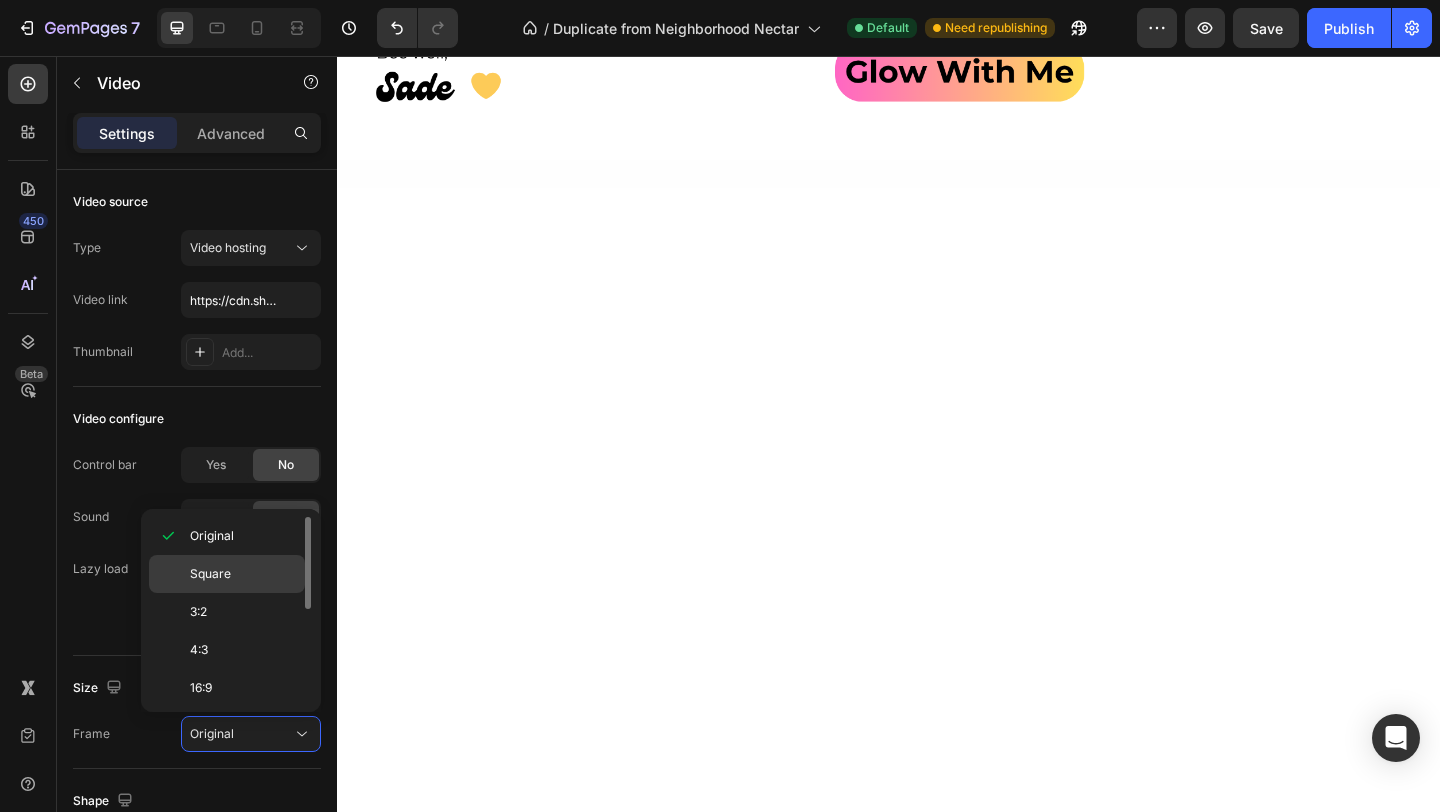 click on "Square" at bounding box center [243, 574] 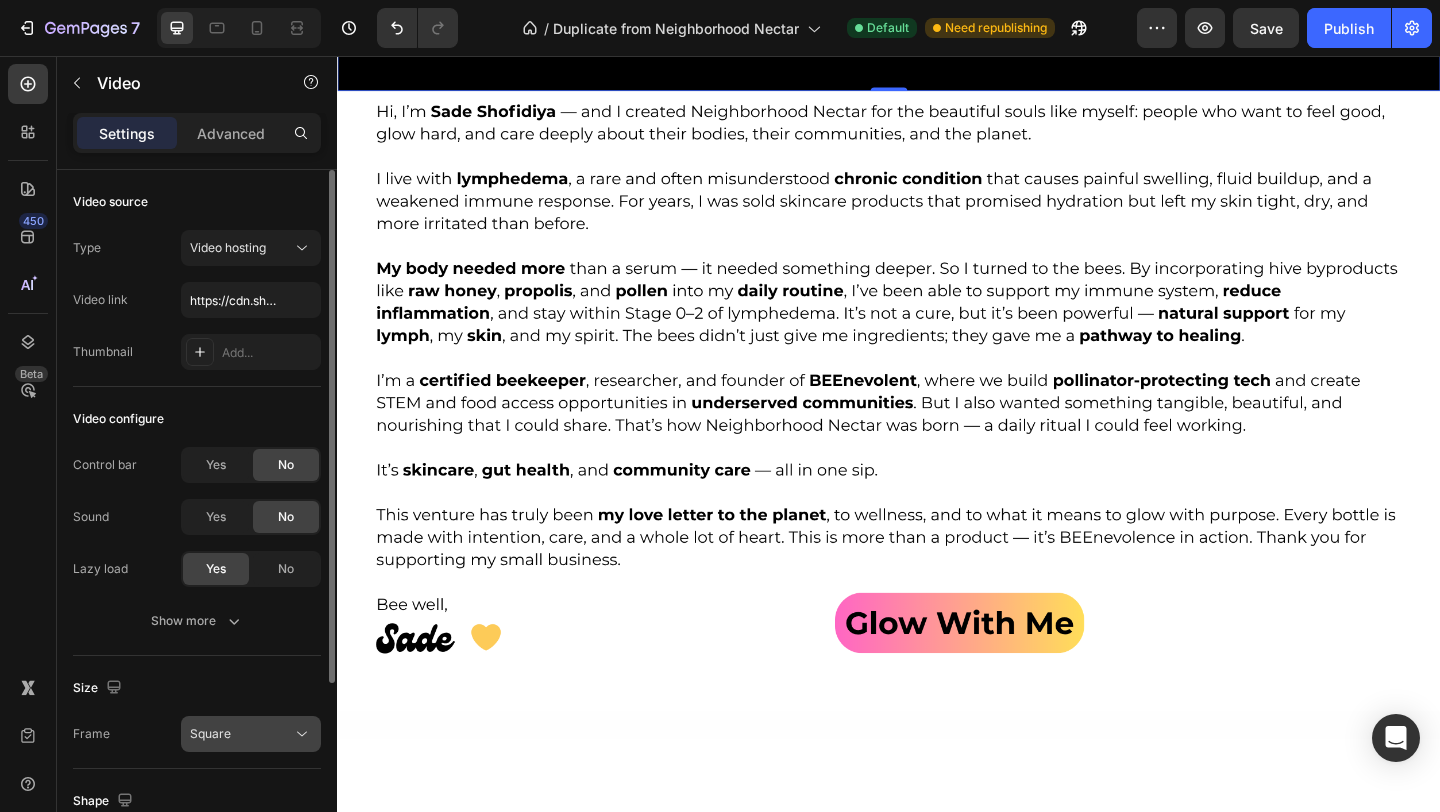 click 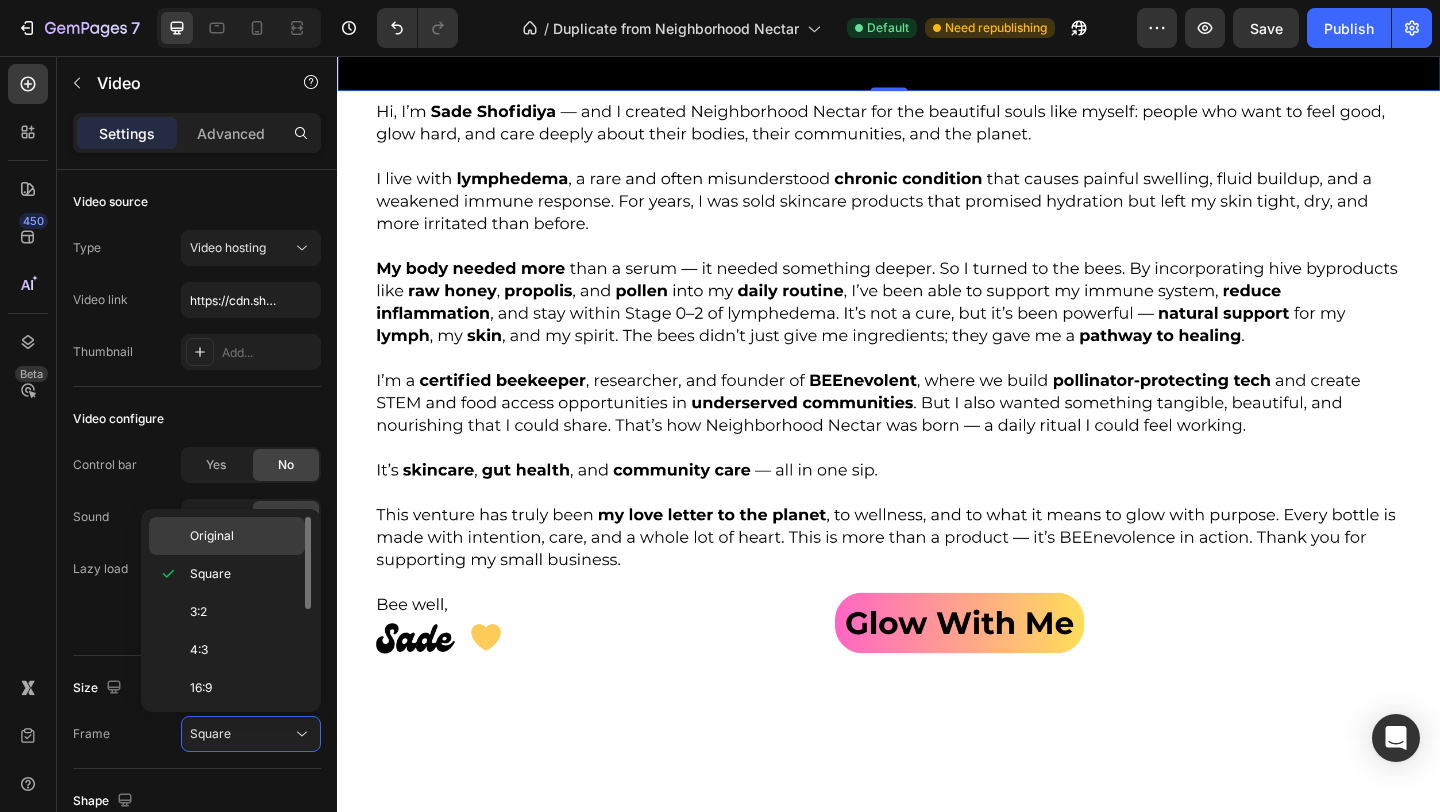 click on "Original" at bounding box center (212, 536) 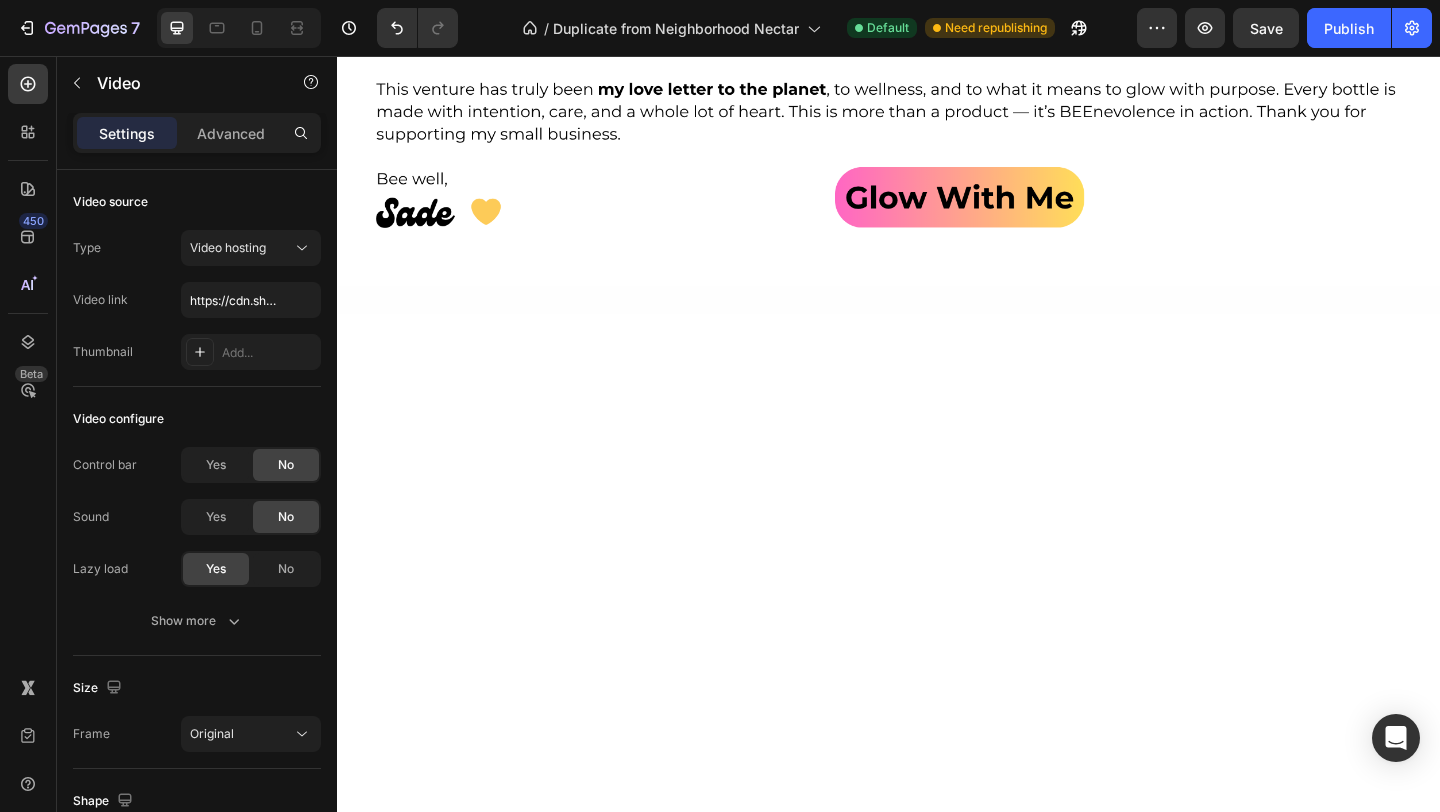 scroll, scrollTop: 4414, scrollLeft: 0, axis: vertical 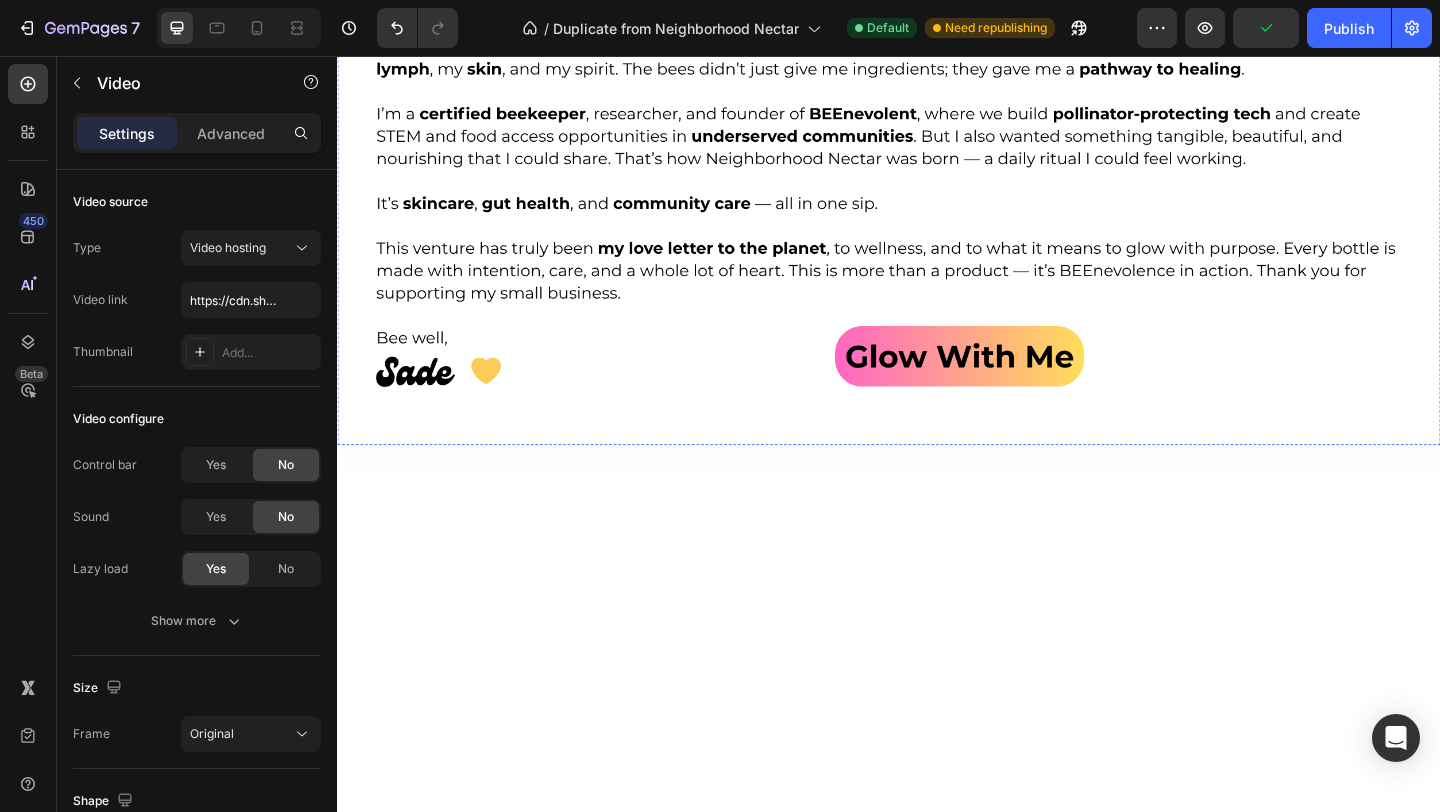 click at bounding box center (937, -1130) 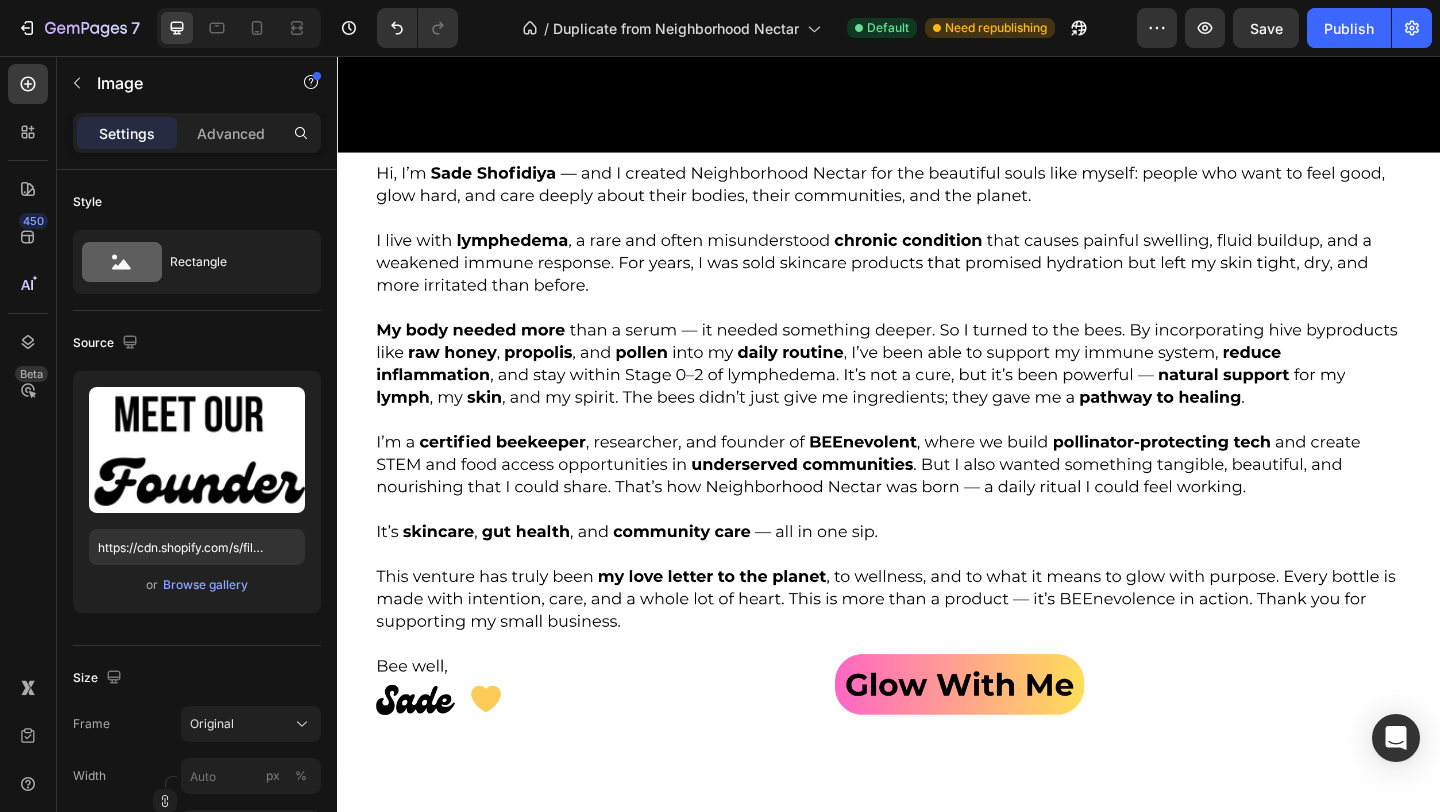 scroll, scrollTop: 2725, scrollLeft: 0, axis: vertical 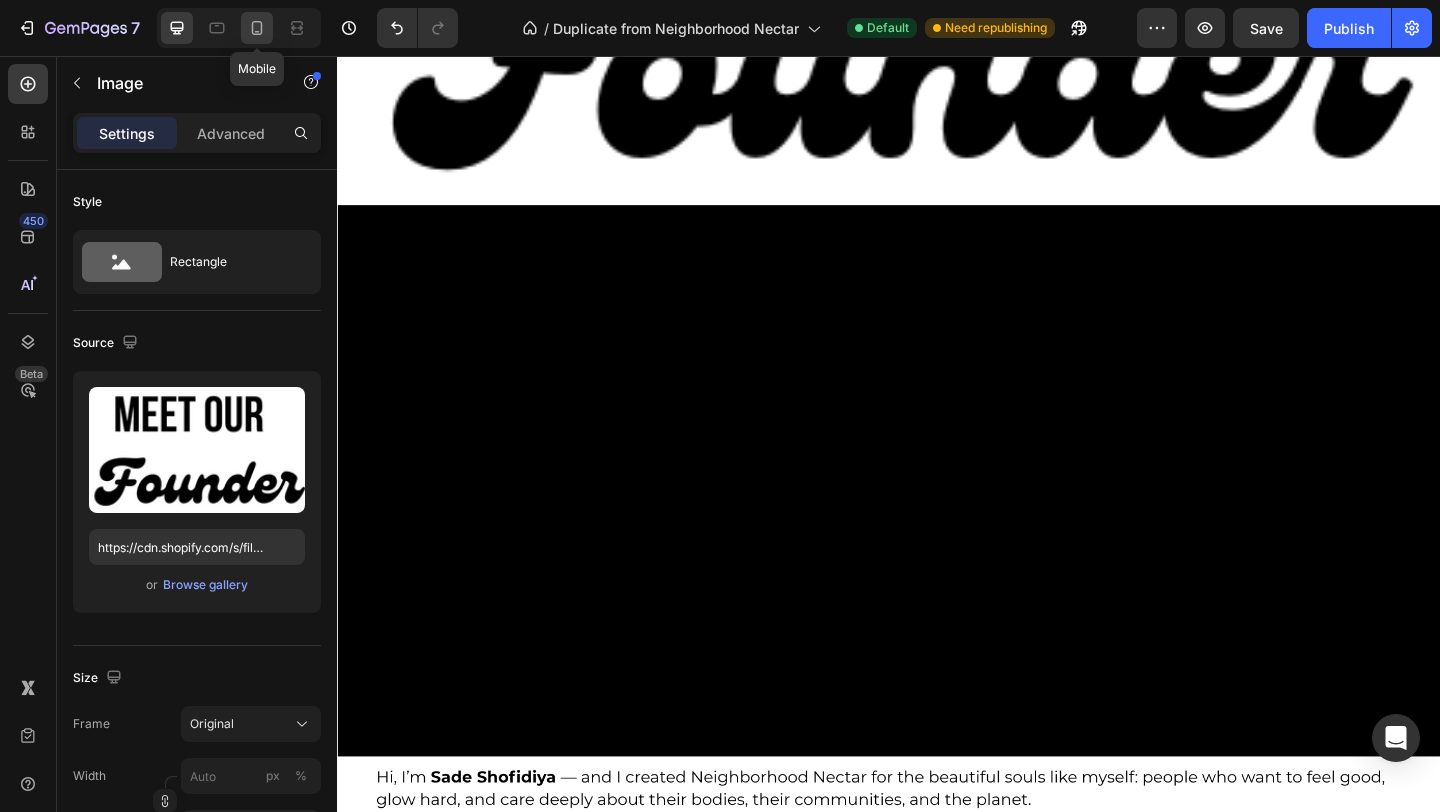 click 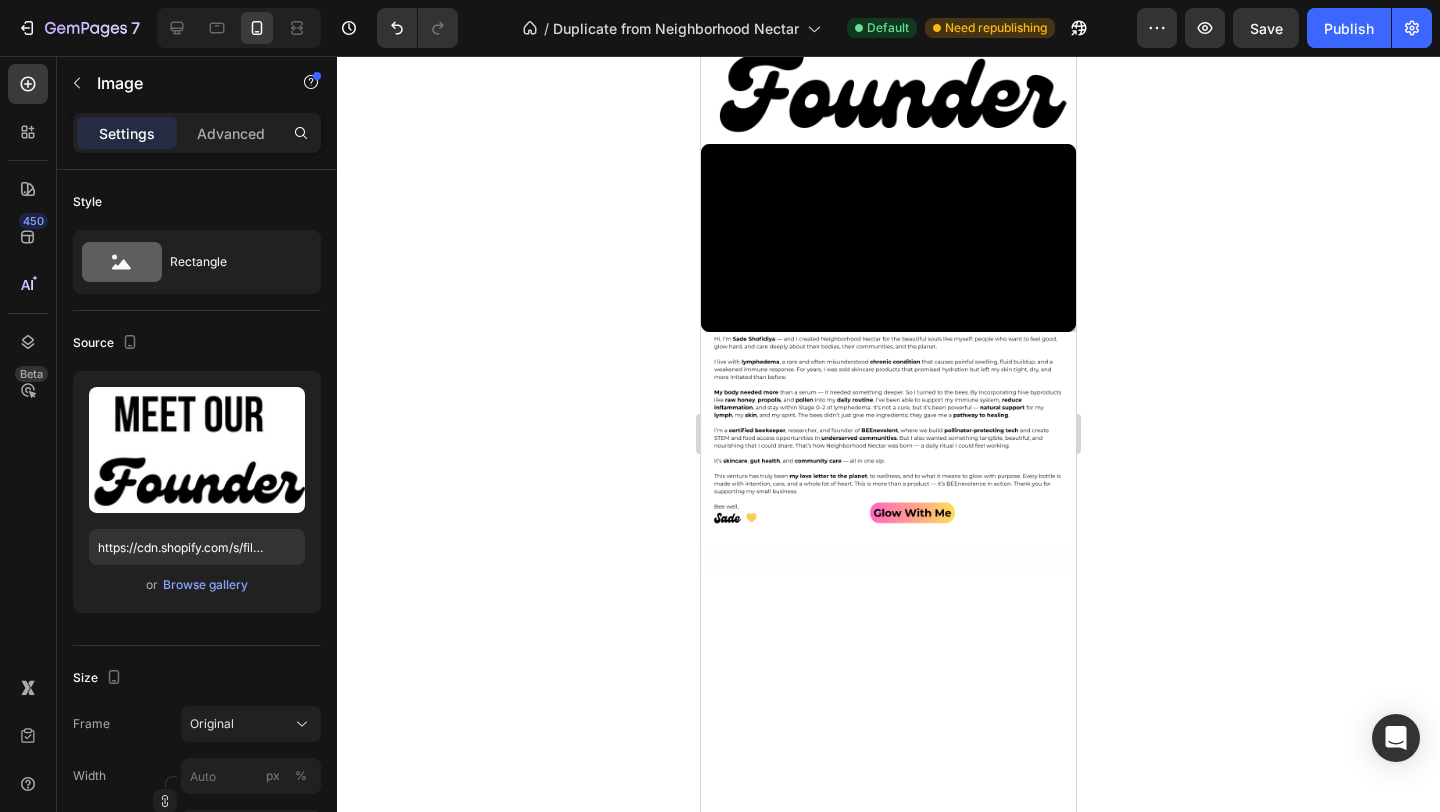 scroll, scrollTop: 421, scrollLeft: 0, axis: vertical 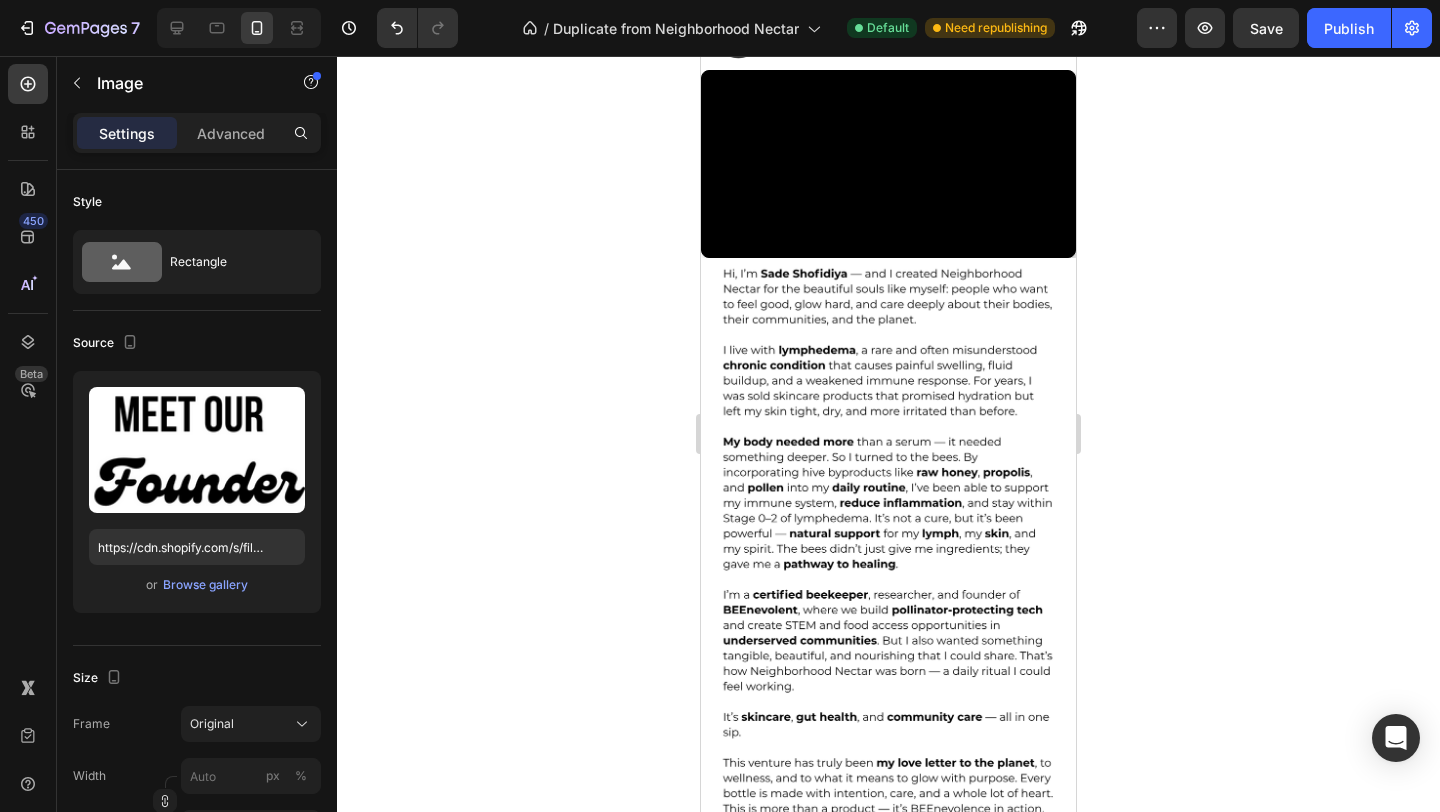 click at bounding box center (888, -35) 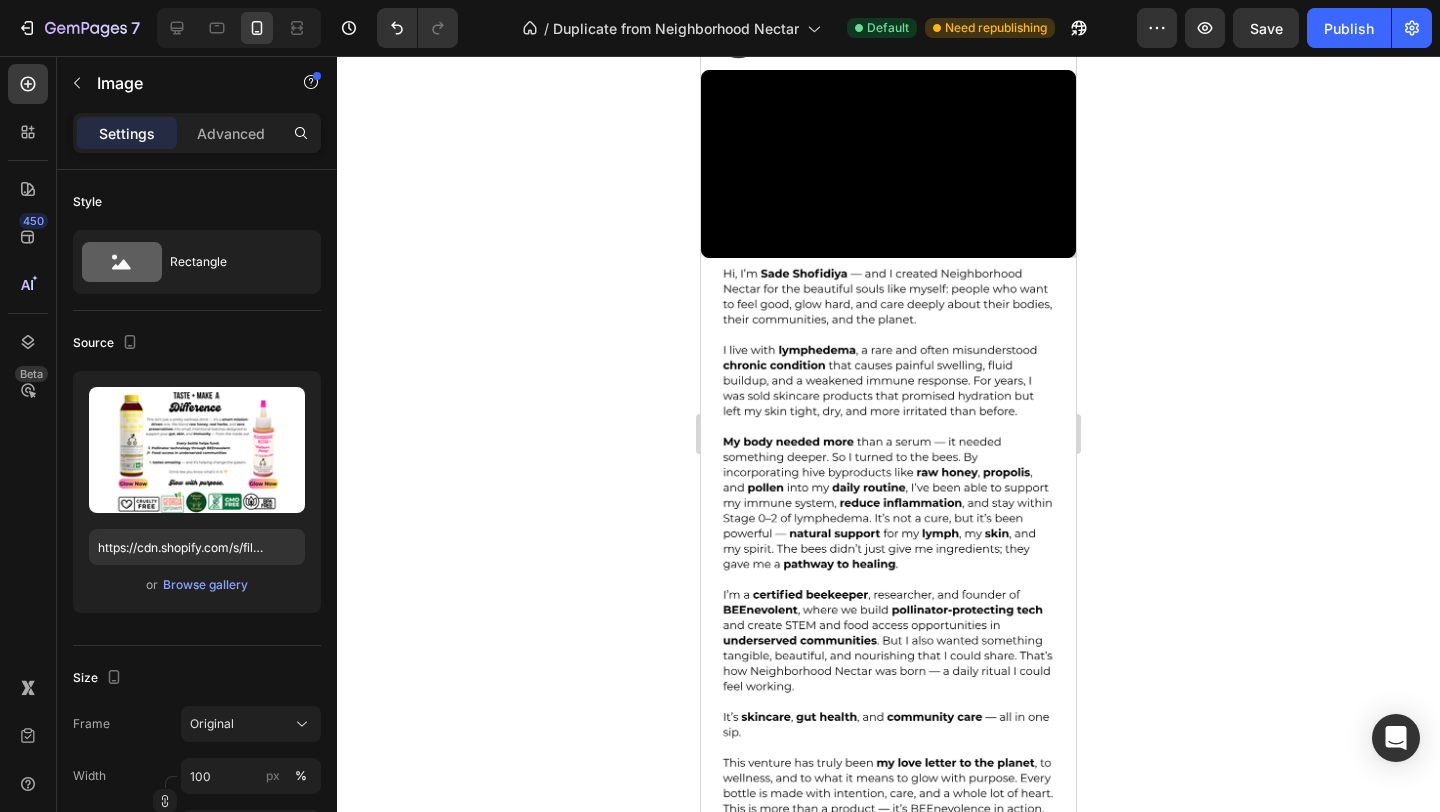 click at bounding box center (888, -139) 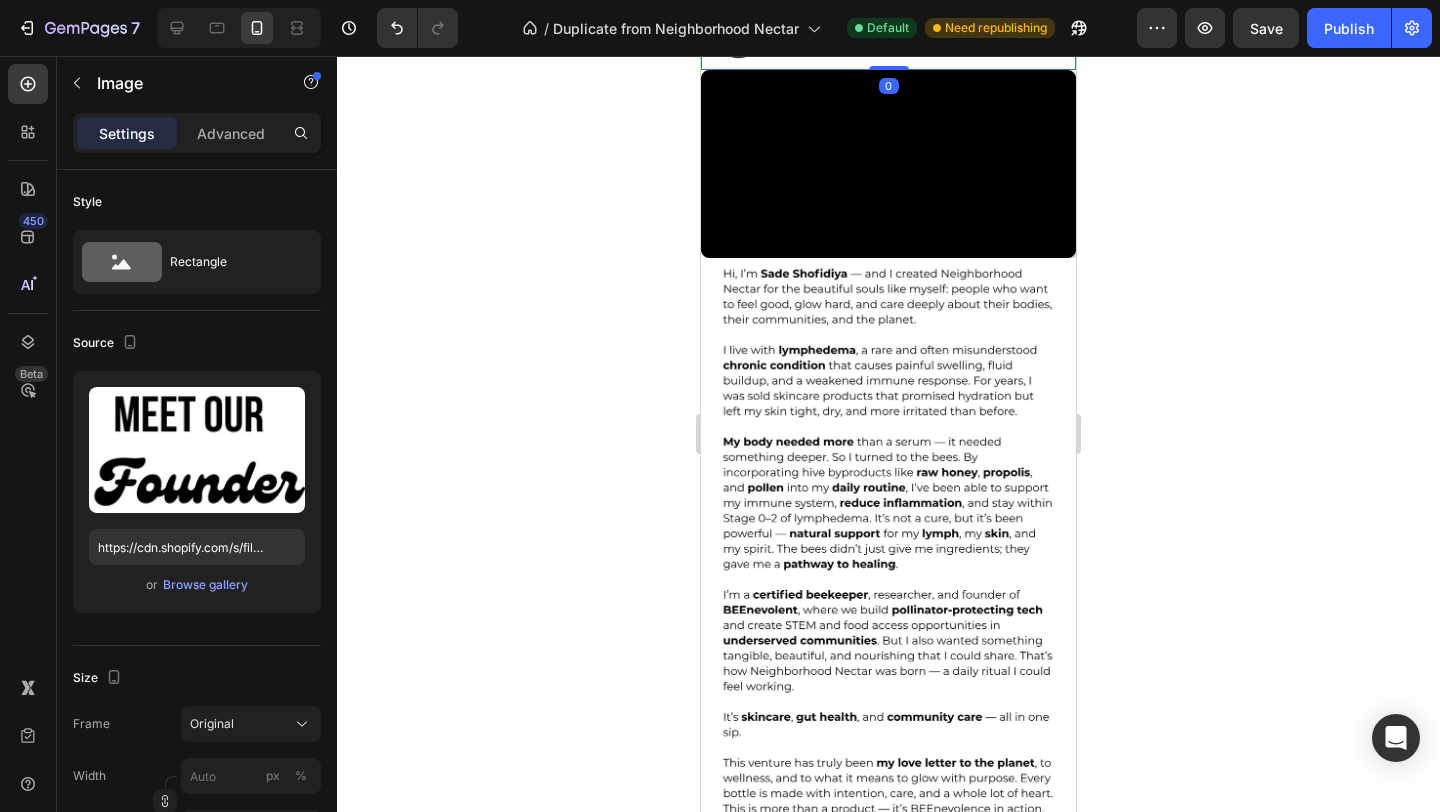 click at bounding box center [888, -35] 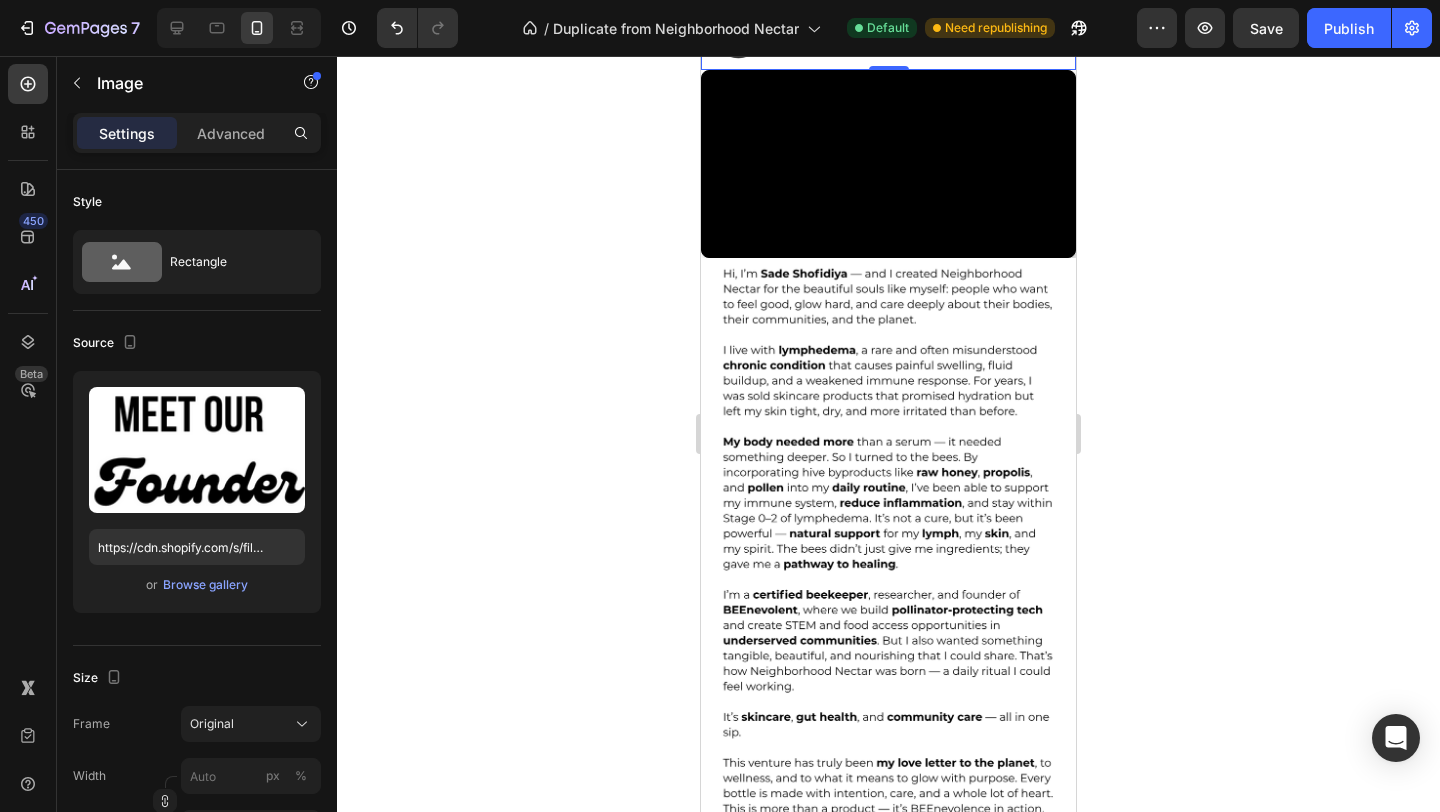 click 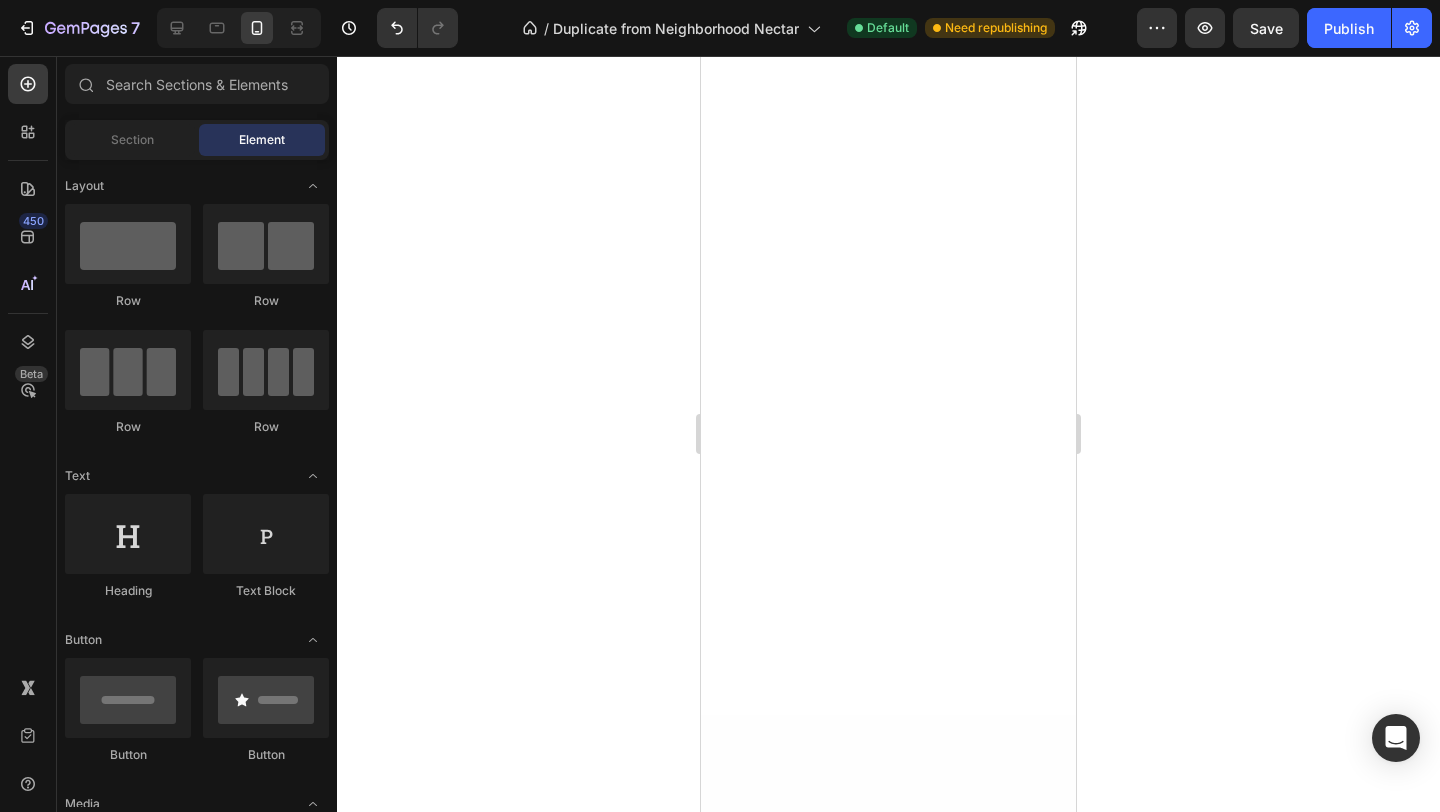 scroll, scrollTop: 0, scrollLeft: 0, axis: both 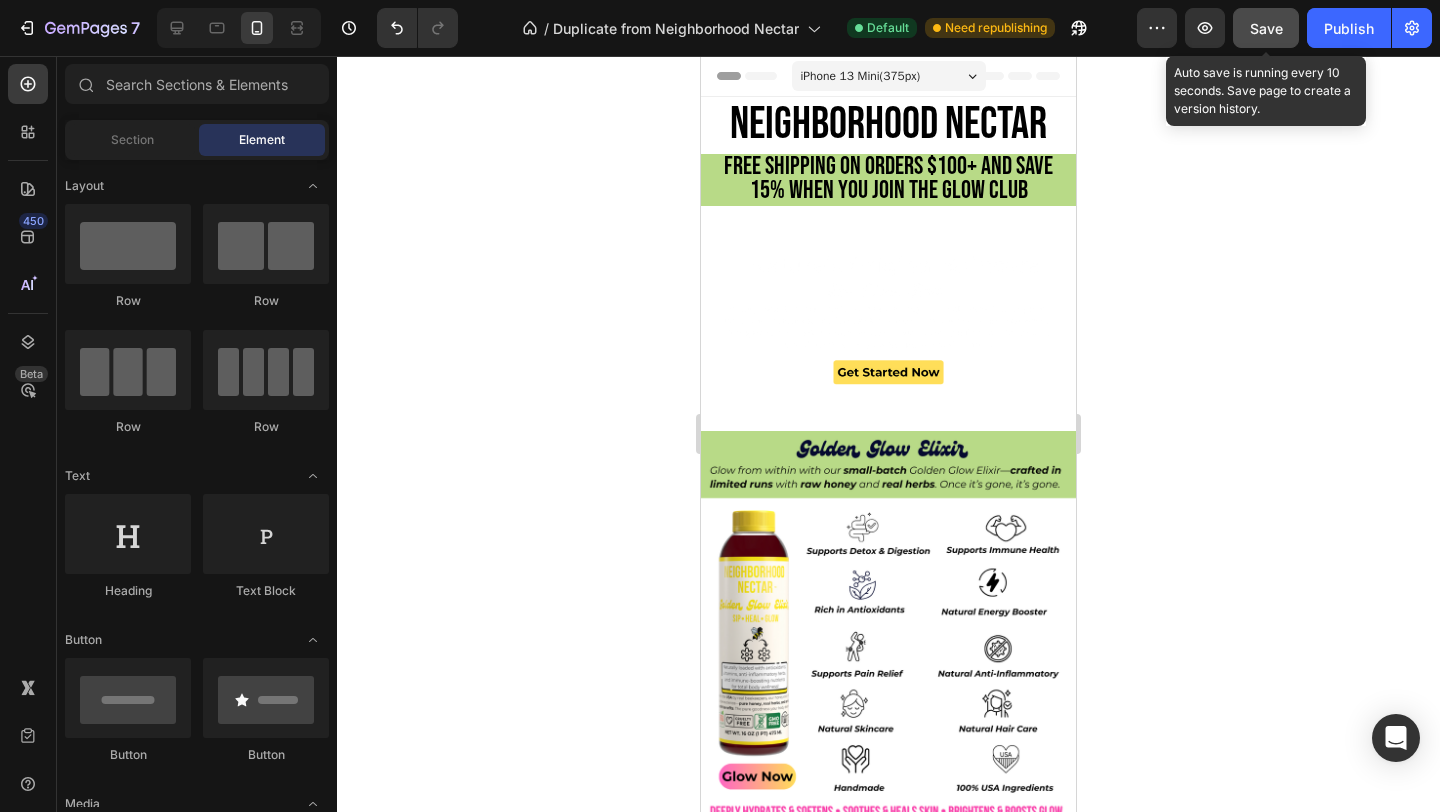 click on "Save" at bounding box center (1266, 28) 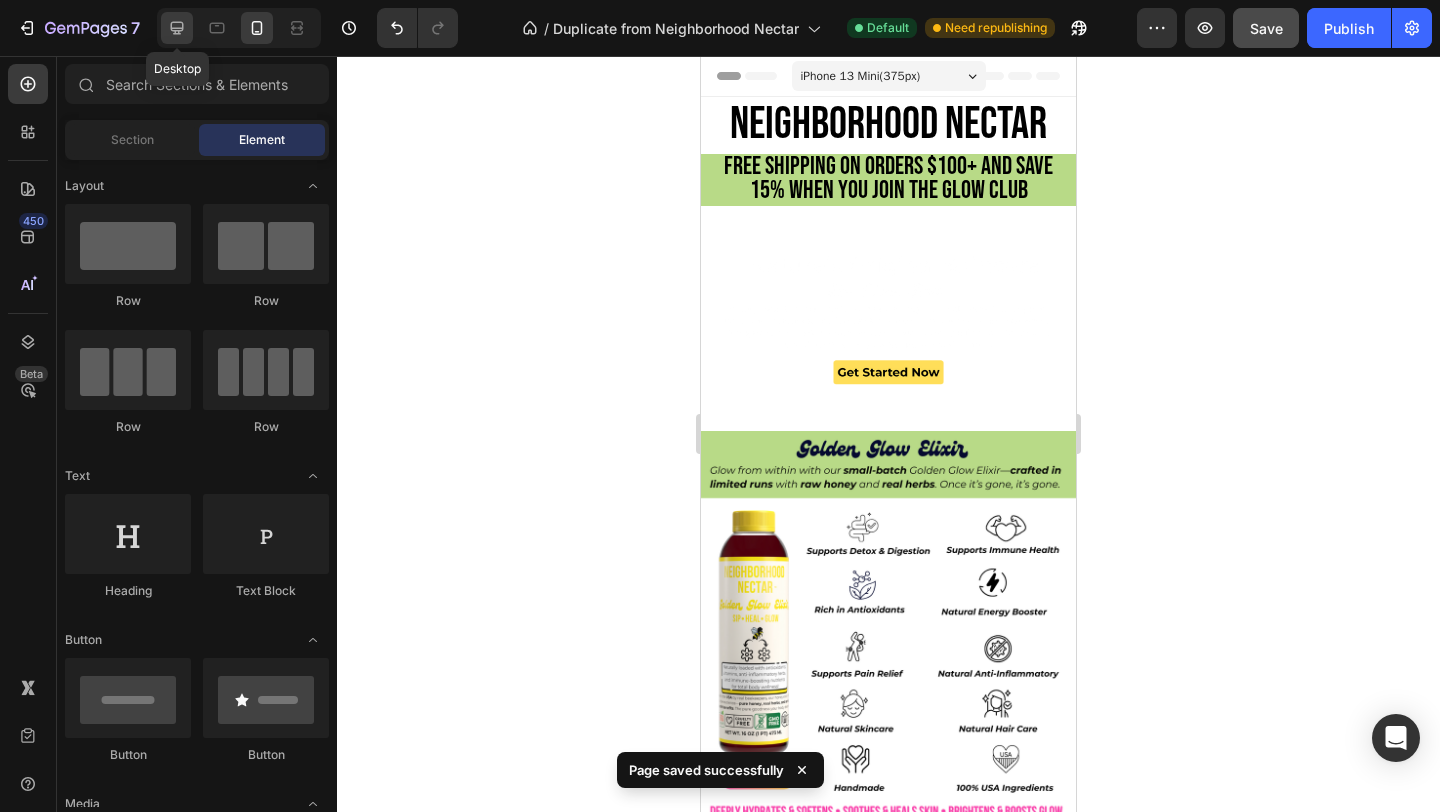 click 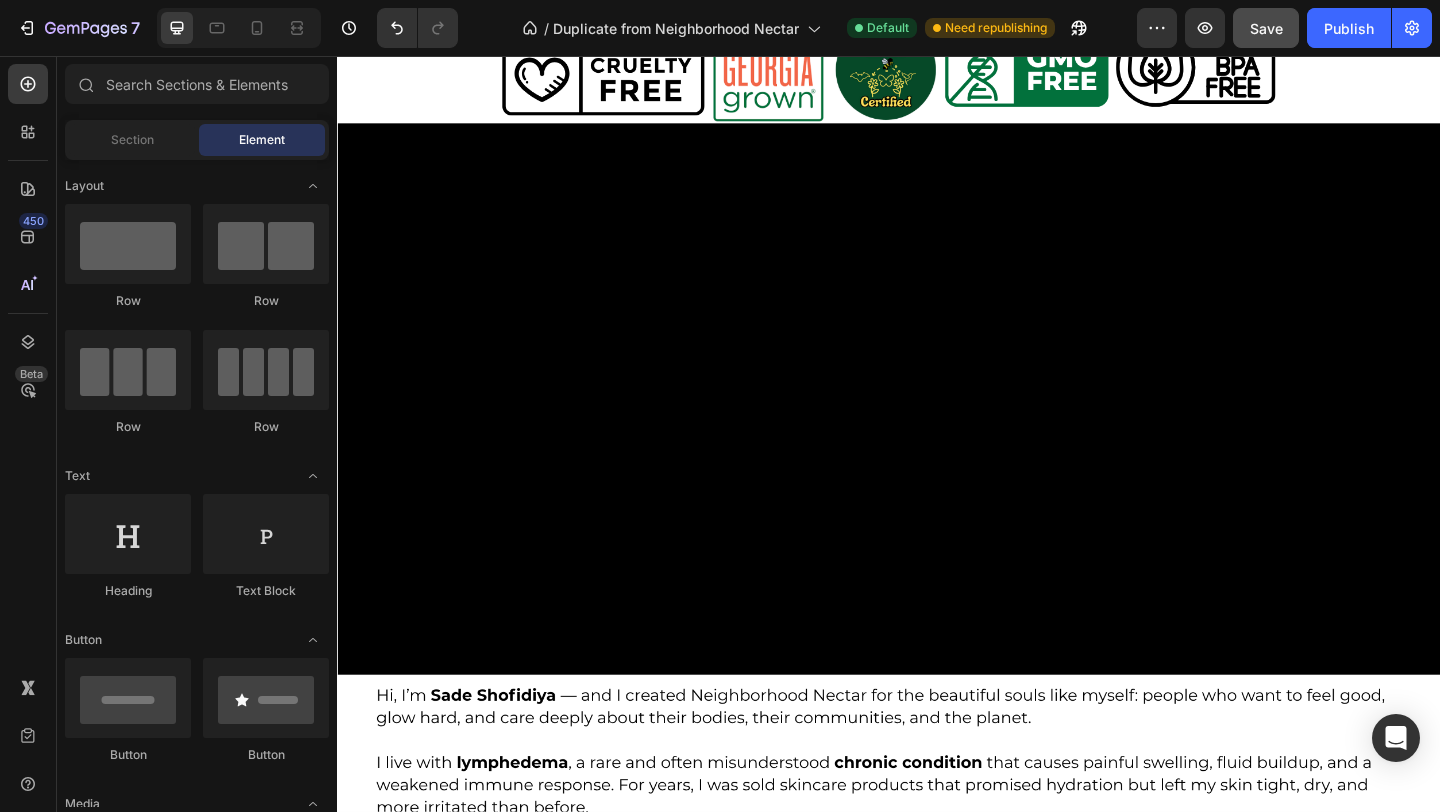 scroll, scrollTop: 4210, scrollLeft: 0, axis: vertical 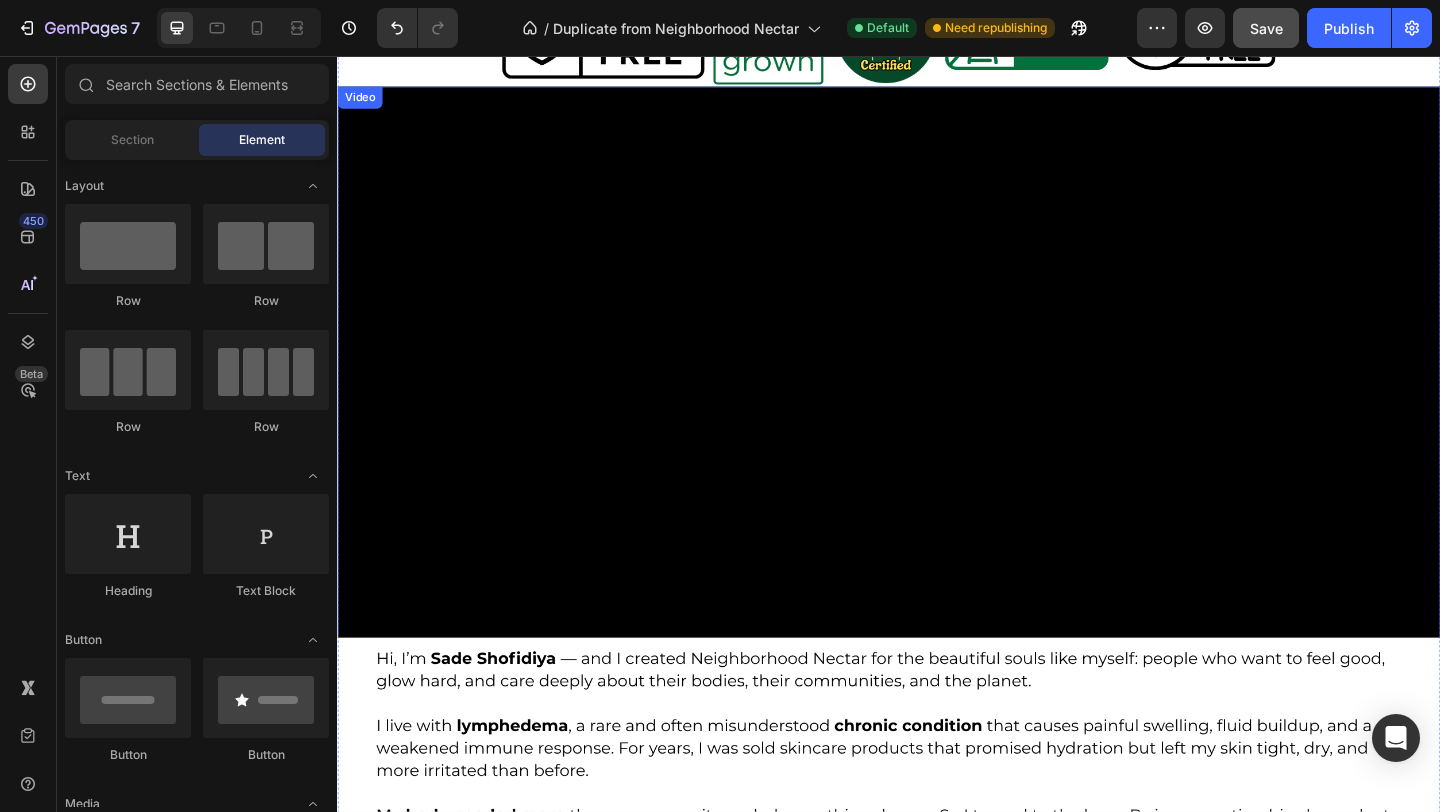click at bounding box center (937, 389) 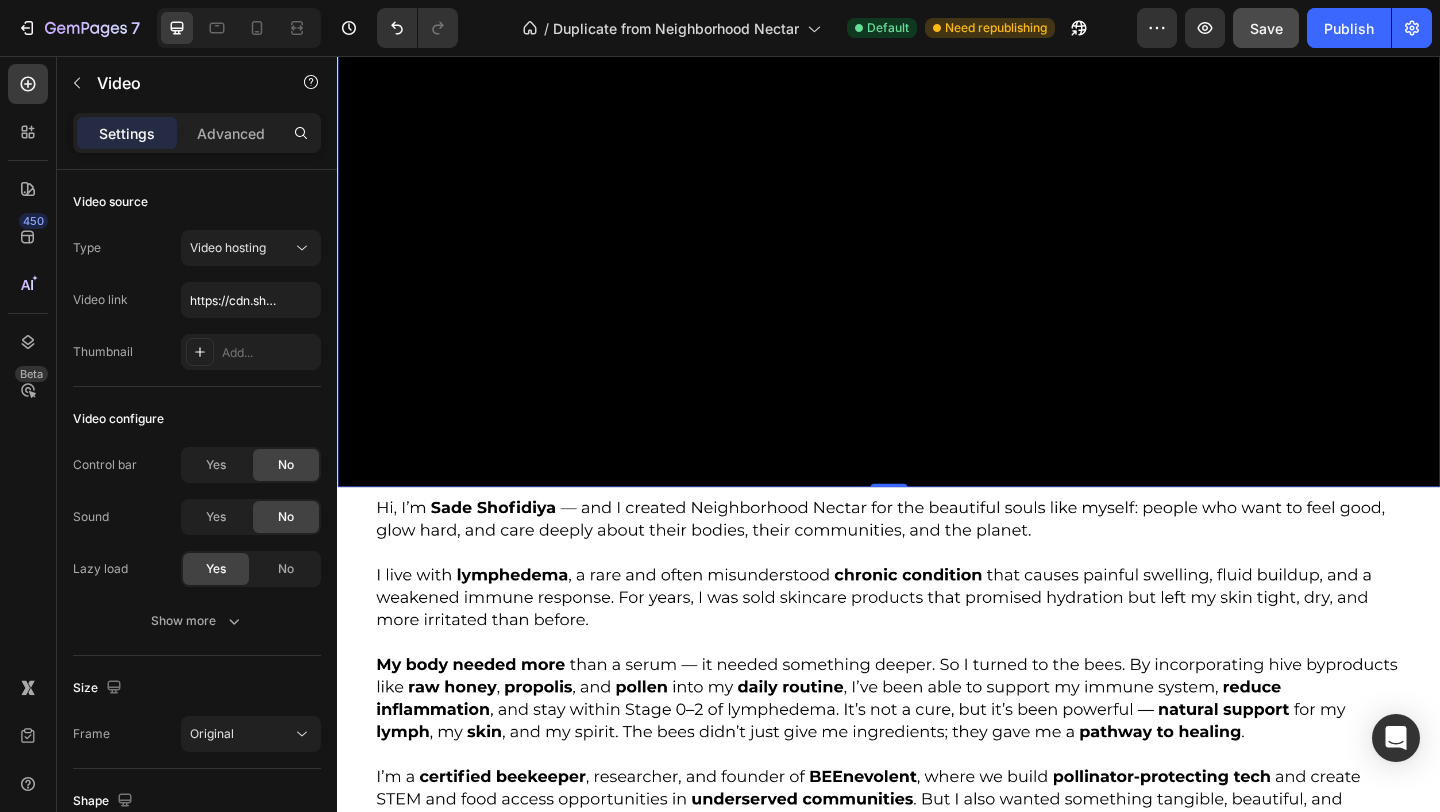 scroll, scrollTop: 4344, scrollLeft: 0, axis: vertical 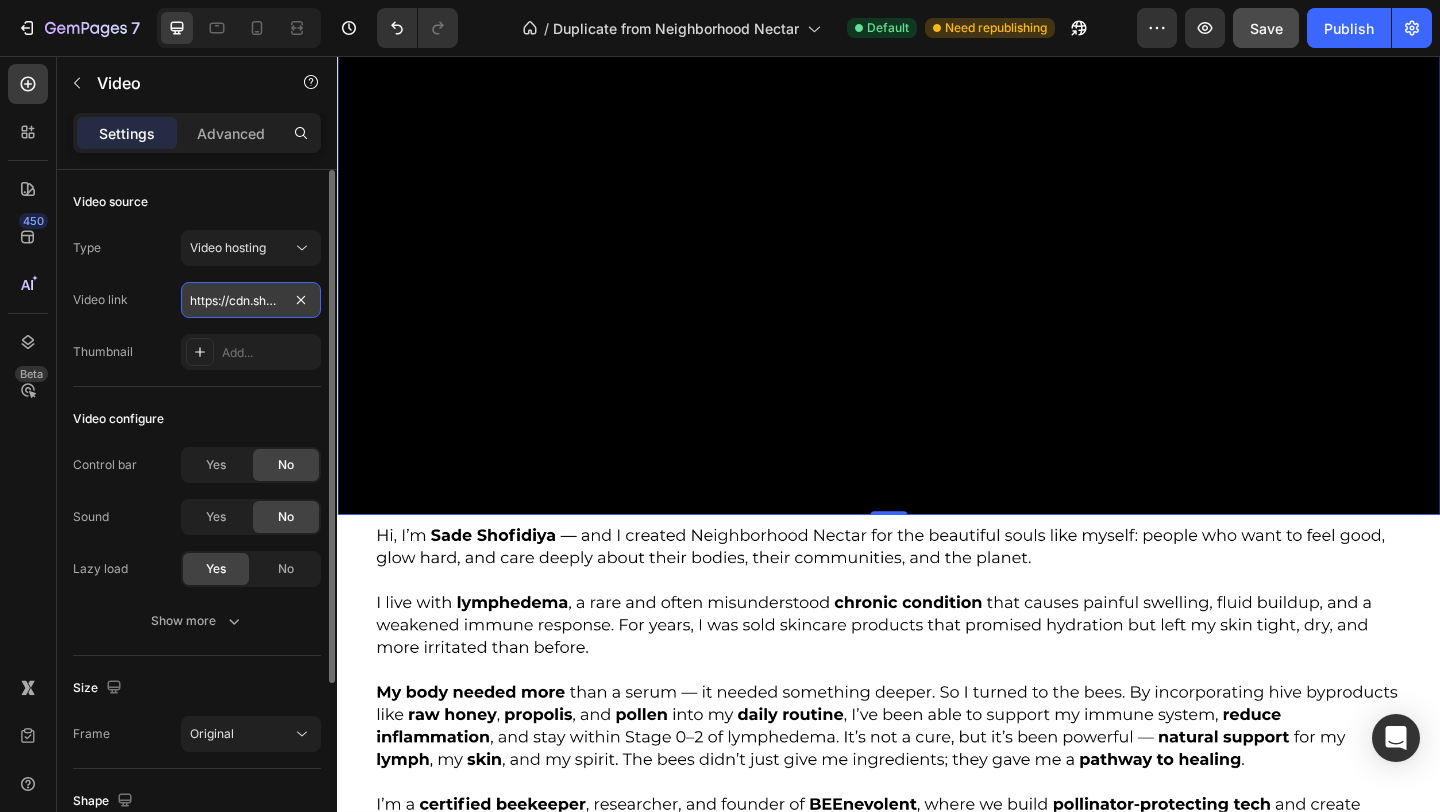 click on "https://cdn.shopify.com/videos/c/o/v/e41e718114634fed8fb76bb76c4fde5c.mp4" at bounding box center (251, 300) 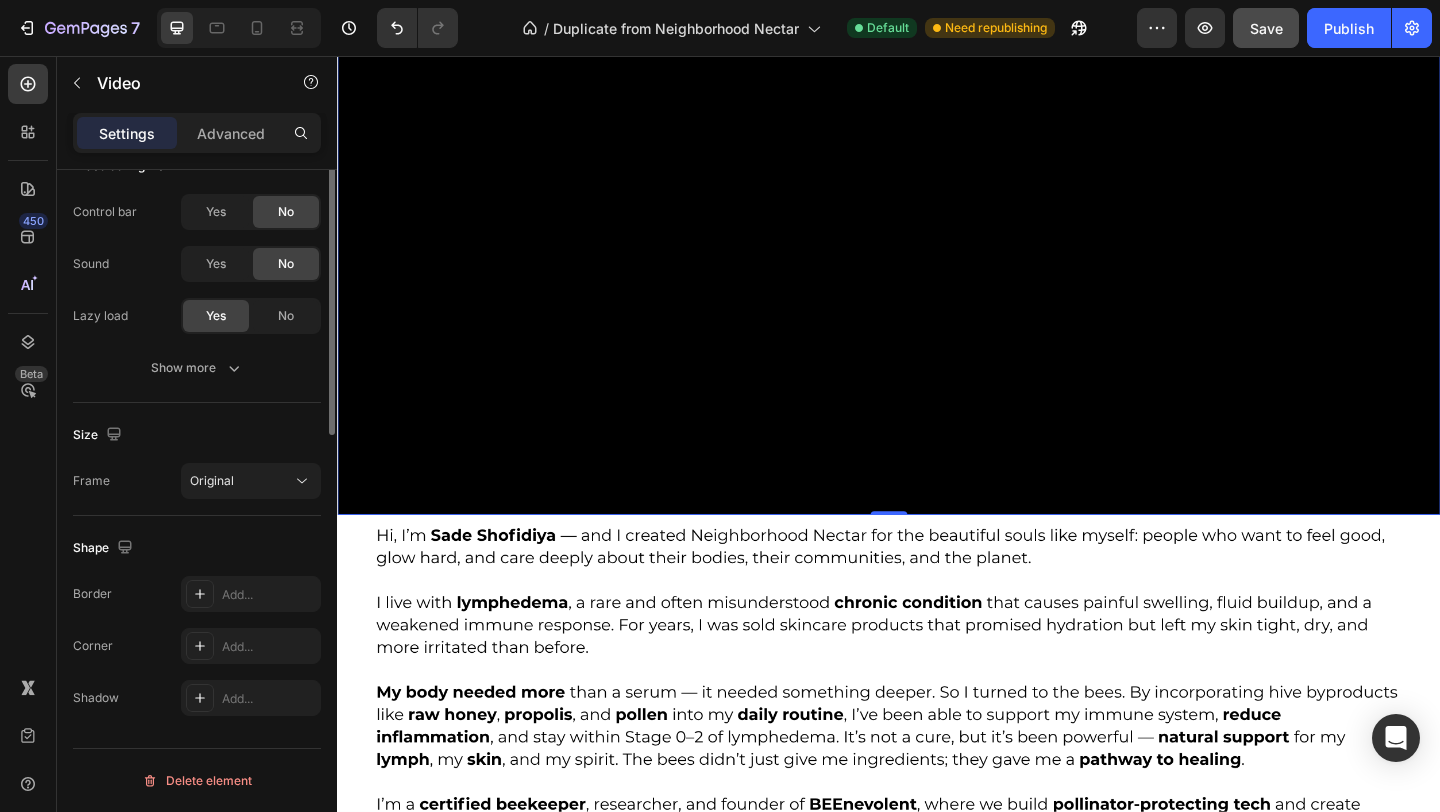 scroll, scrollTop: 0, scrollLeft: 0, axis: both 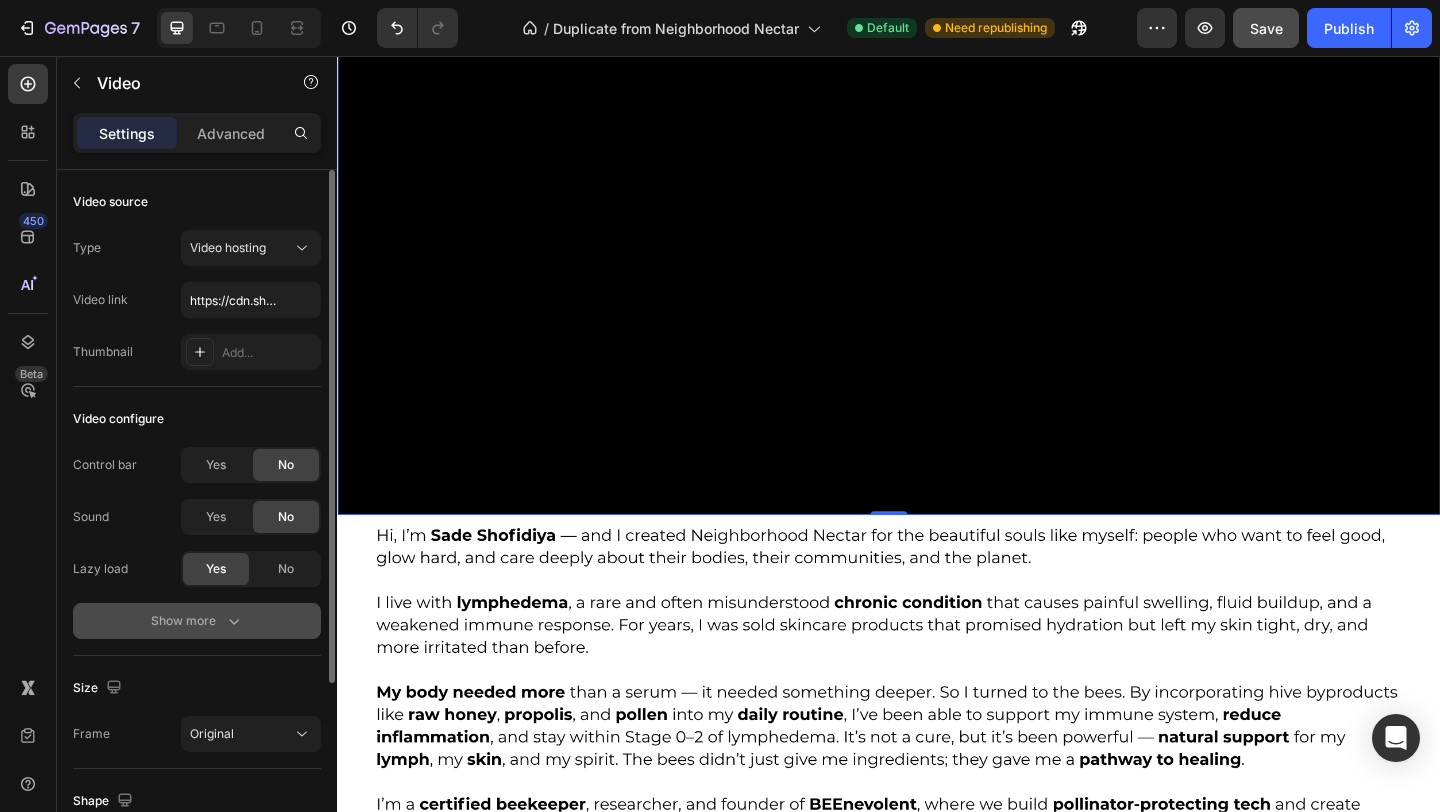 click on "Show more" at bounding box center (197, 621) 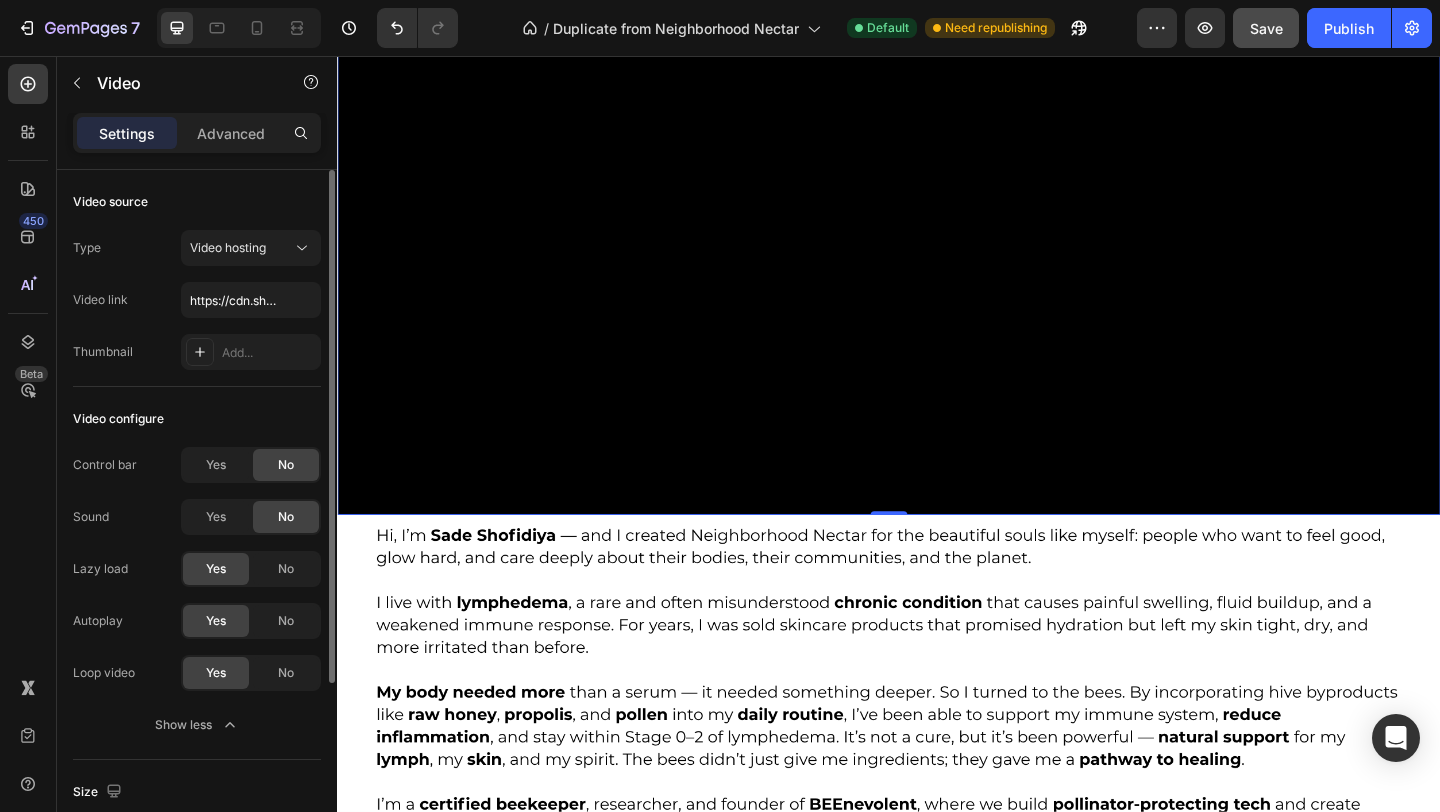 scroll, scrollTop: 13, scrollLeft: 0, axis: vertical 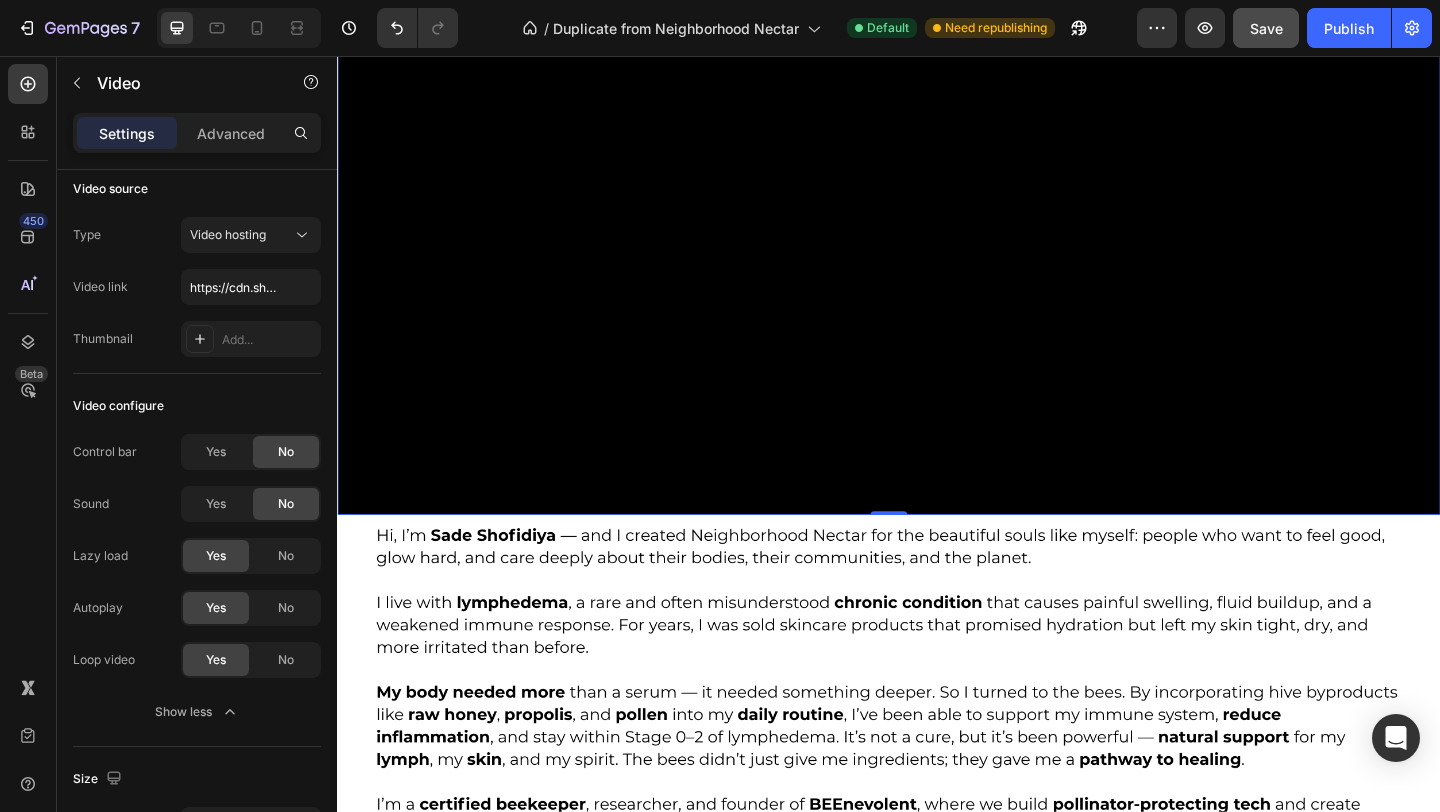 click on "Settings Advanced" at bounding box center (197, 133) 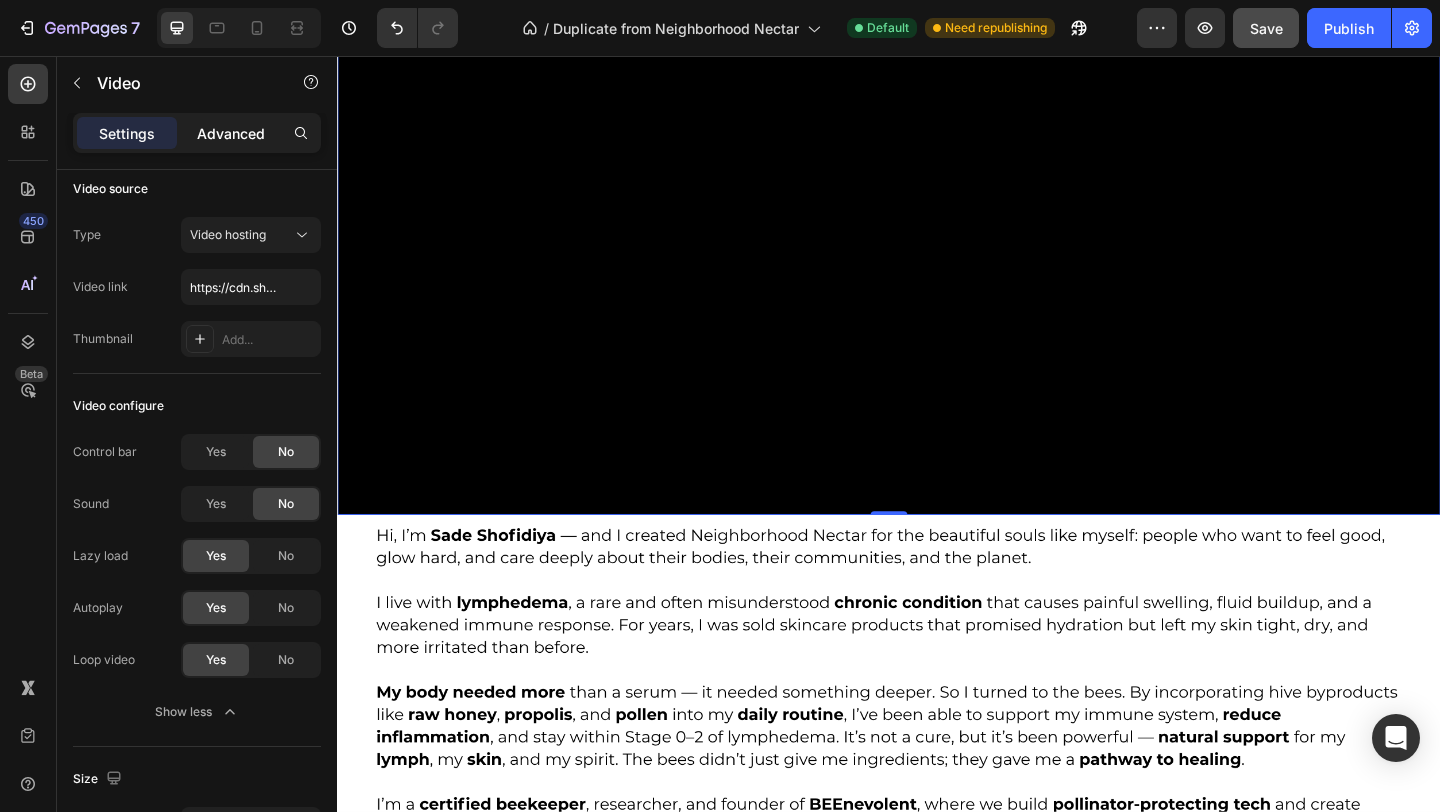 click on "Advanced" at bounding box center [231, 133] 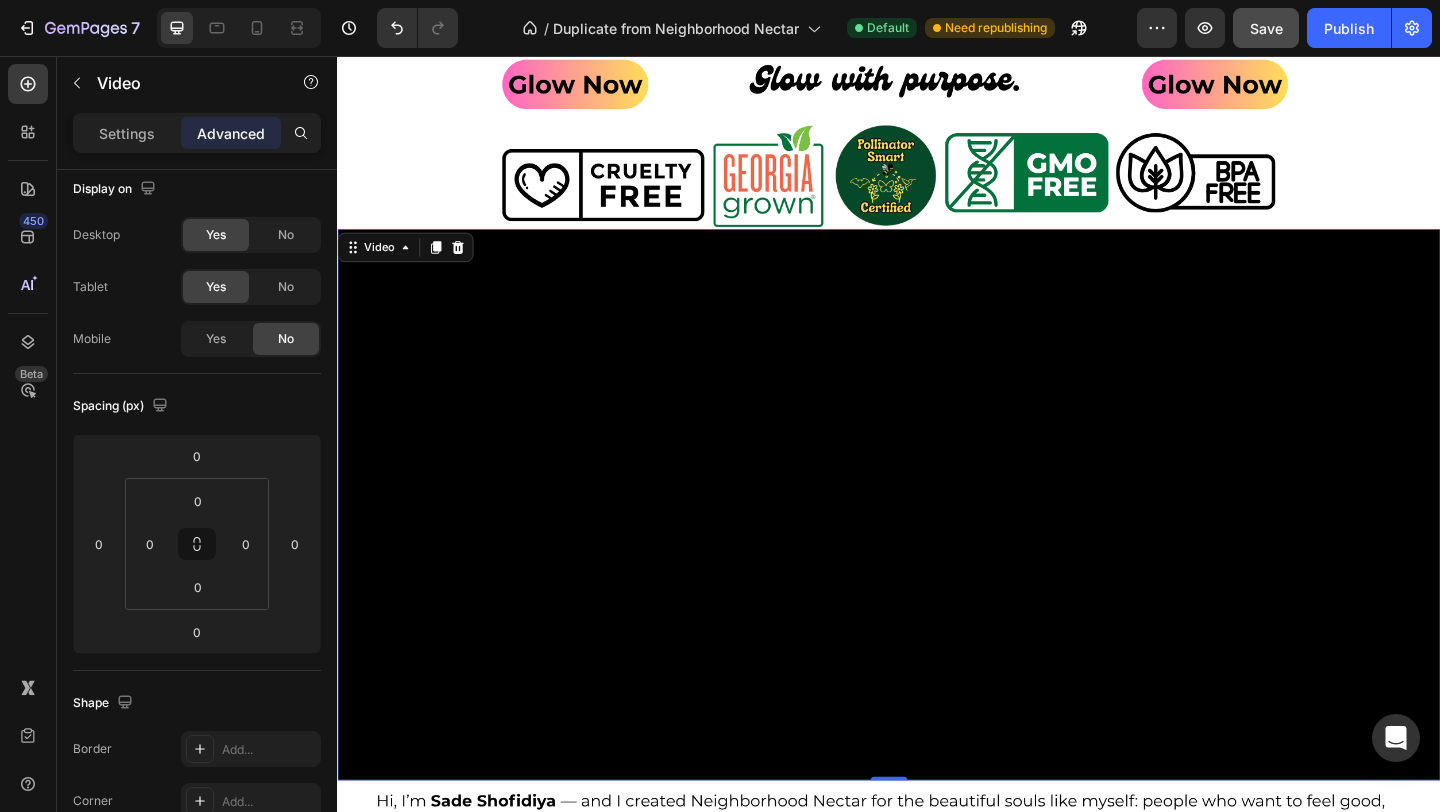 scroll, scrollTop: 4051, scrollLeft: 0, axis: vertical 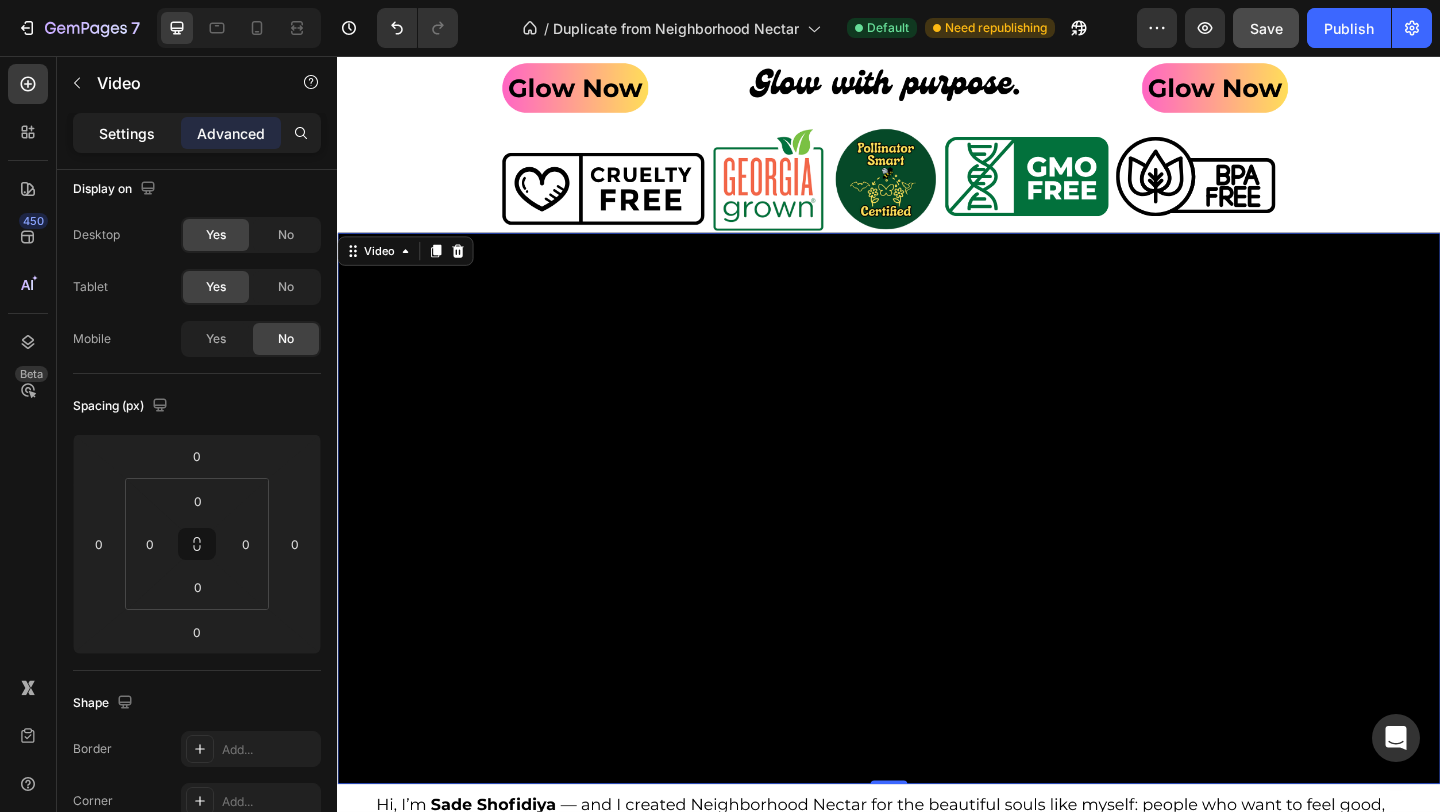 click on "Settings" at bounding box center [127, 133] 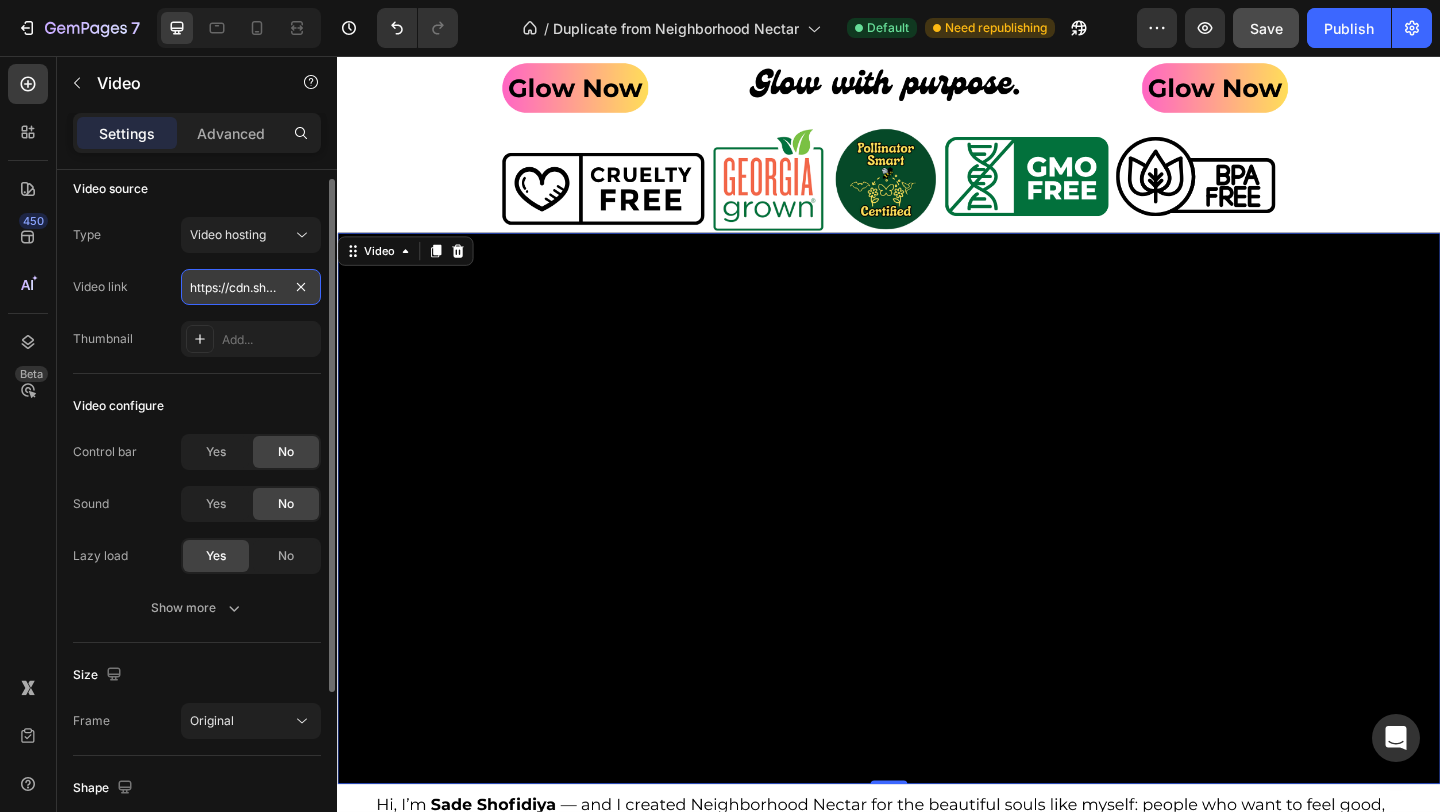 click on "https://cdn.shopify.com/videos/c/o/v/e41e718114634fed8fb76bb76c4fde5c.mp4" at bounding box center (251, 287) 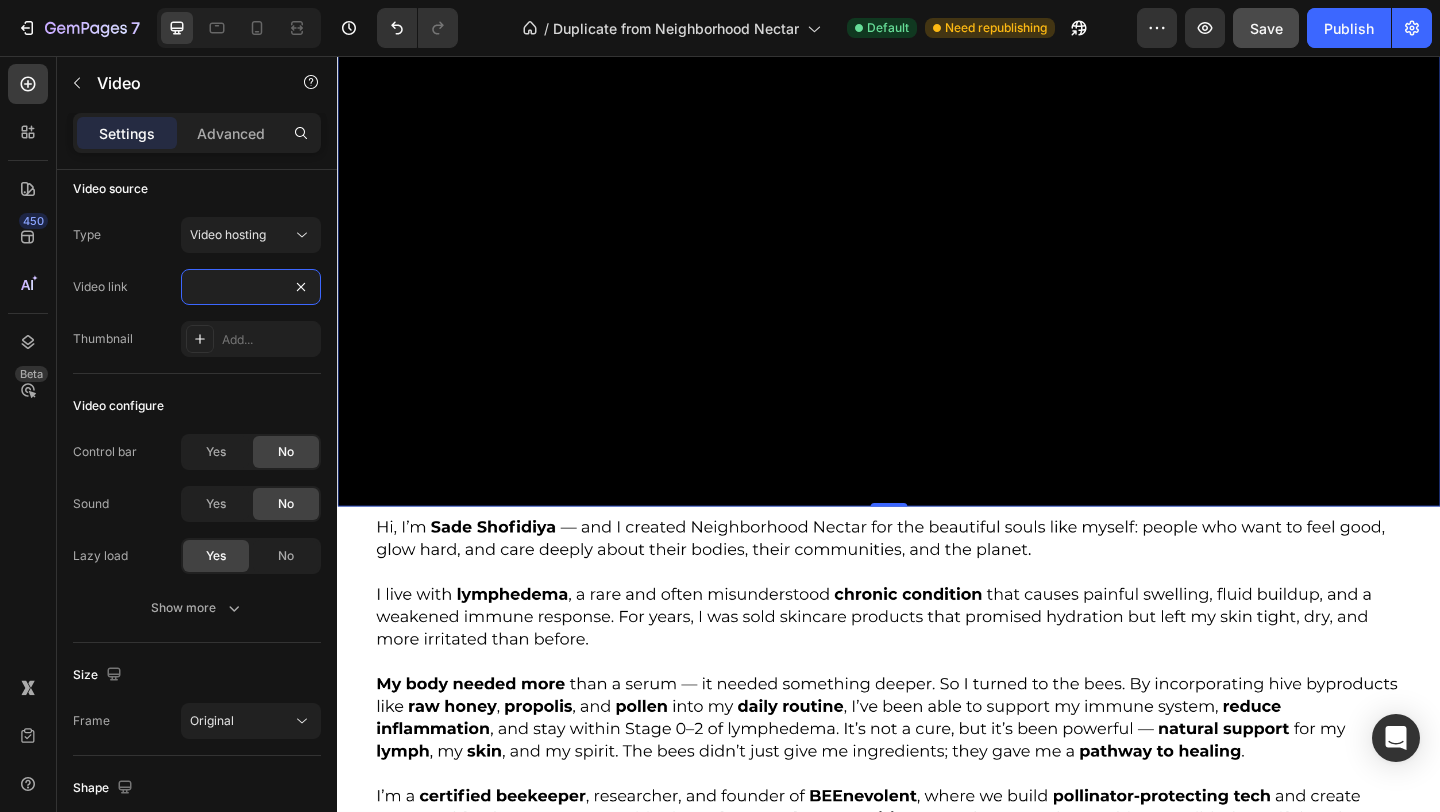 scroll, scrollTop: 4414, scrollLeft: 0, axis: vertical 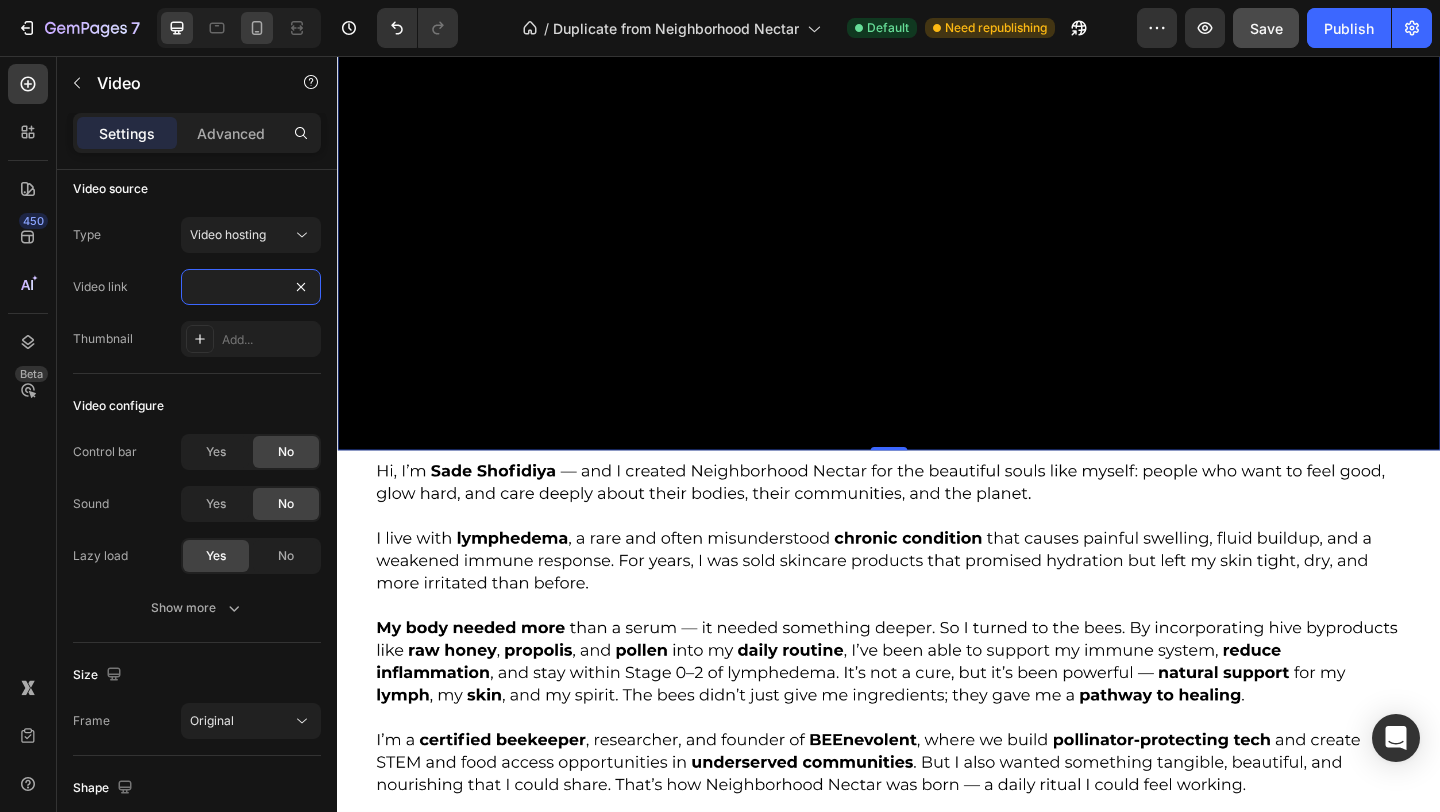 type on "https://cdn.shopify.com/videos/c/o/v/4285575b5629464ab5533eec3fa20c10.mp4" 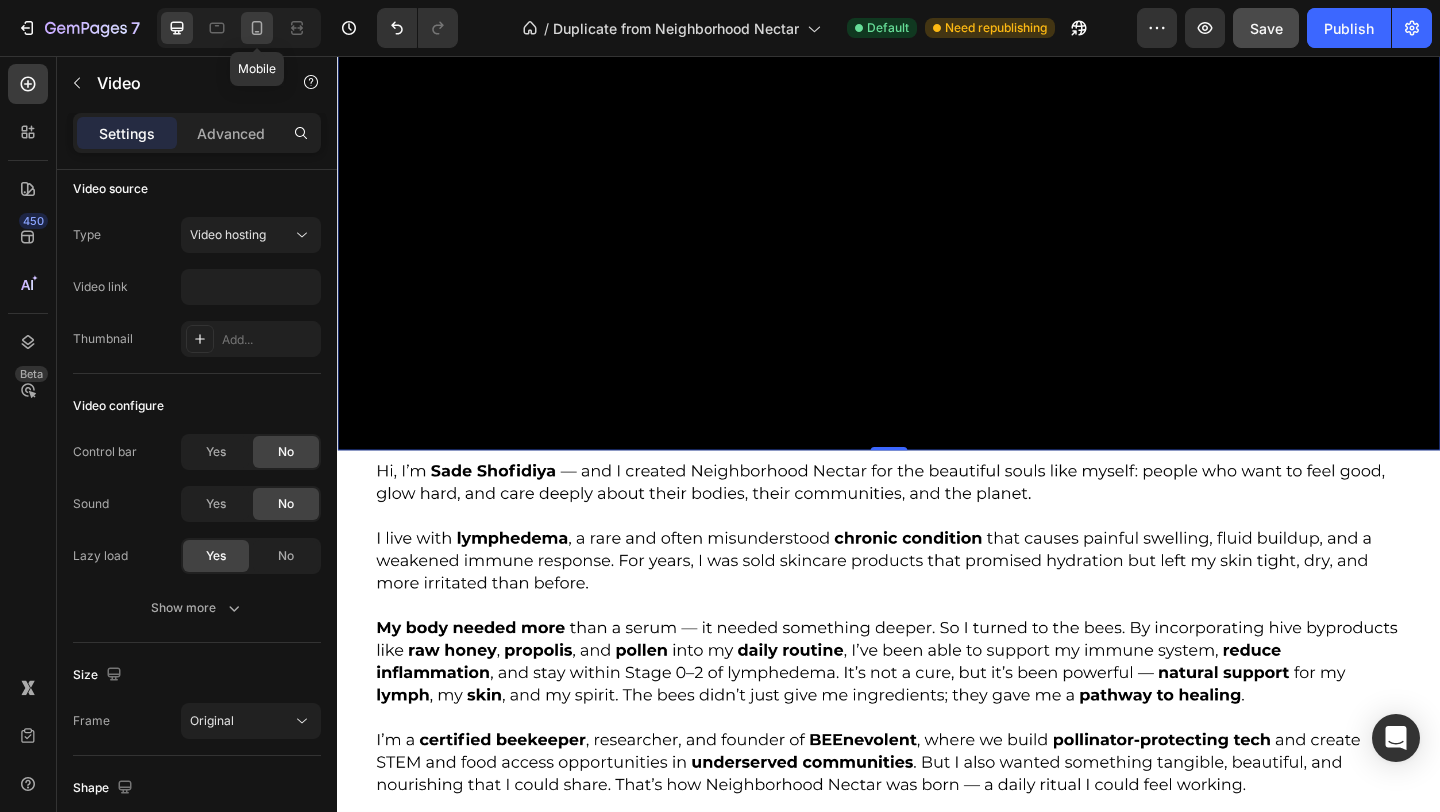 click 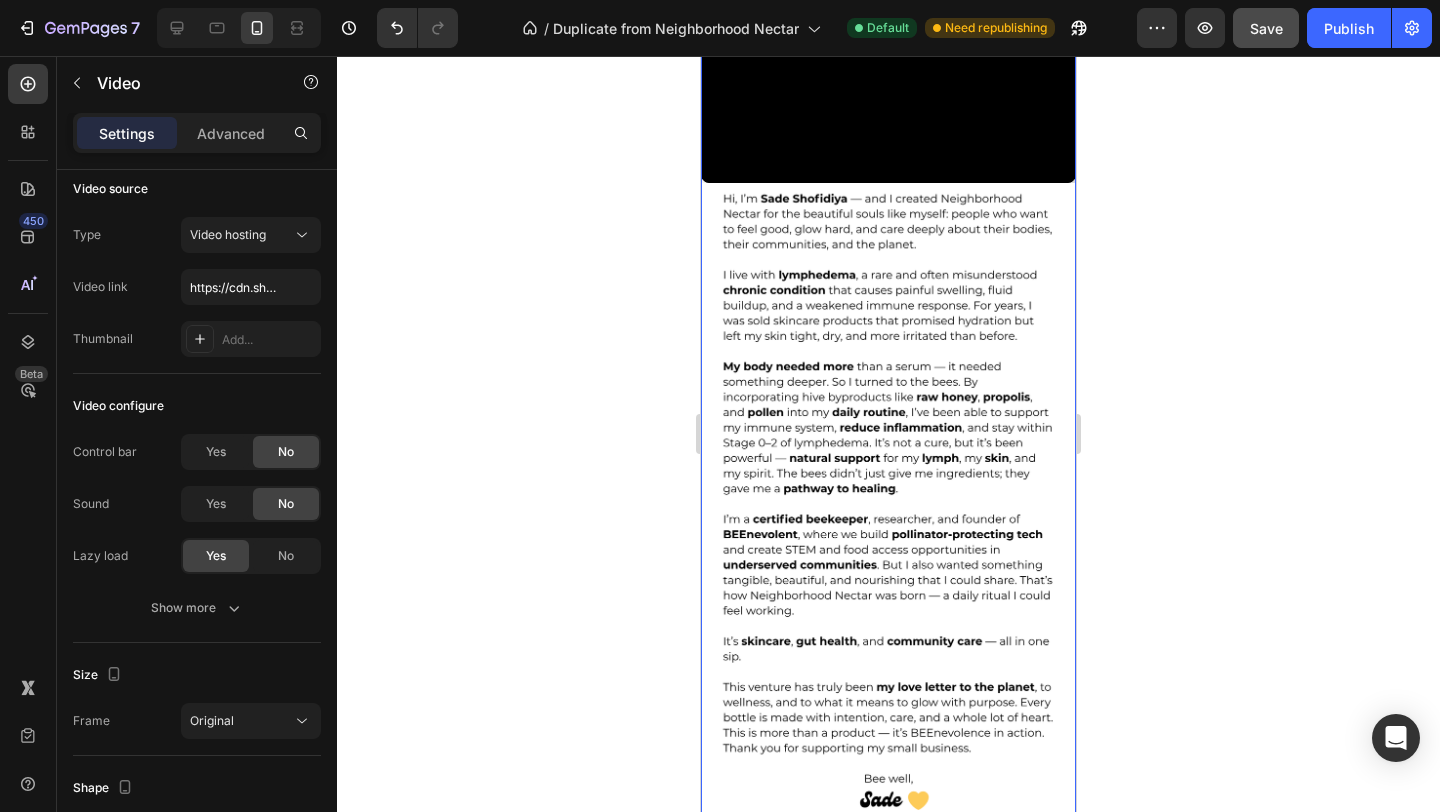 scroll, scrollTop: 3308, scrollLeft: 0, axis: vertical 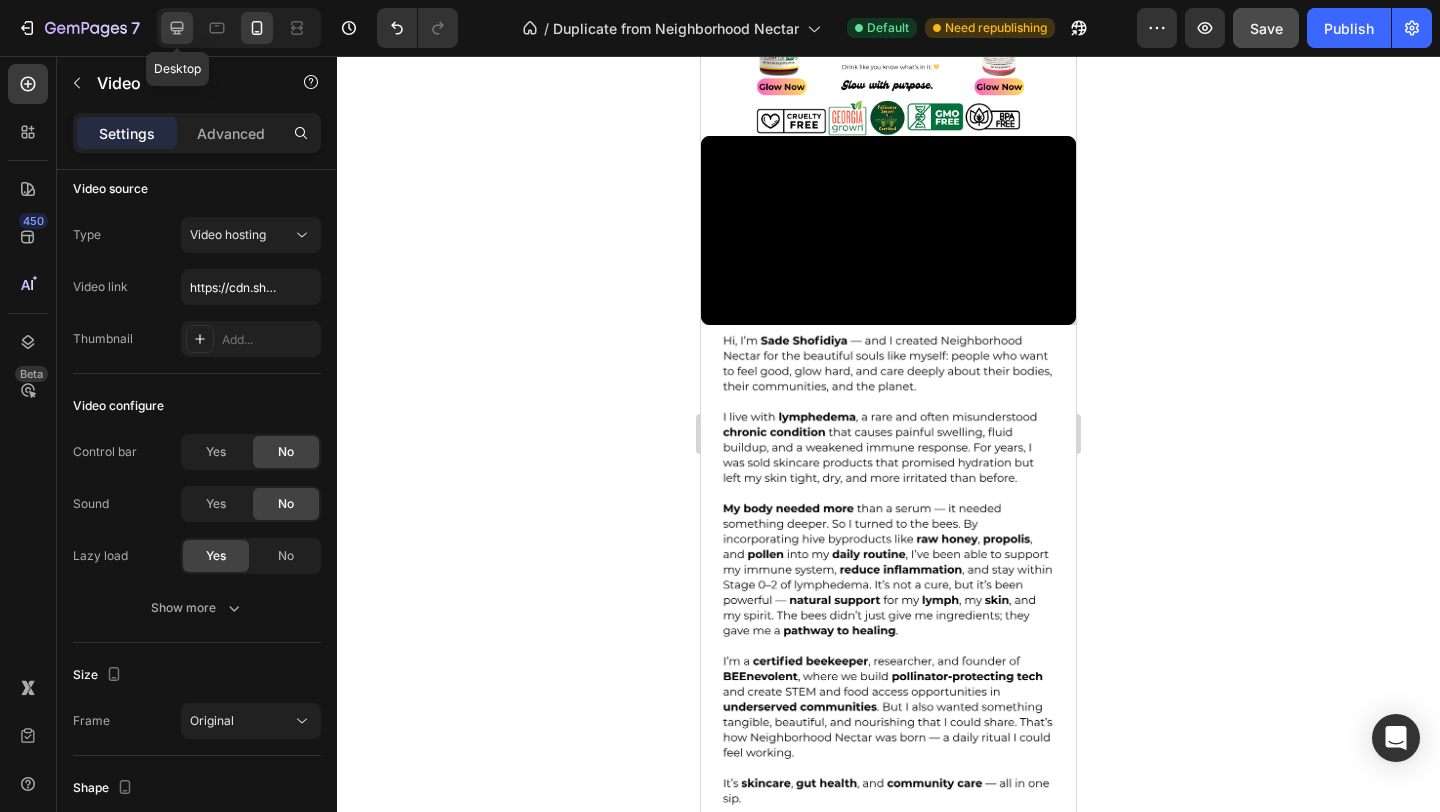 click 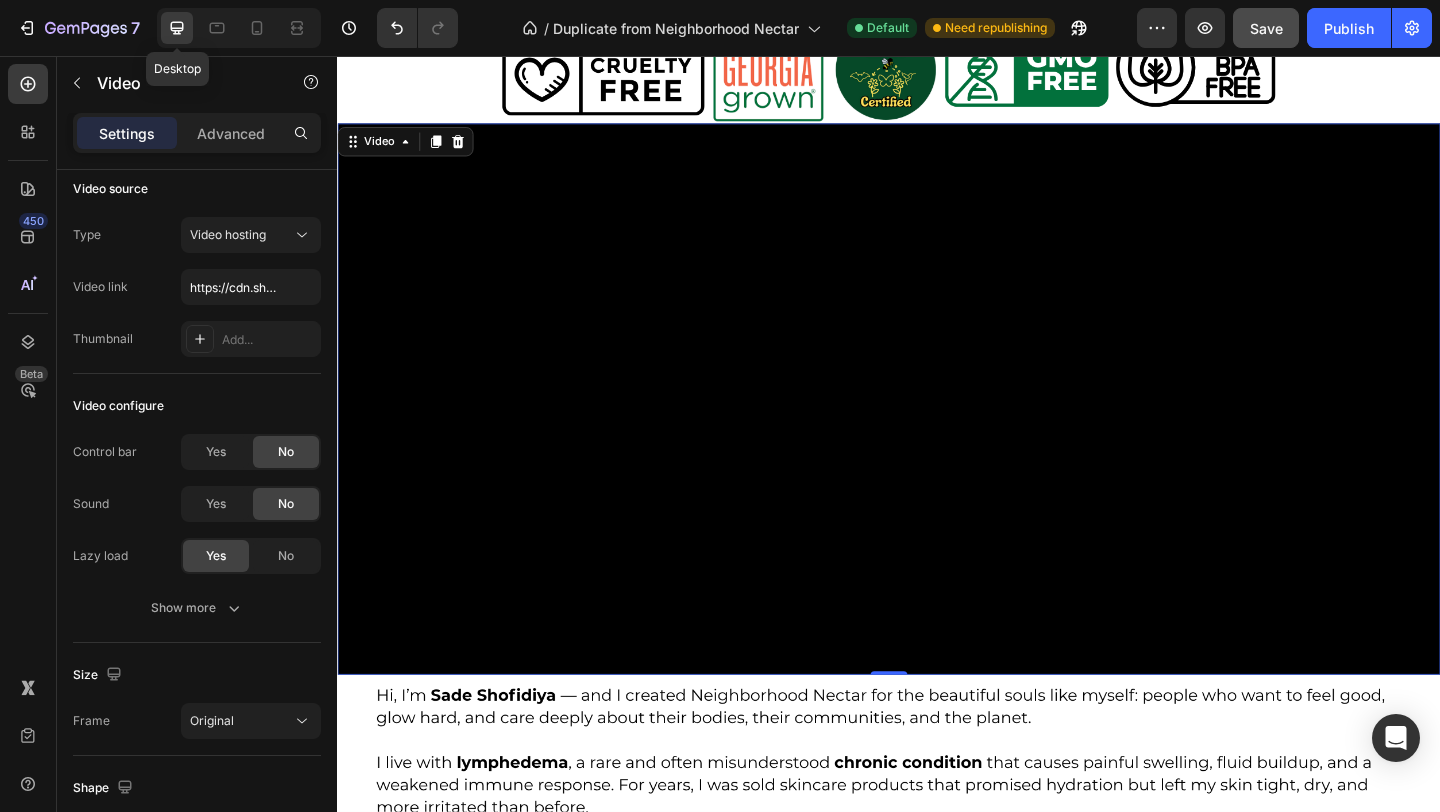 scroll, scrollTop: 4173, scrollLeft: 0, axis: vertical 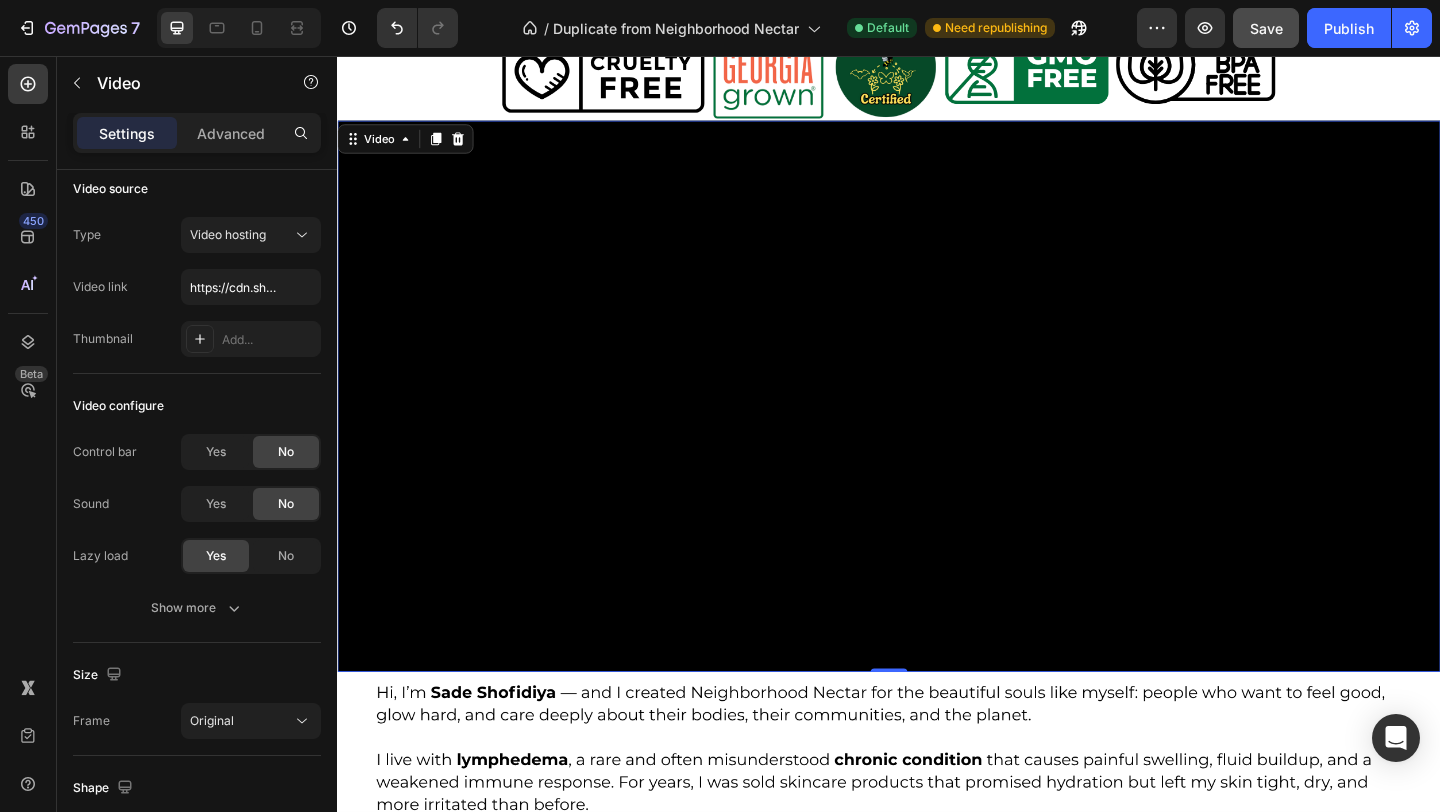 click on "Settings Advanced" at bounding box center [197, 133] 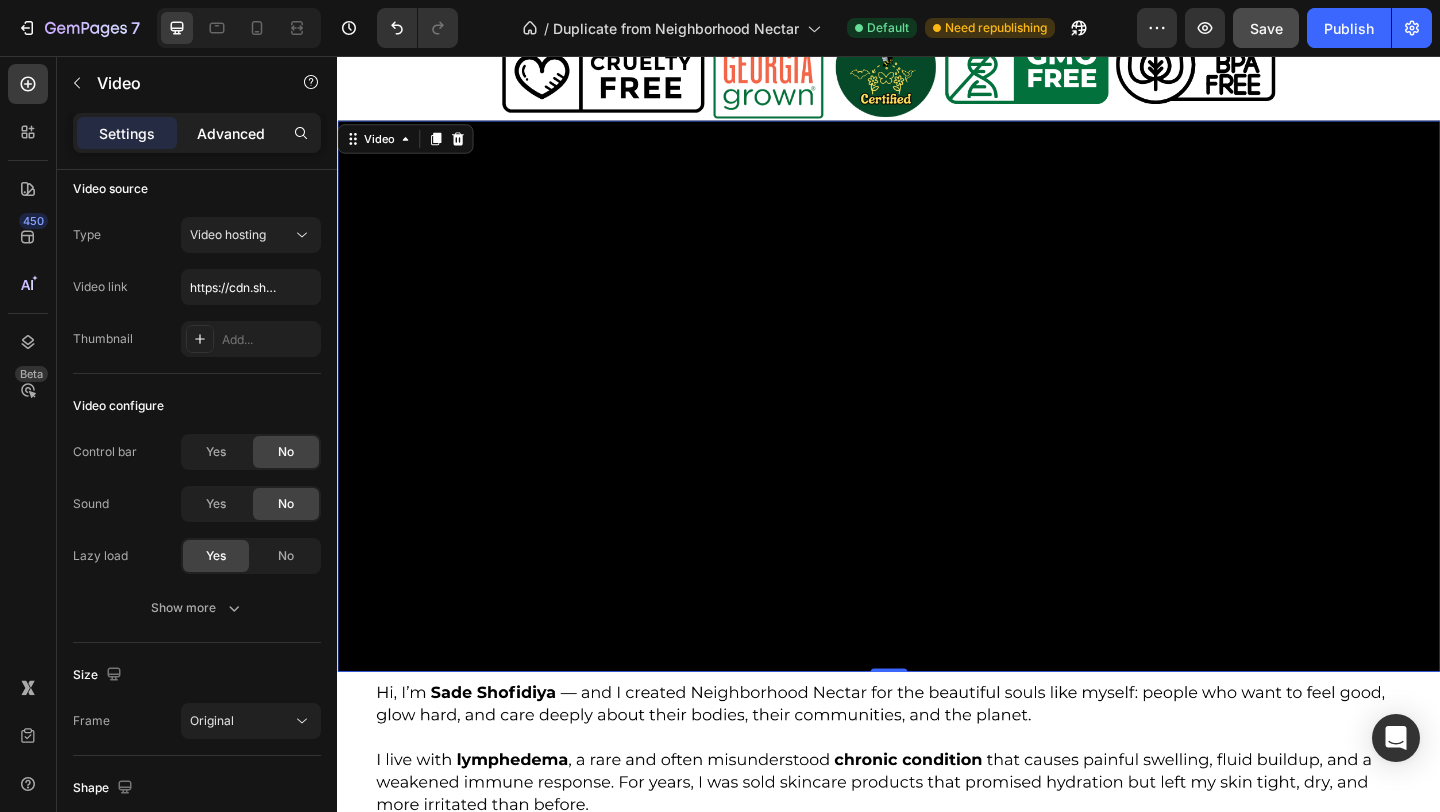 click on "Advanced" at bounding box center [231, 133] 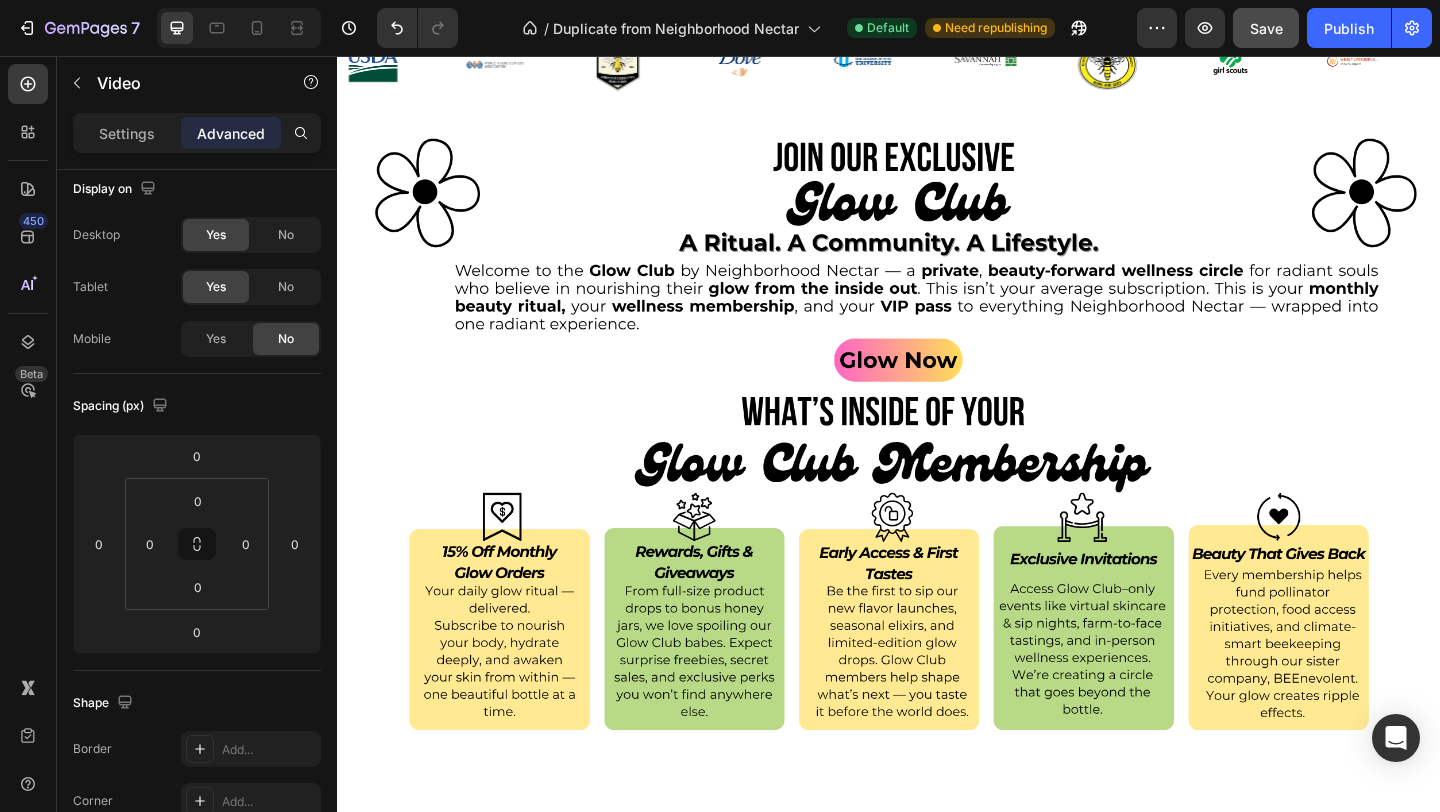 scroll, scrollTop: 3744, scrollLeft: 0, axis: vertical 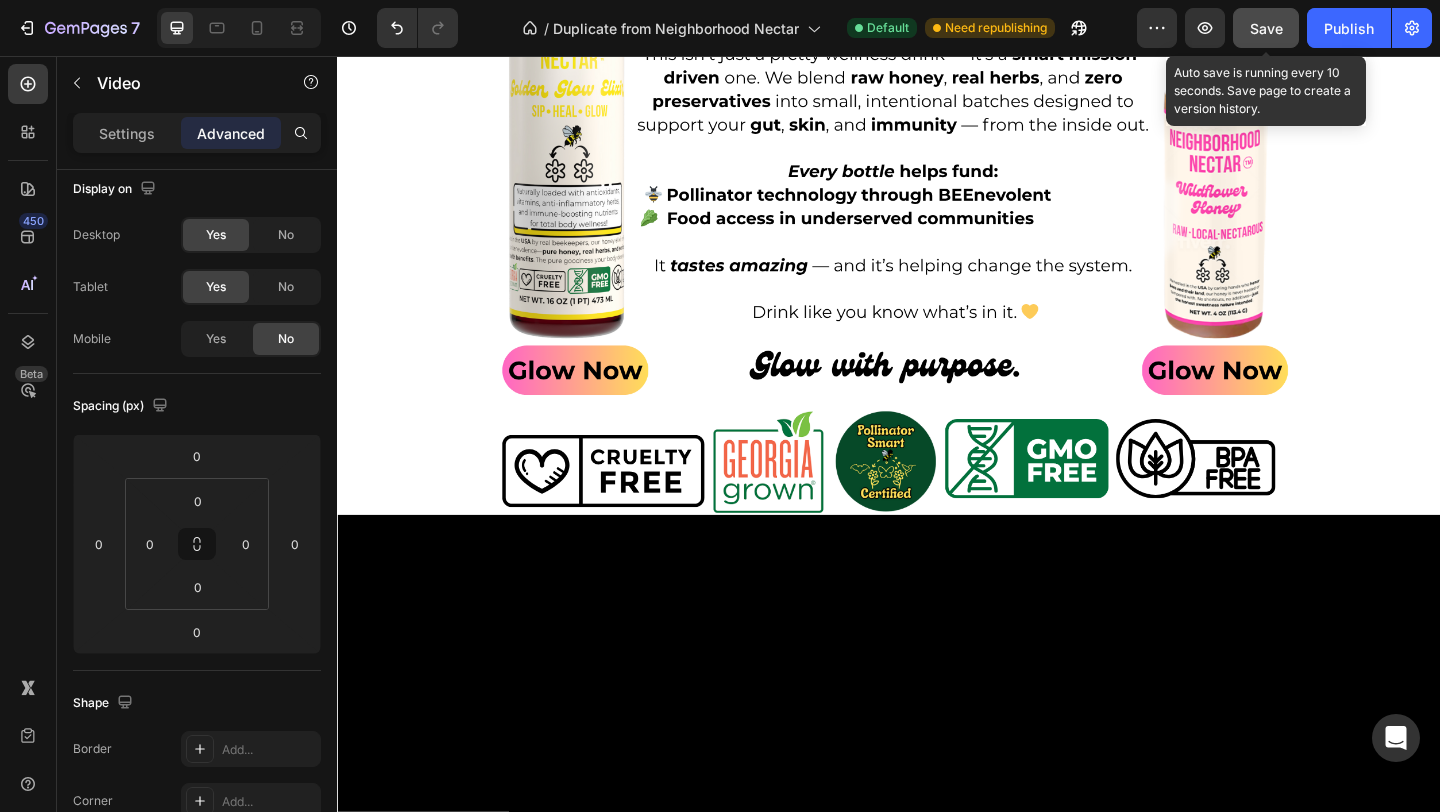 click on "Save" at bounding box center [1266, 28] 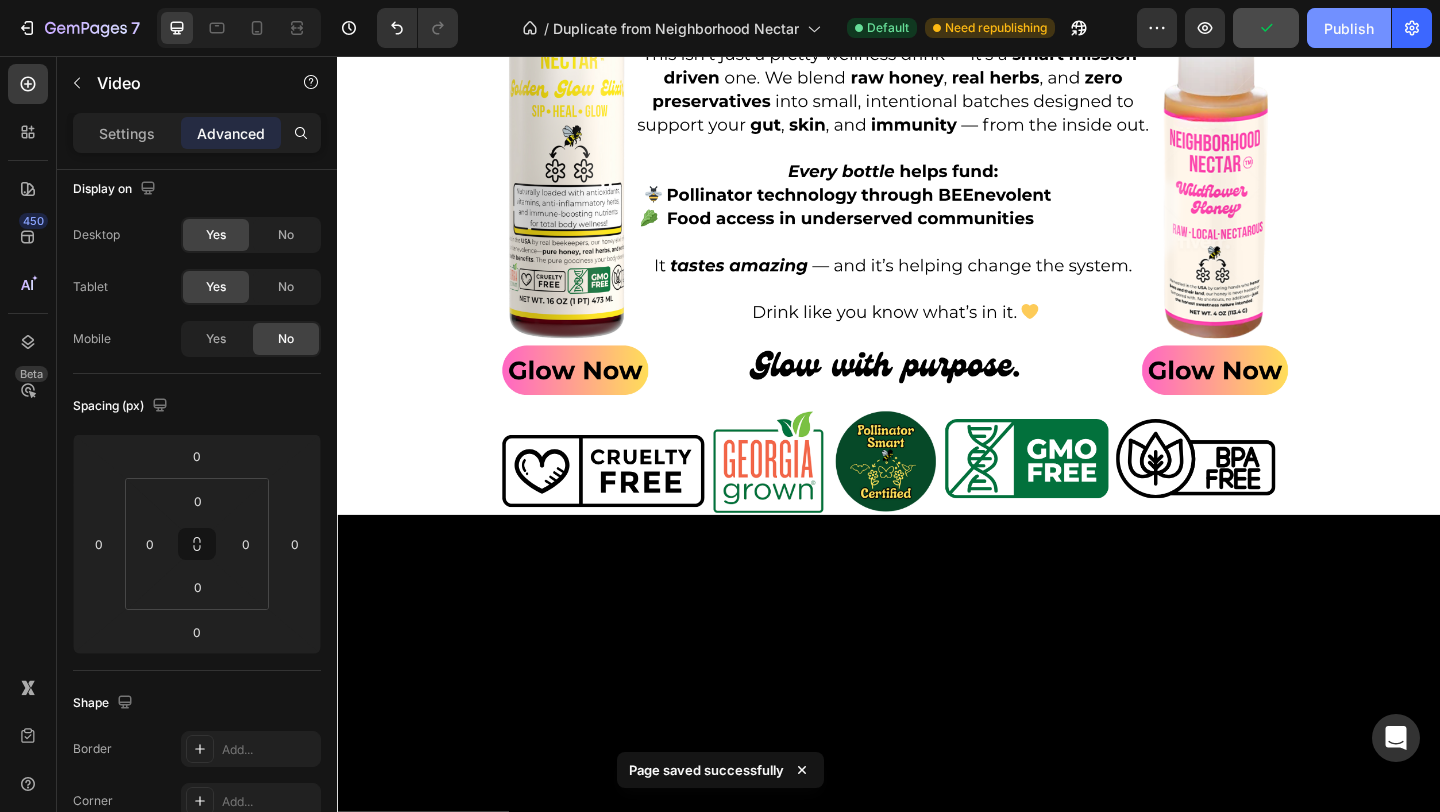 click on "Publish" at bounding box center [1349, 28] 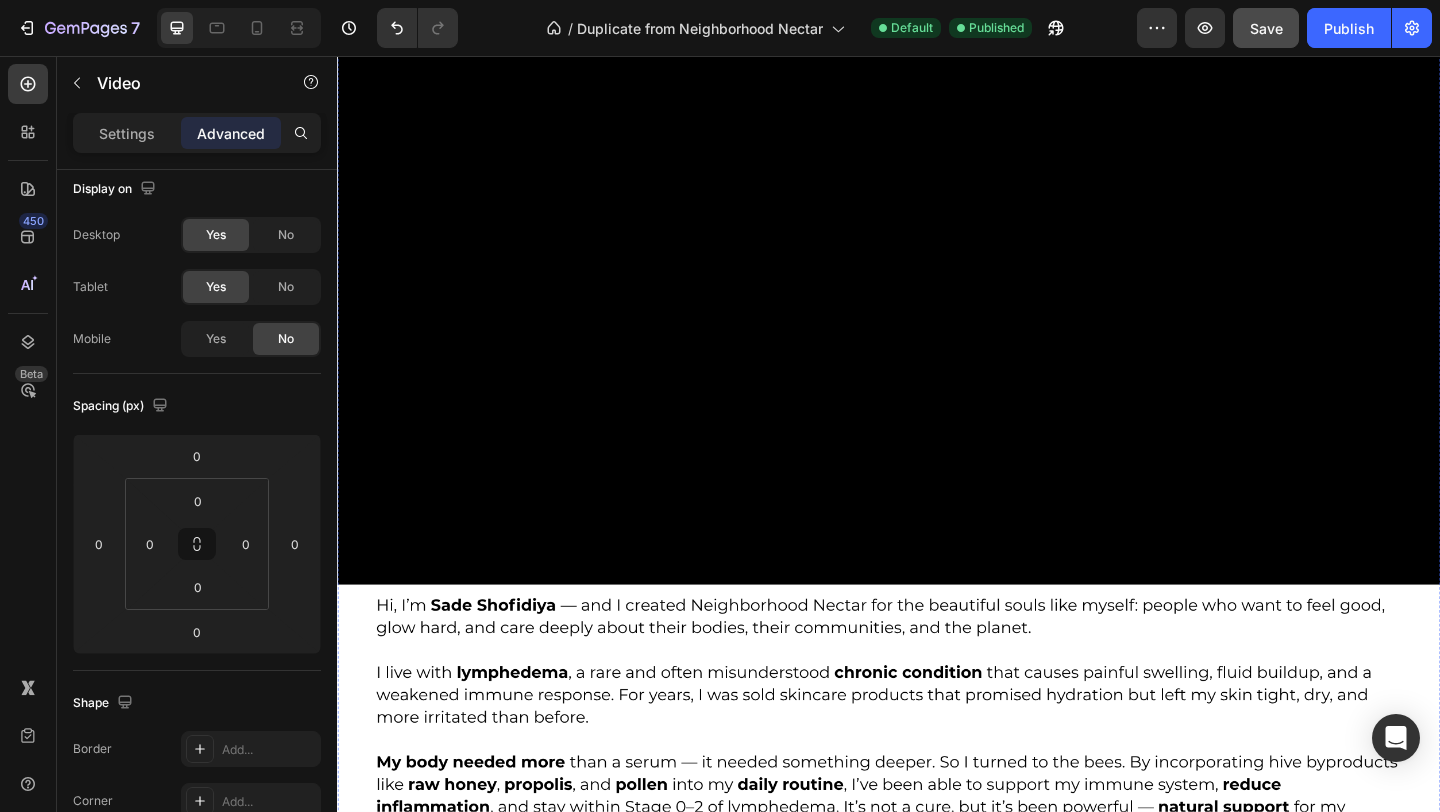 scroll, scrollTop: 4672, scrollLeft: 0, axis: vertical 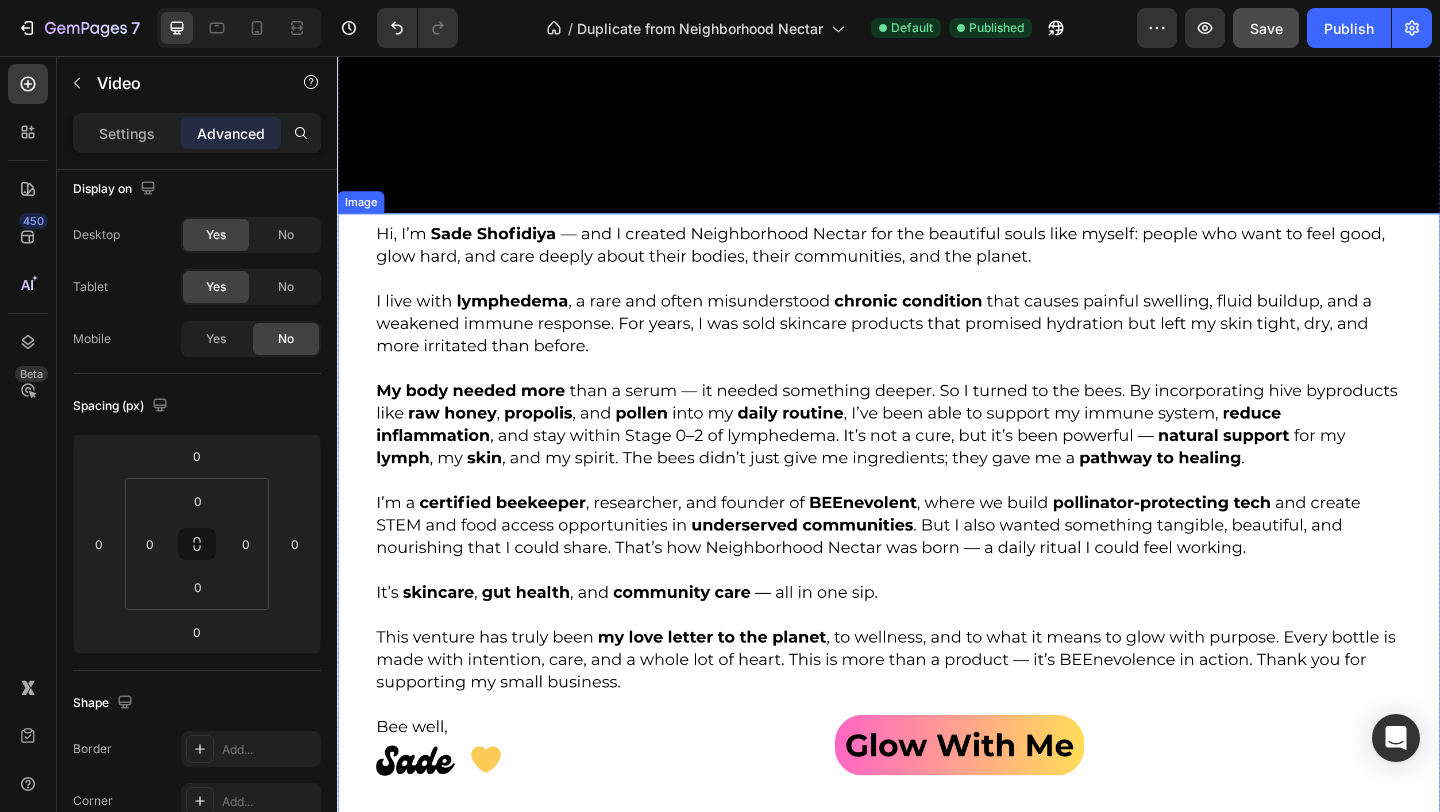 click at bounding box center (937, 564) 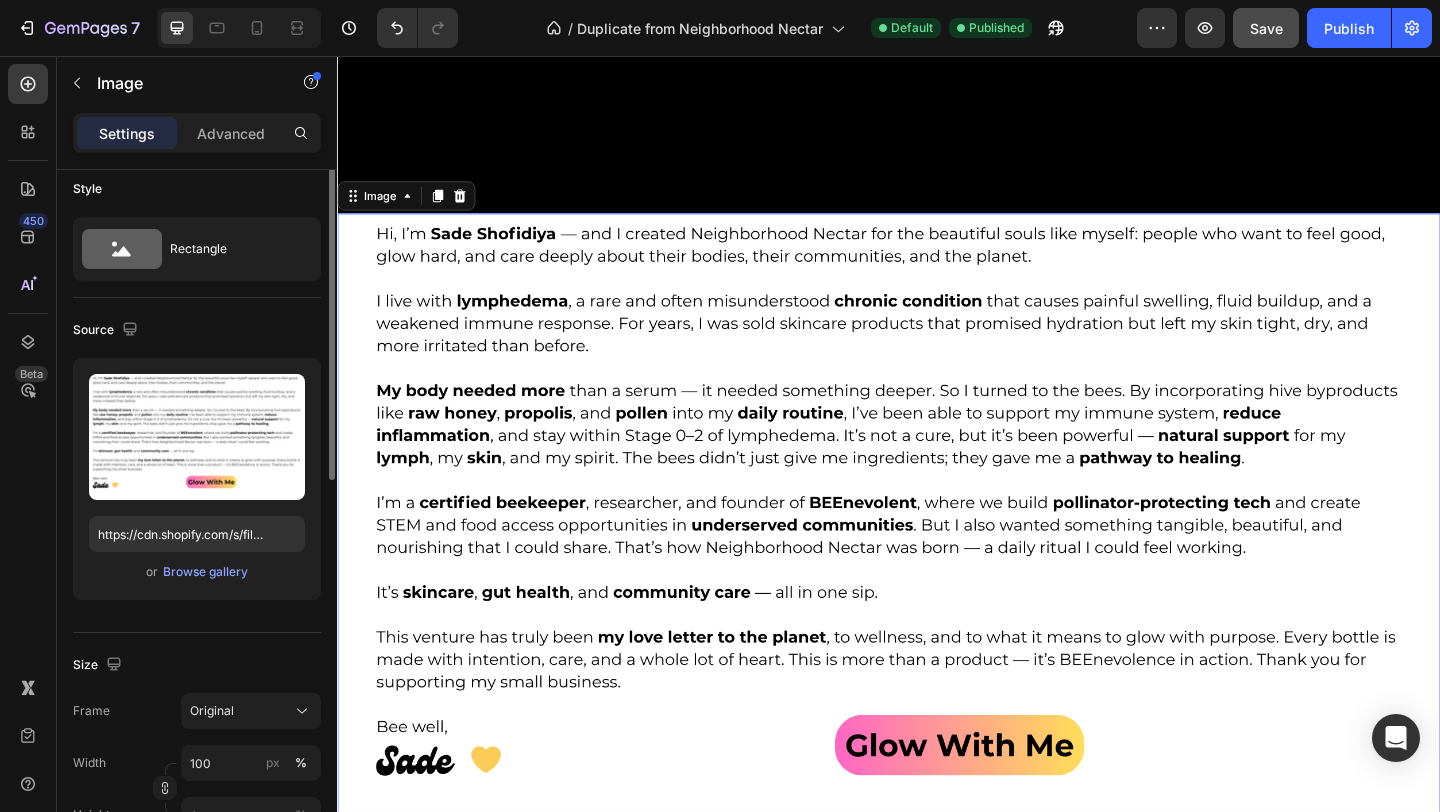 scroll, scrollTop: 0, scrollLeft: 0, axis: both 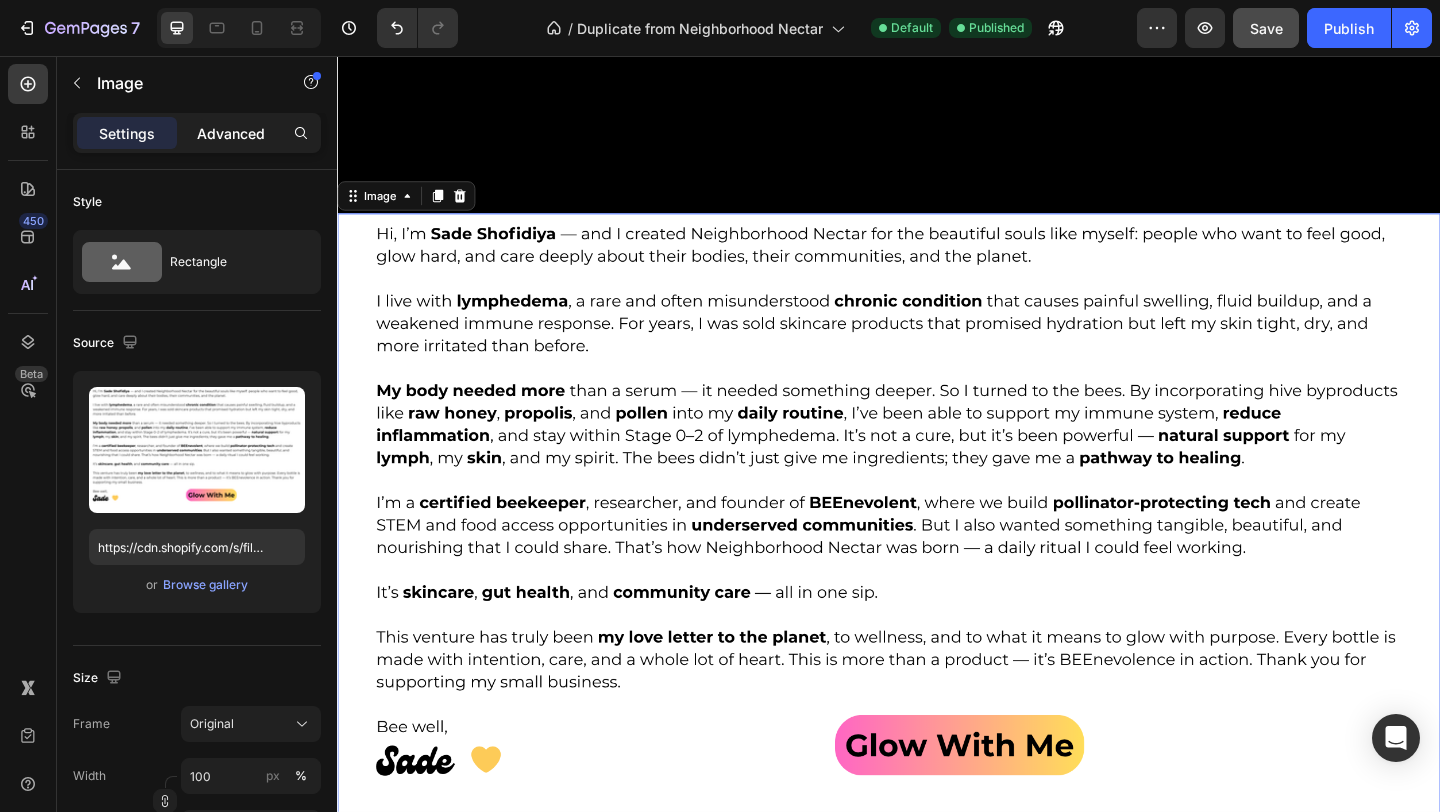 click on "Advanced" at bounding box center [231, 133] 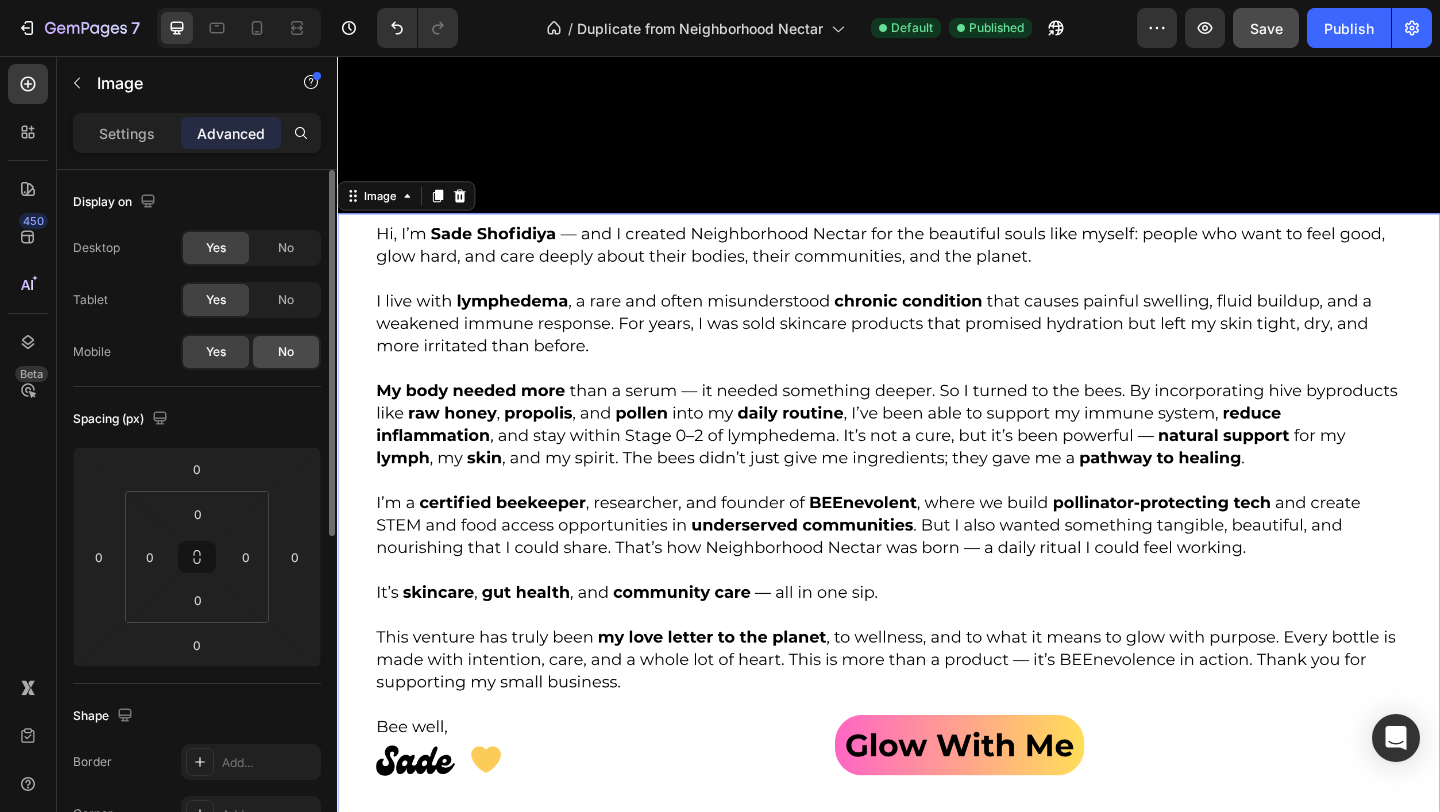 click on "No" 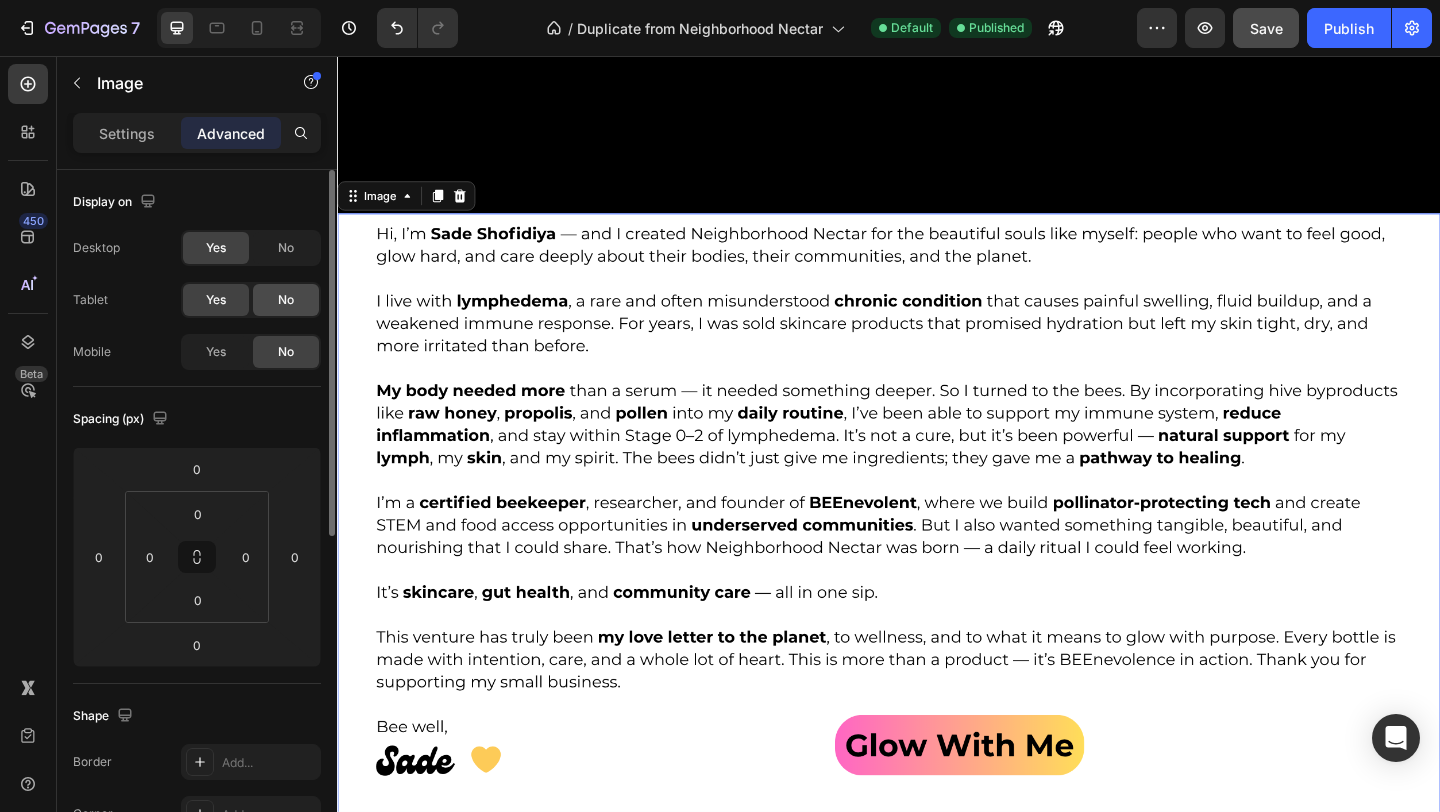 click on "No" 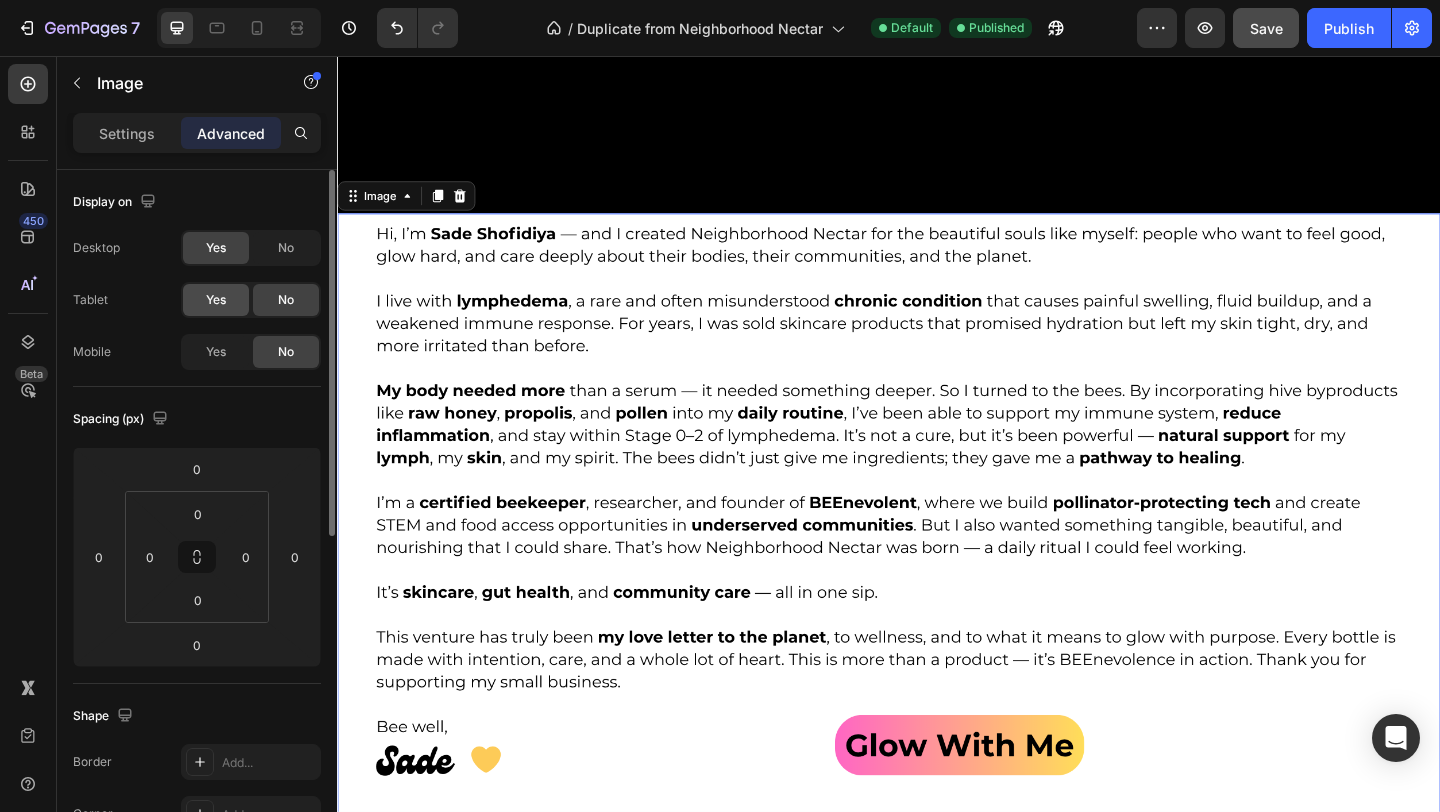 click on "Yes" 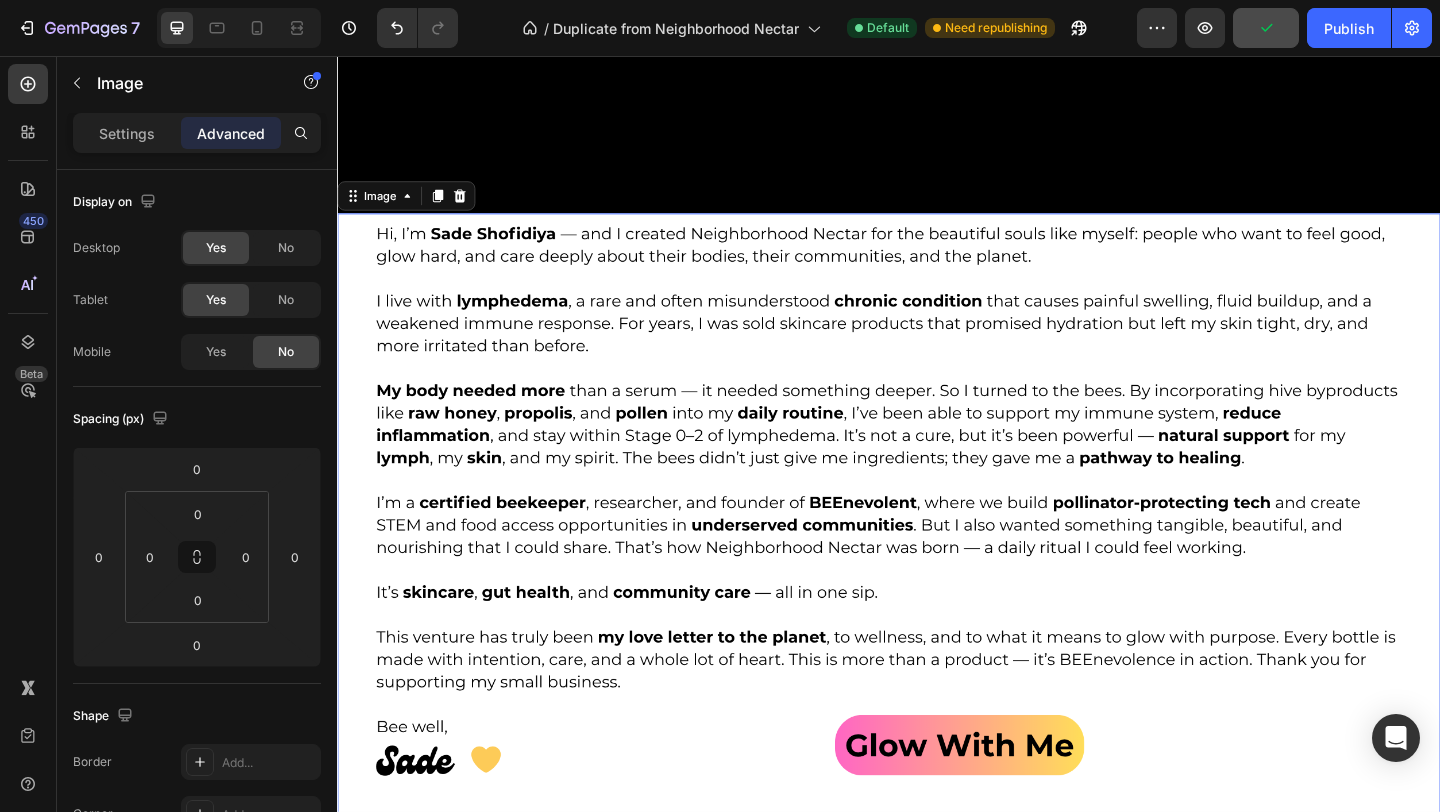 click at bounding box center (937, 564) 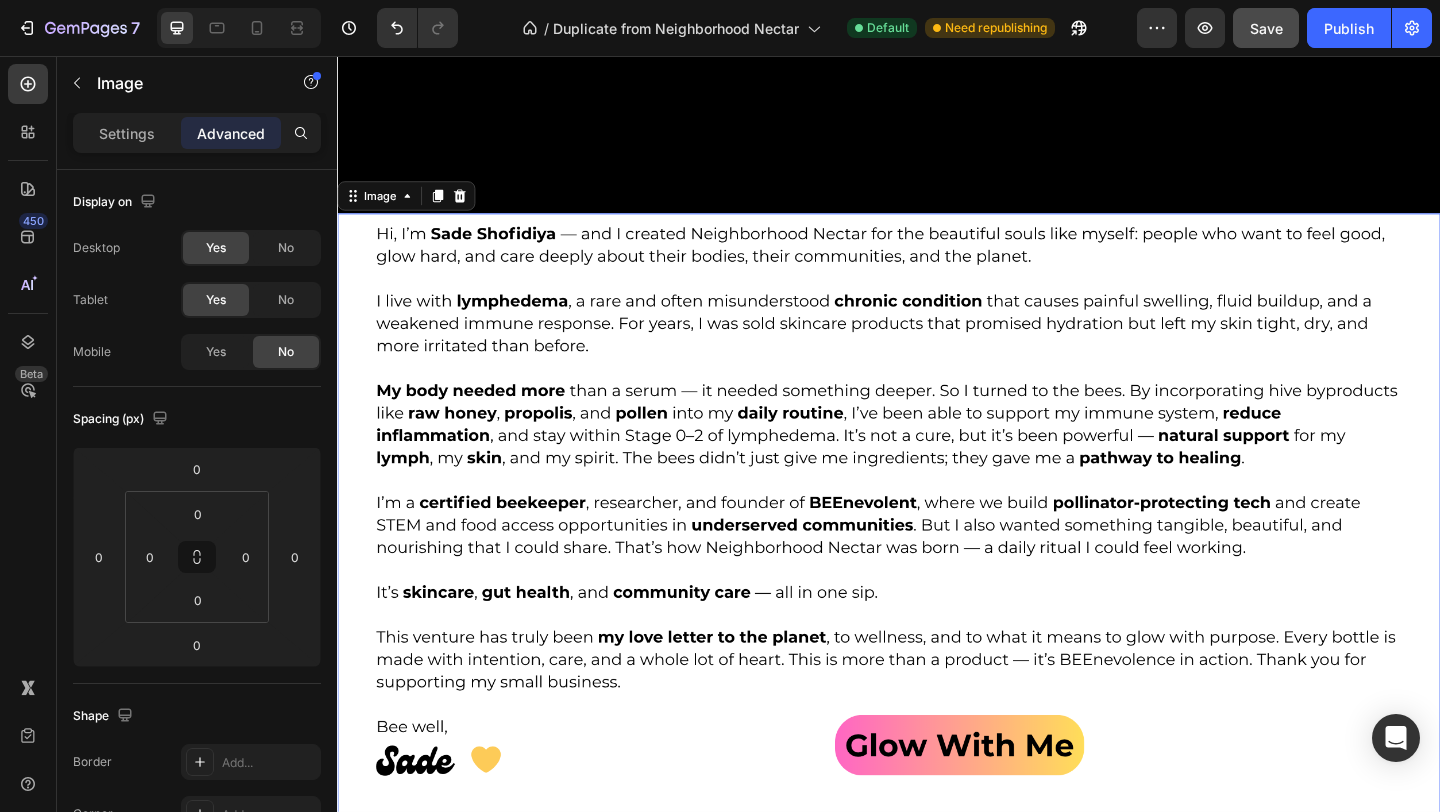 click at bounding box center (937, 564) 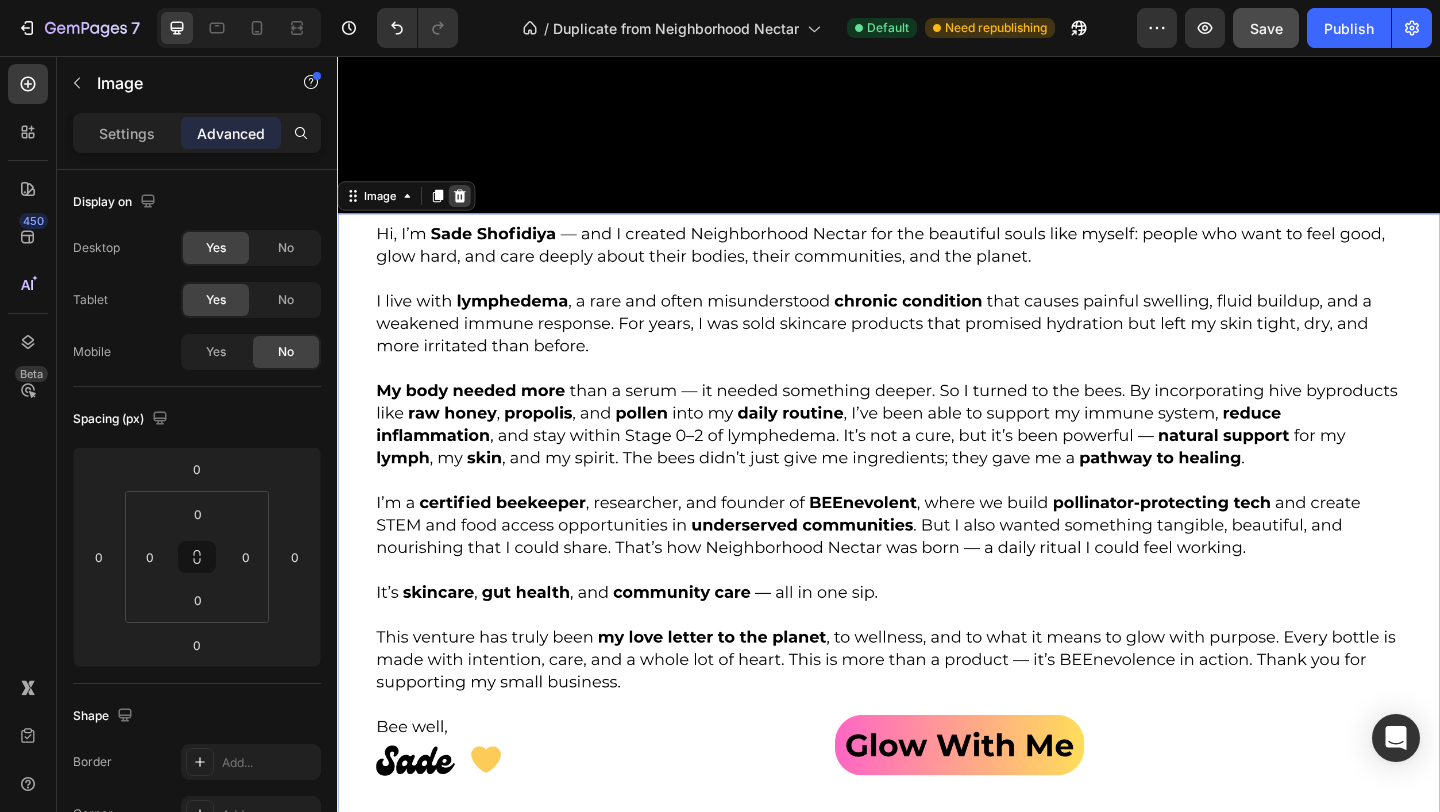 click 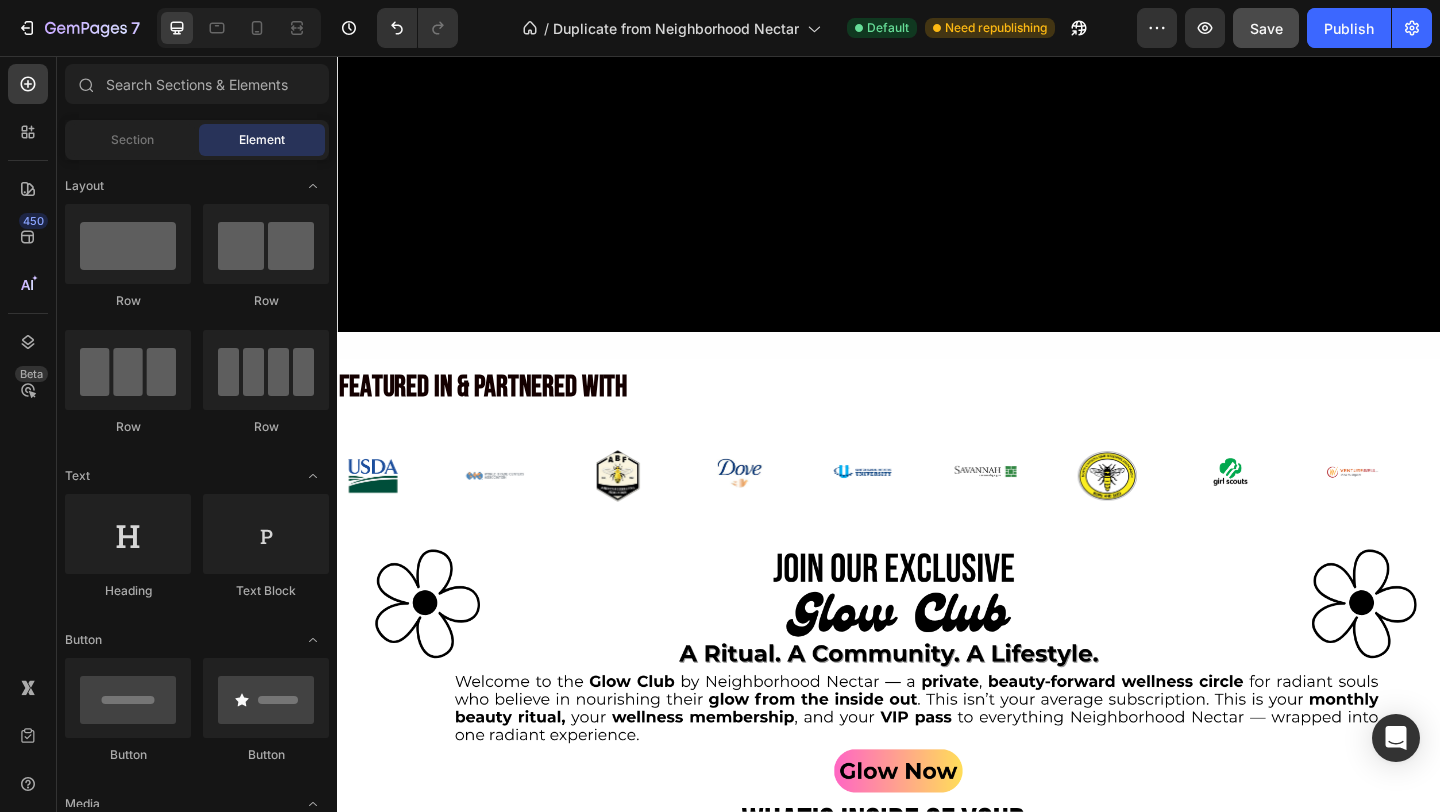 scroll, scrollTop: 4361, scrollLeft: 0, axis: vertical 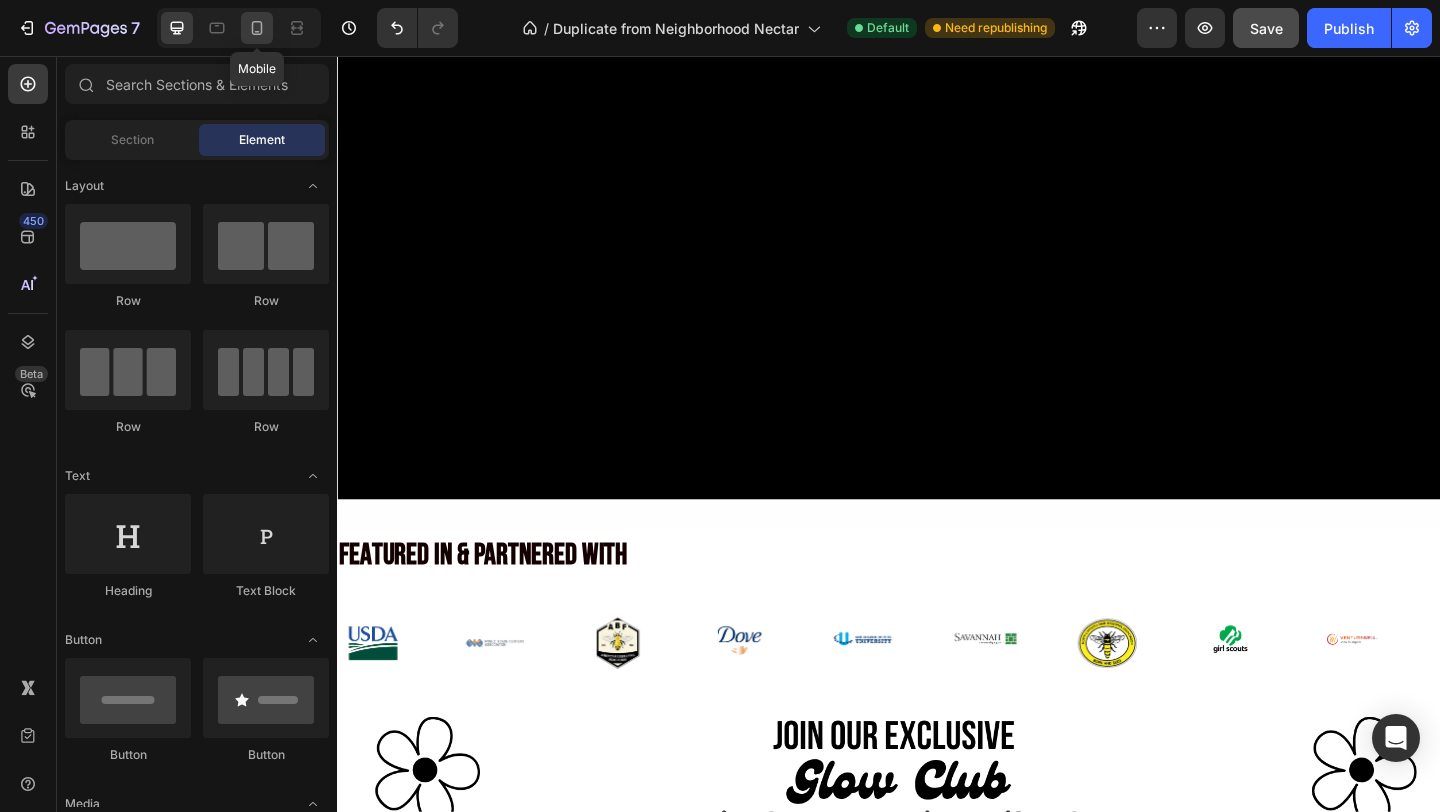 click 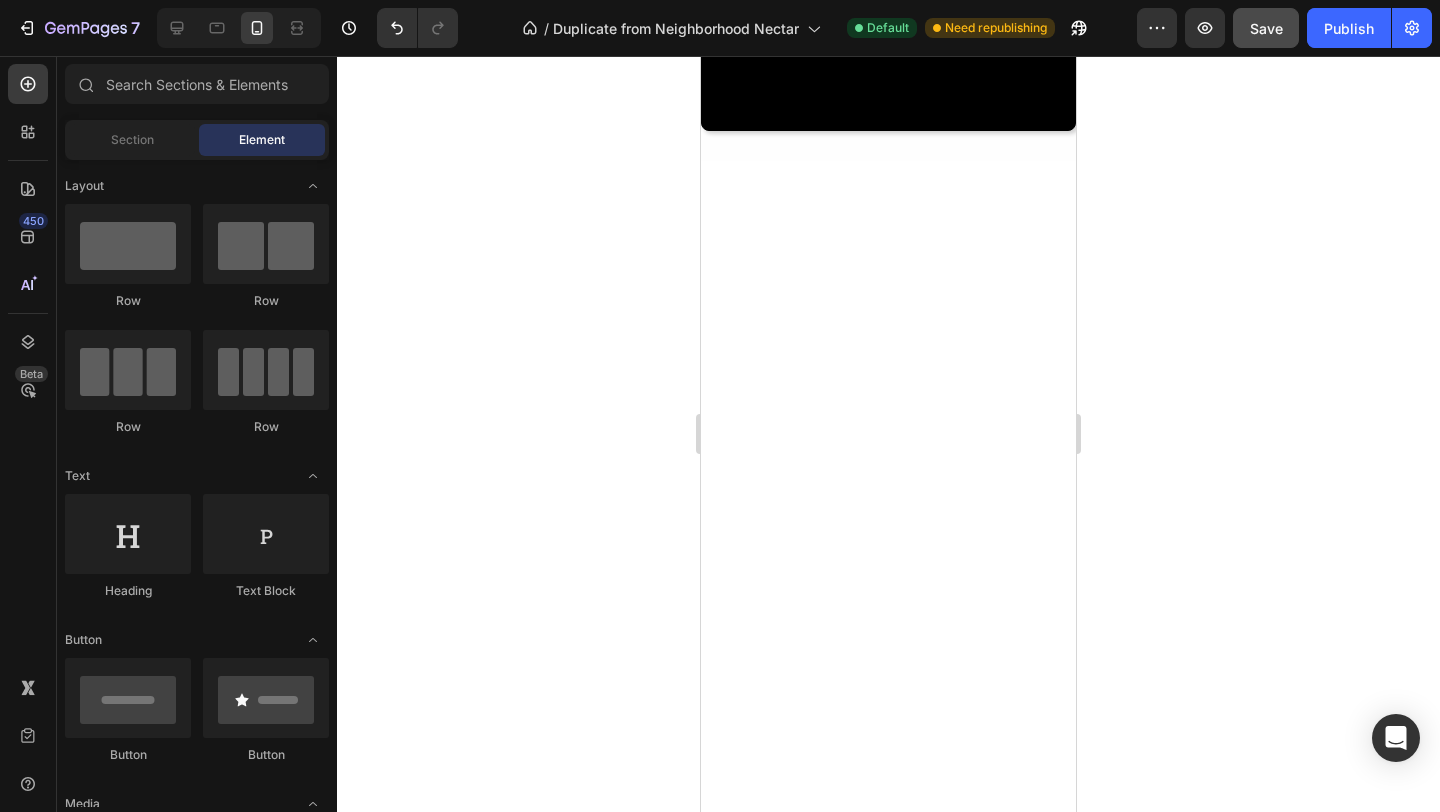 scroll, scrollTop: 2131, scrollLeft: 0, axis: vertical 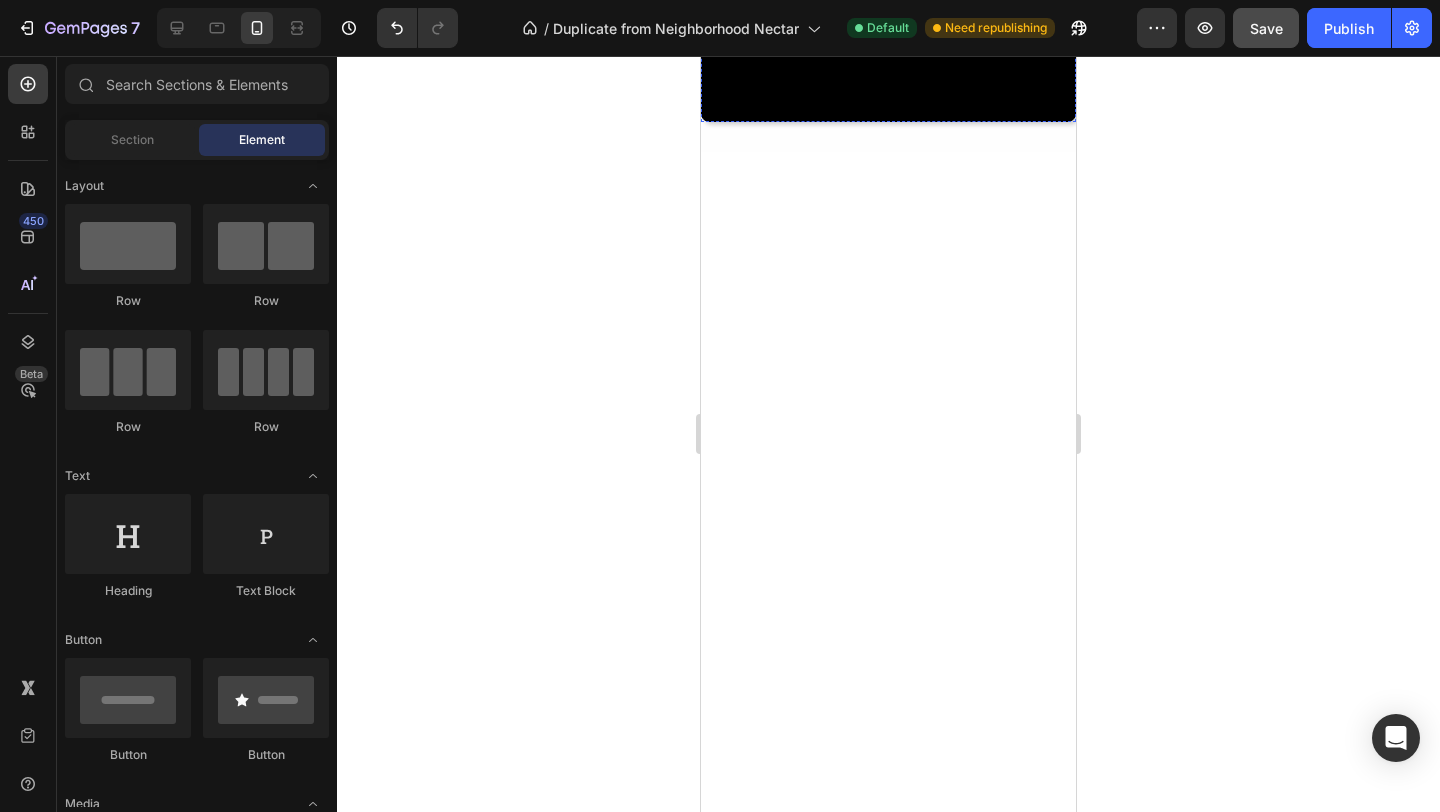 click at bounding box center [888, -172] 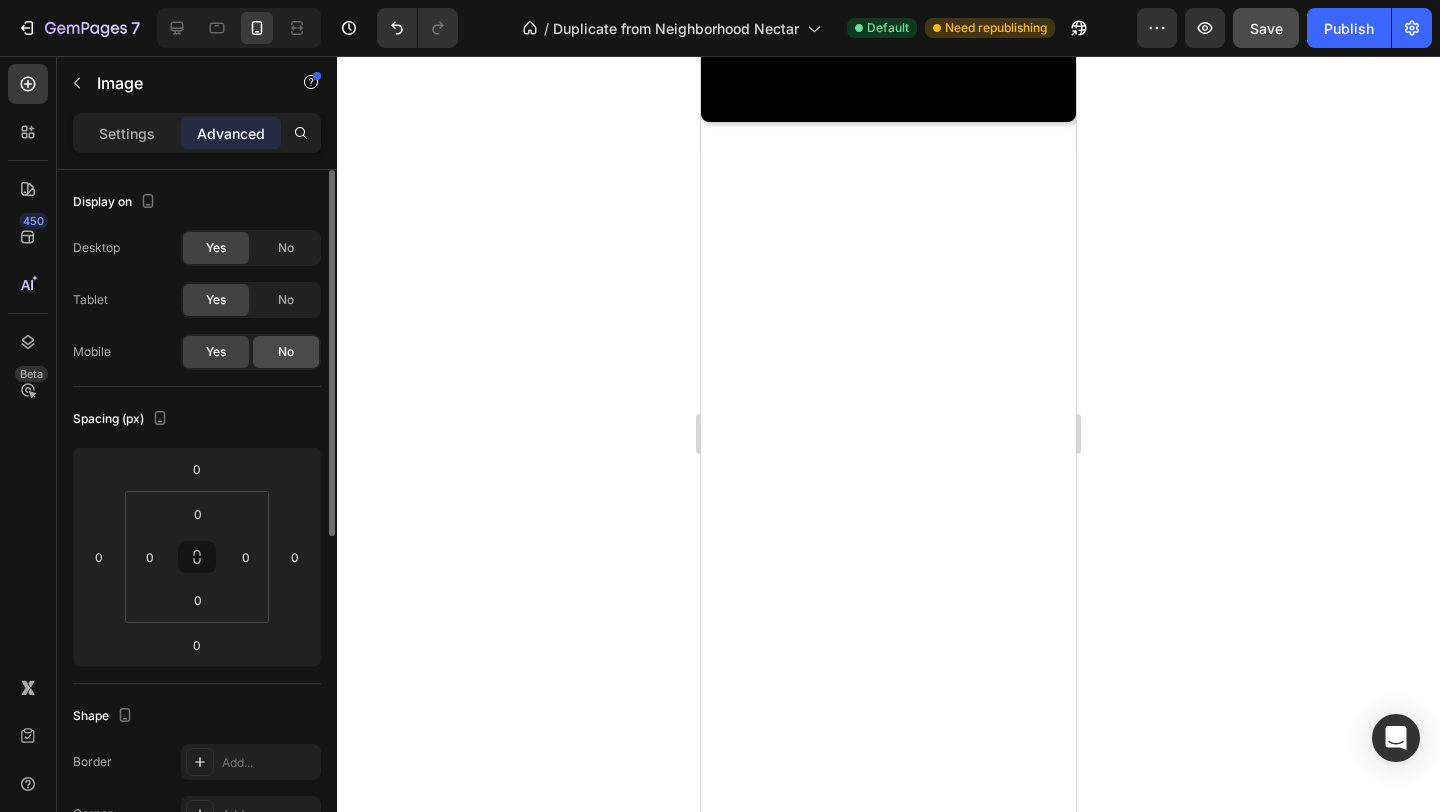 click on "No" 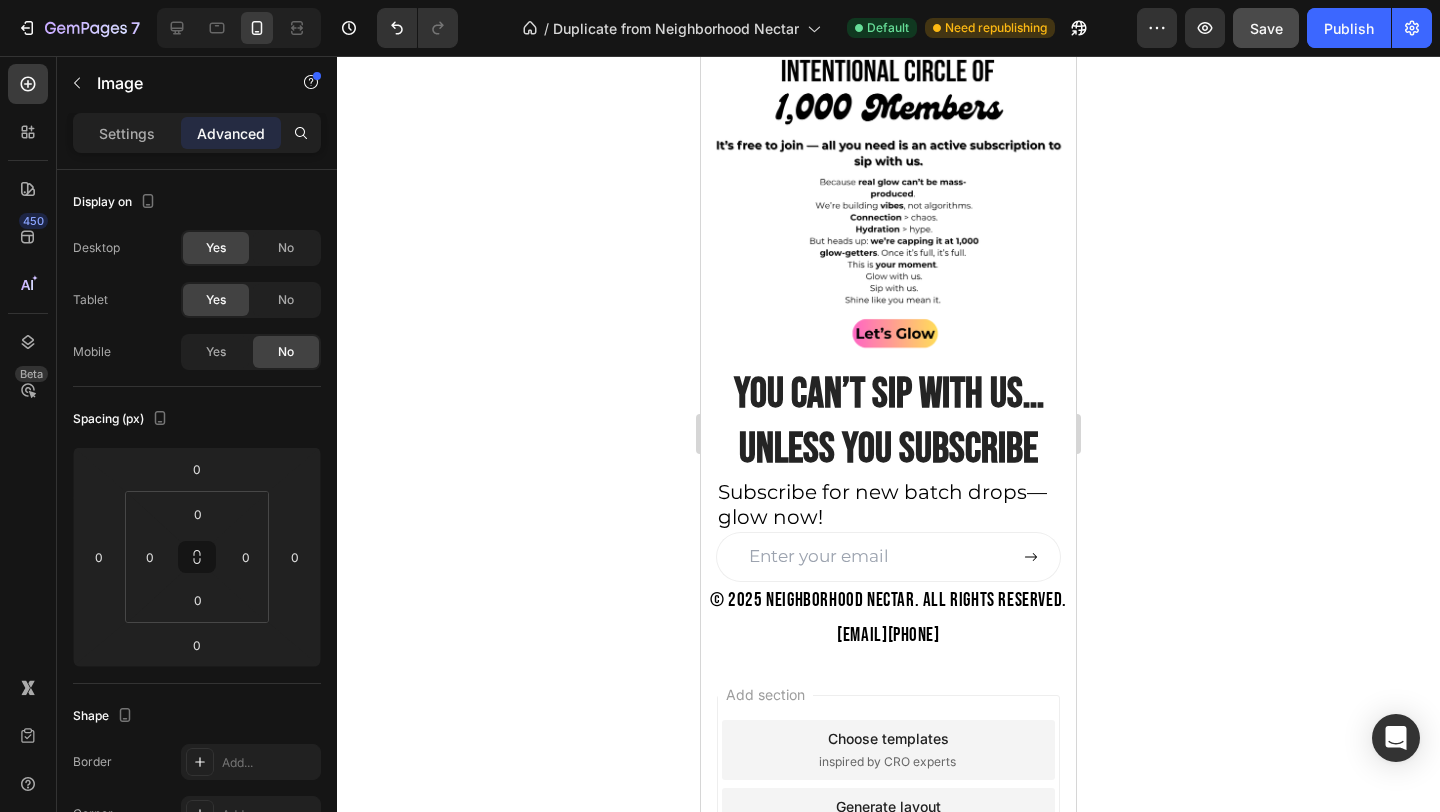 scroll, scrollTop: 4661, scrollLeft: 0, axis: vertical 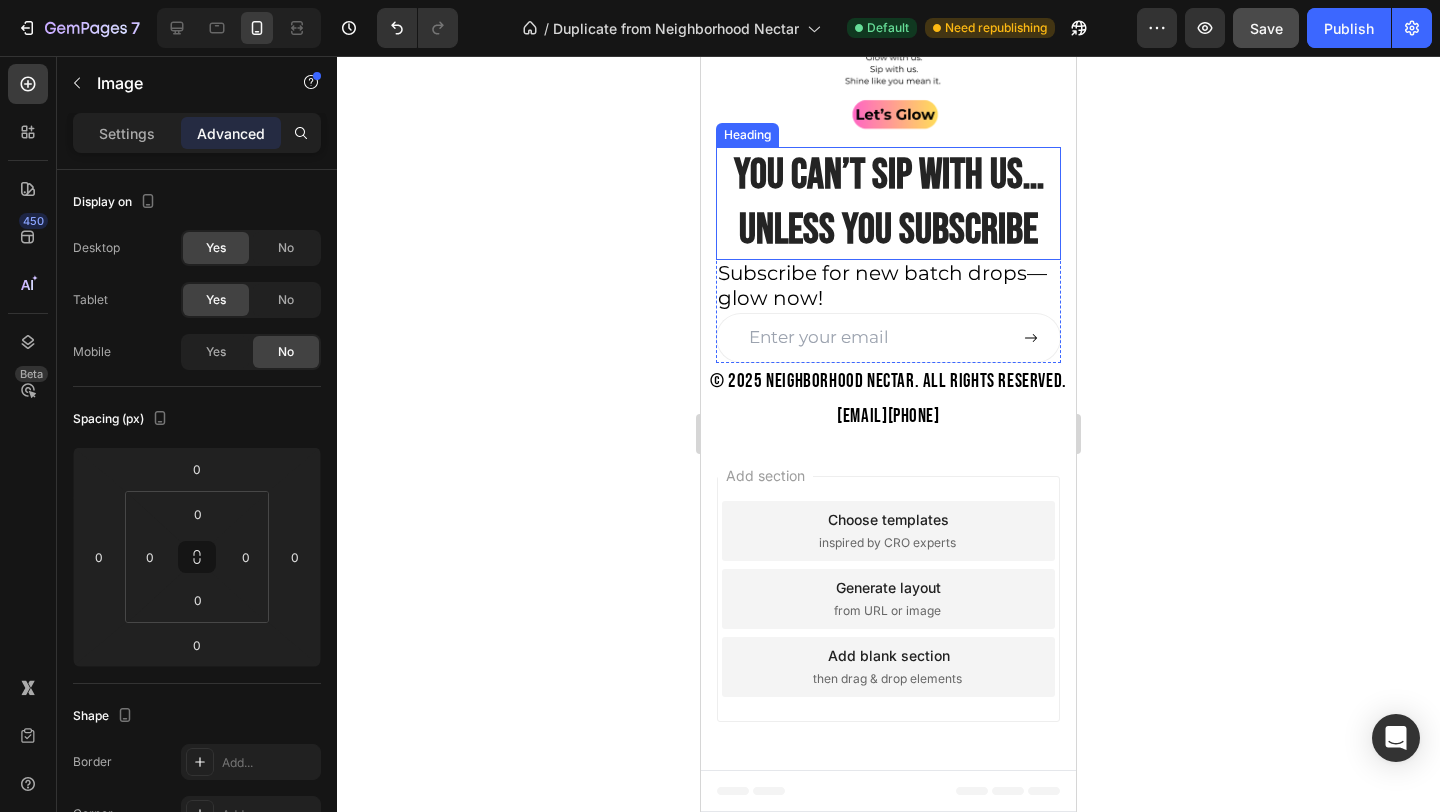 click on "You can’t sip with us… unless you subscribe Heading" at bounding box center [888, 203] 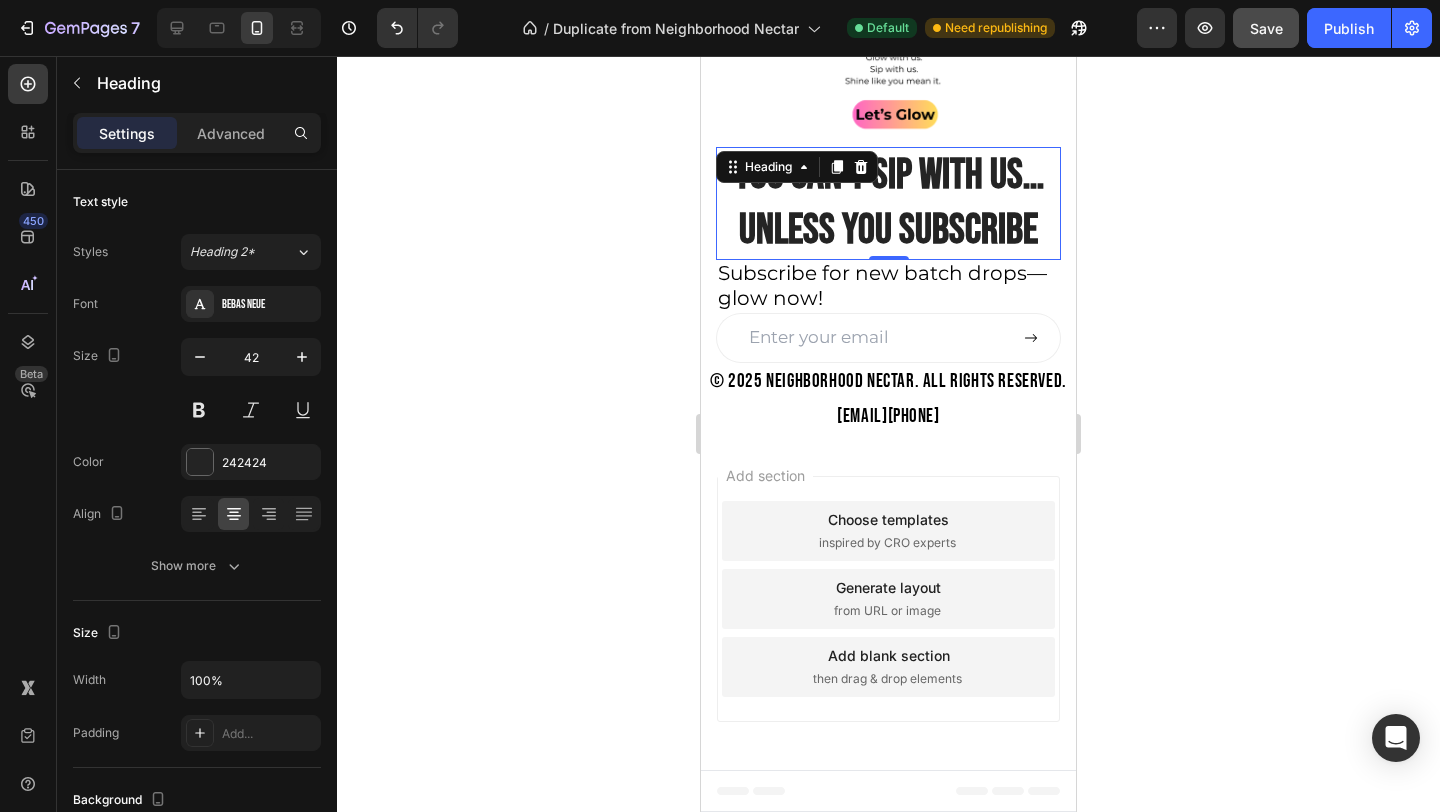 click on "You can’t sip with us… unless you subscribe" at bounding box center [888, 203] 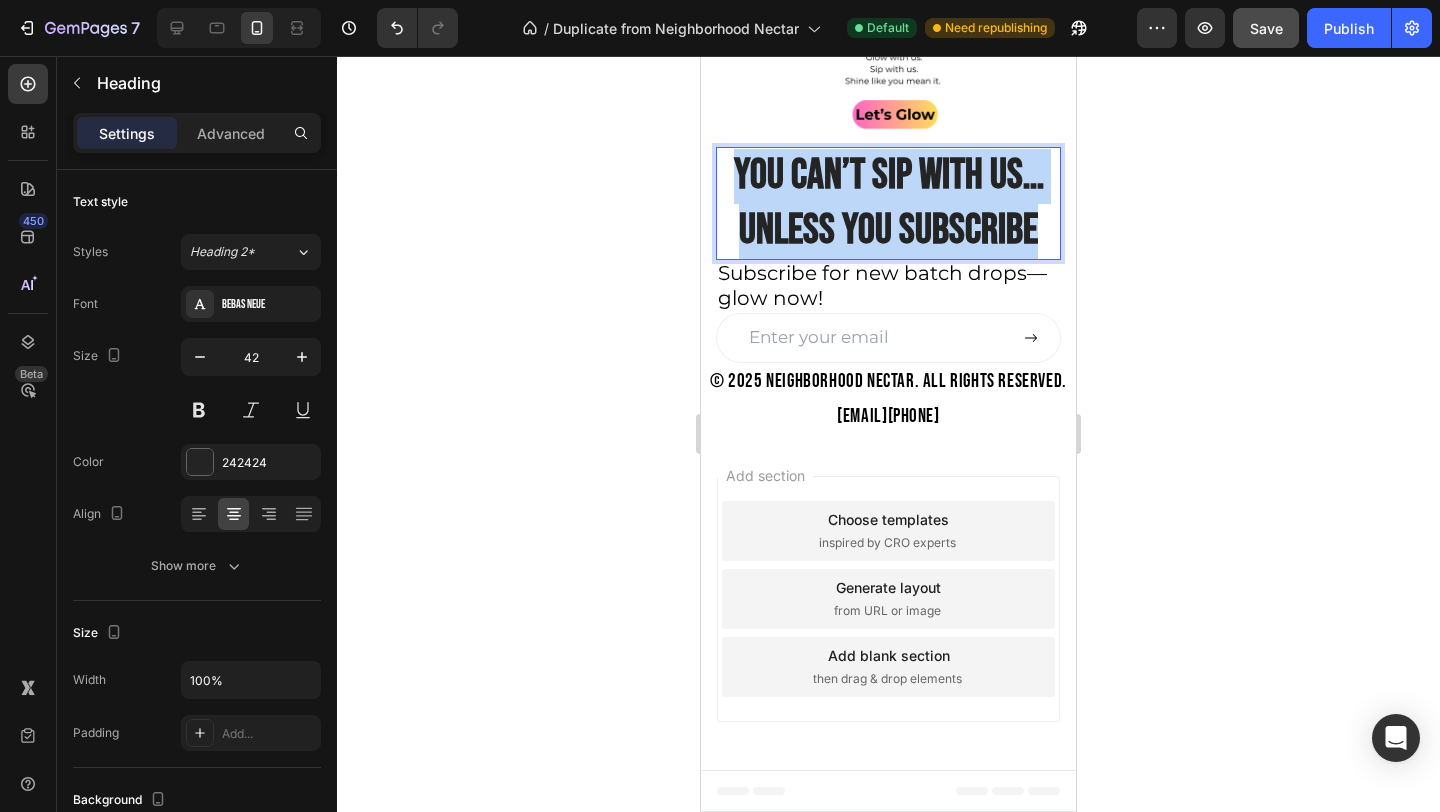 click on "You can’t sip with us… unless you subscribe" at bounding box center (888, 203) 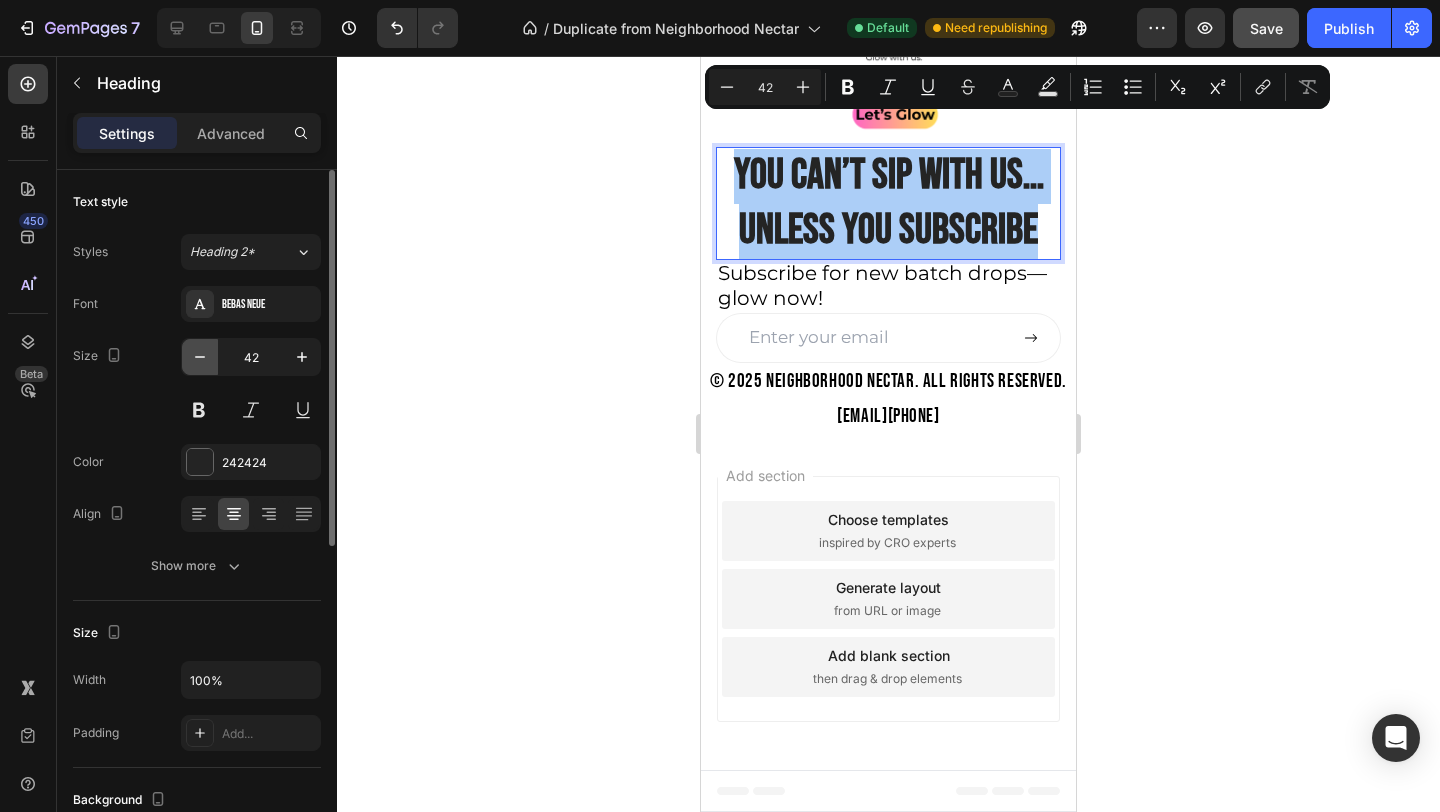 click 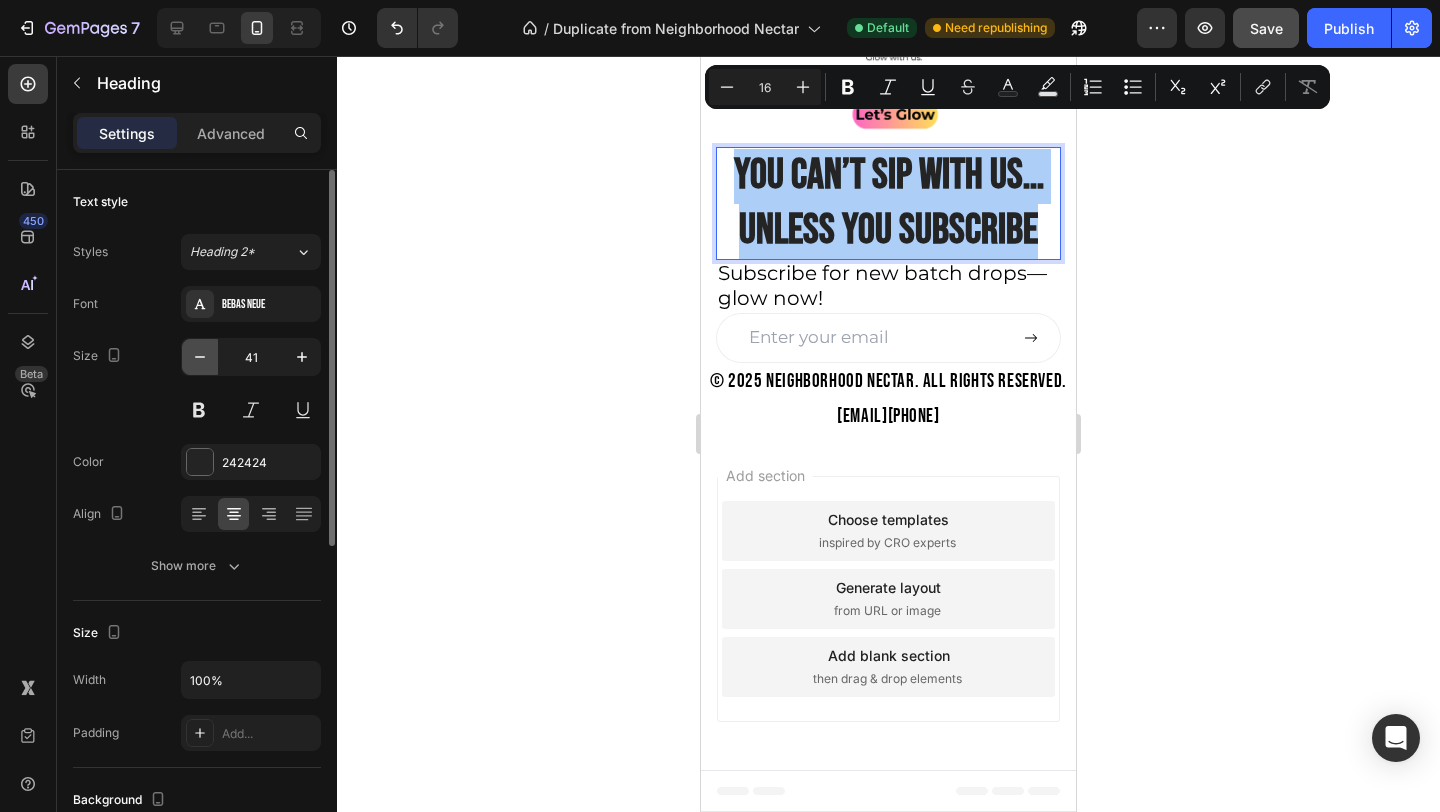 click 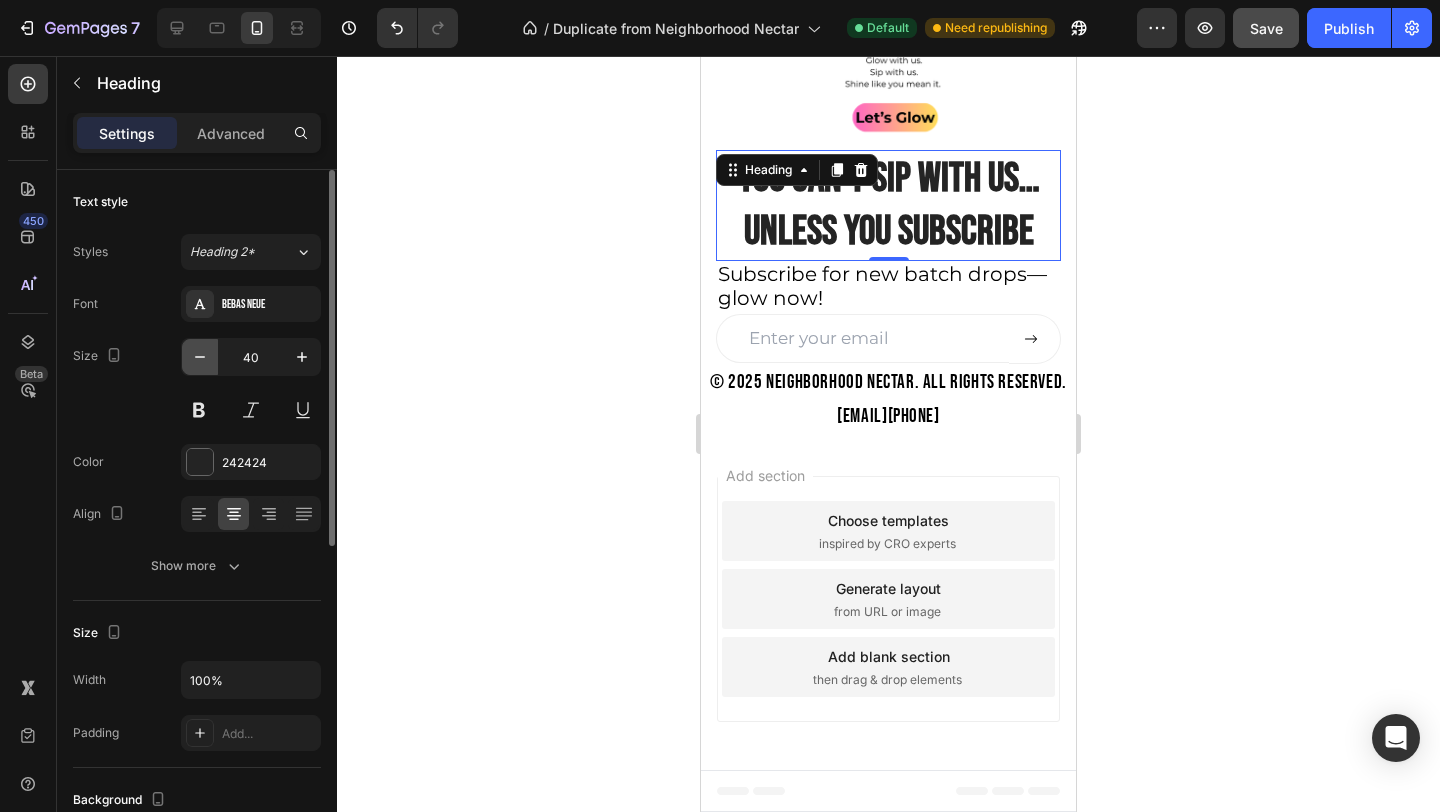 click 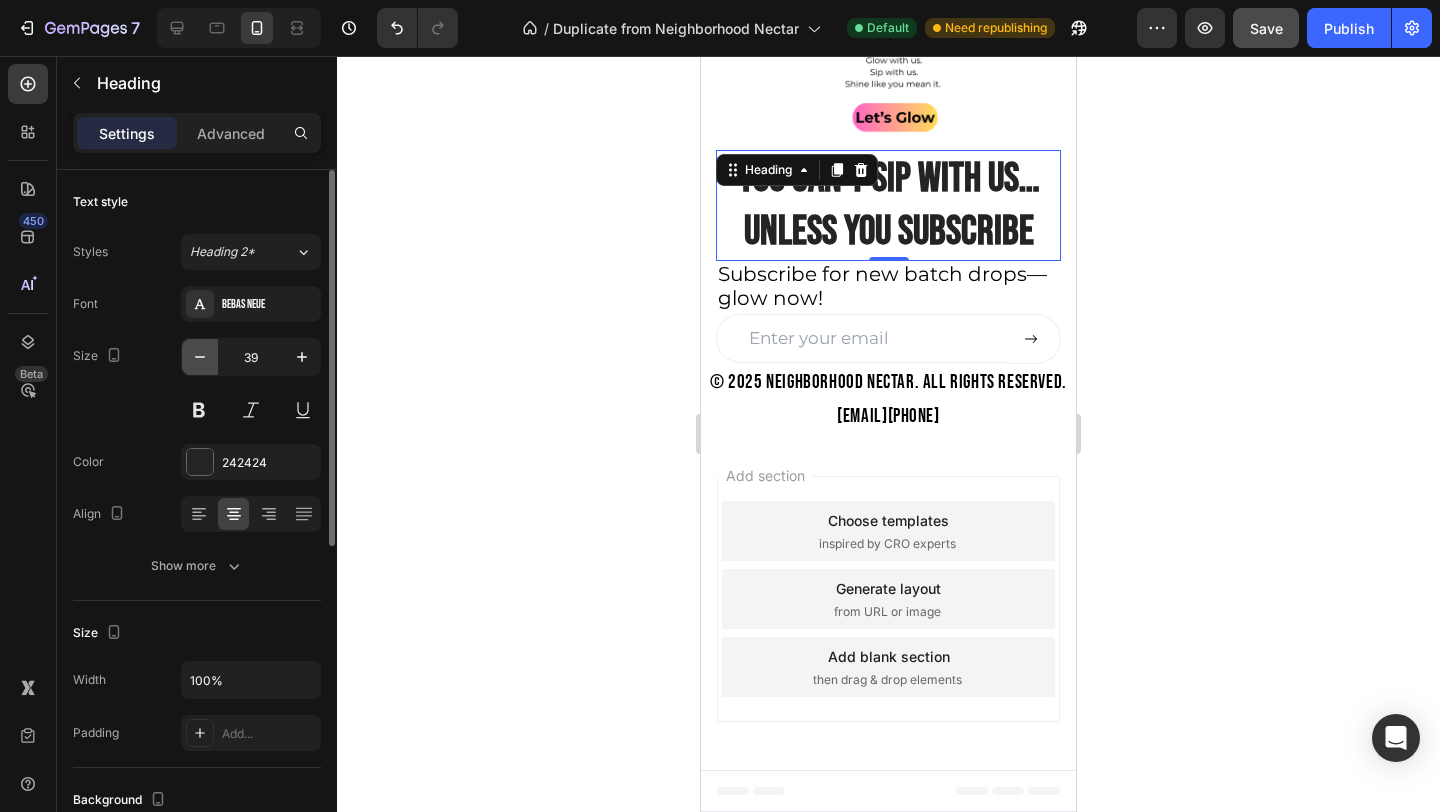 click 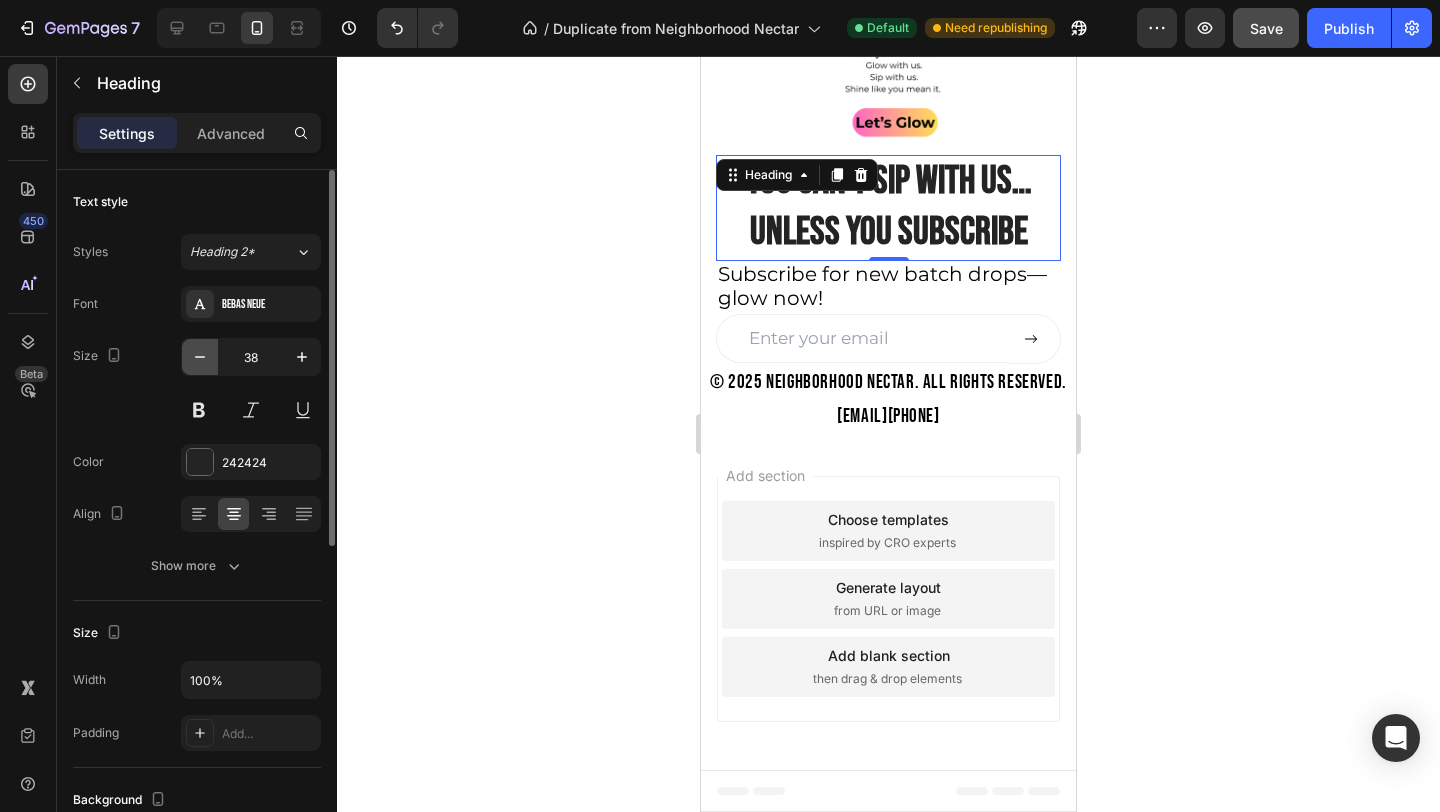 click 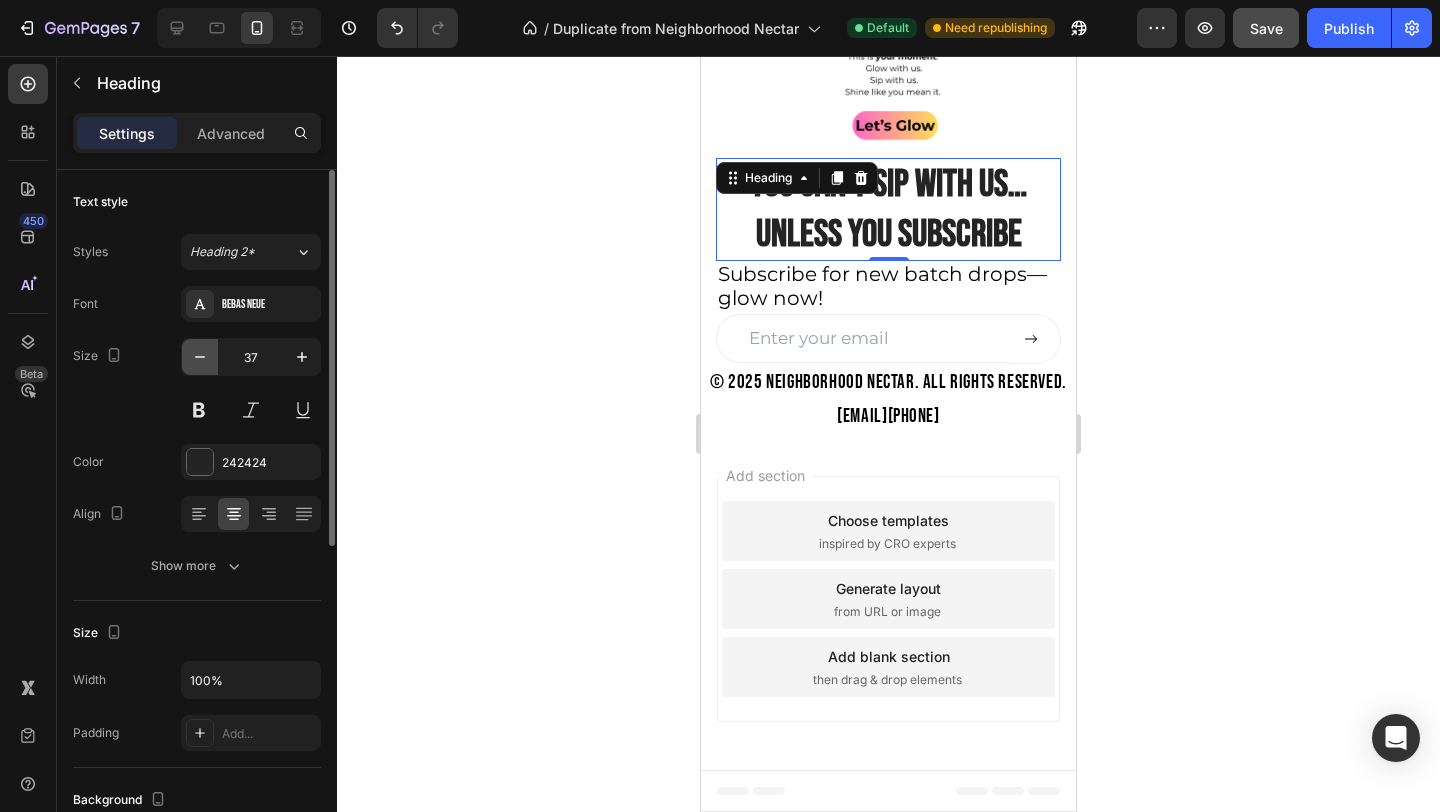 click 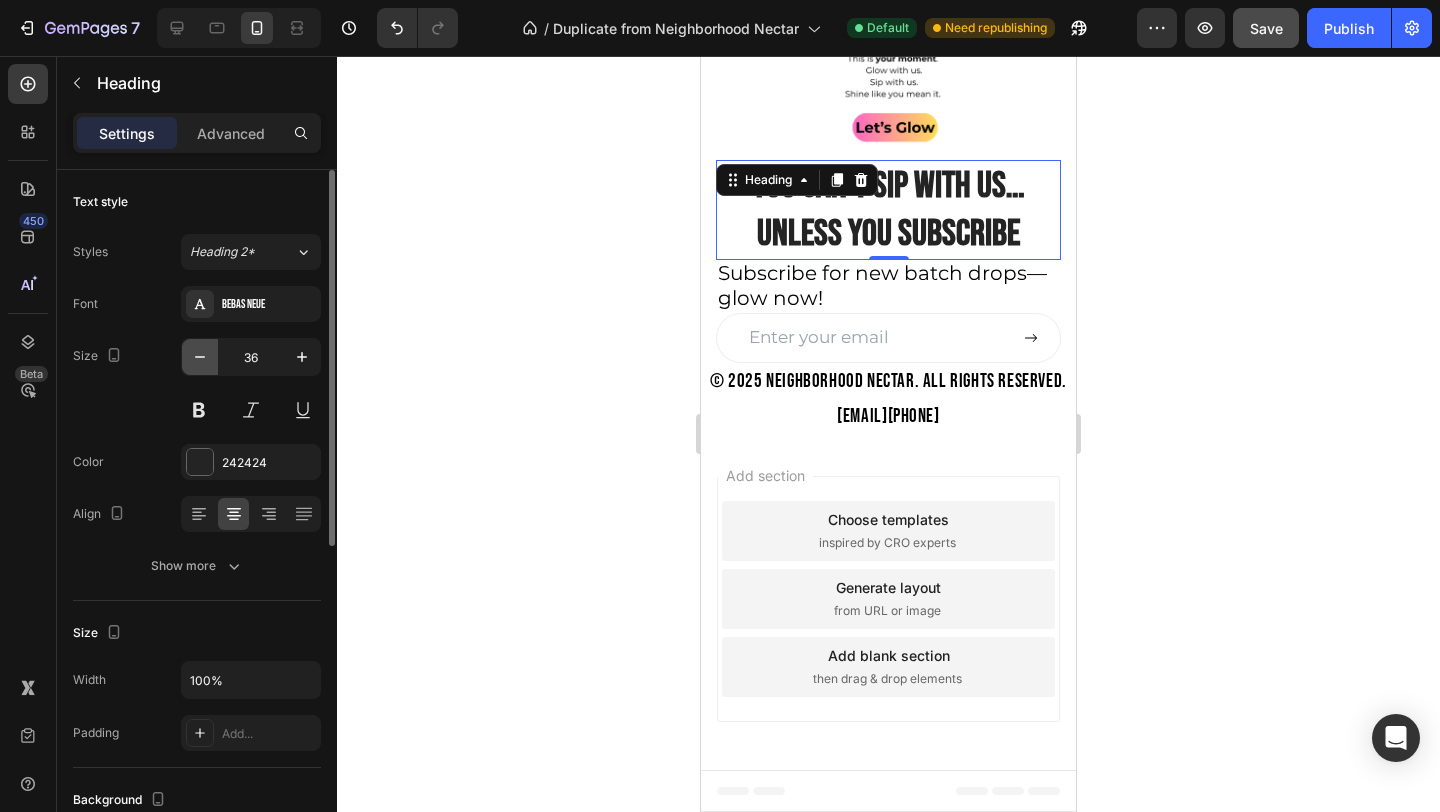 click 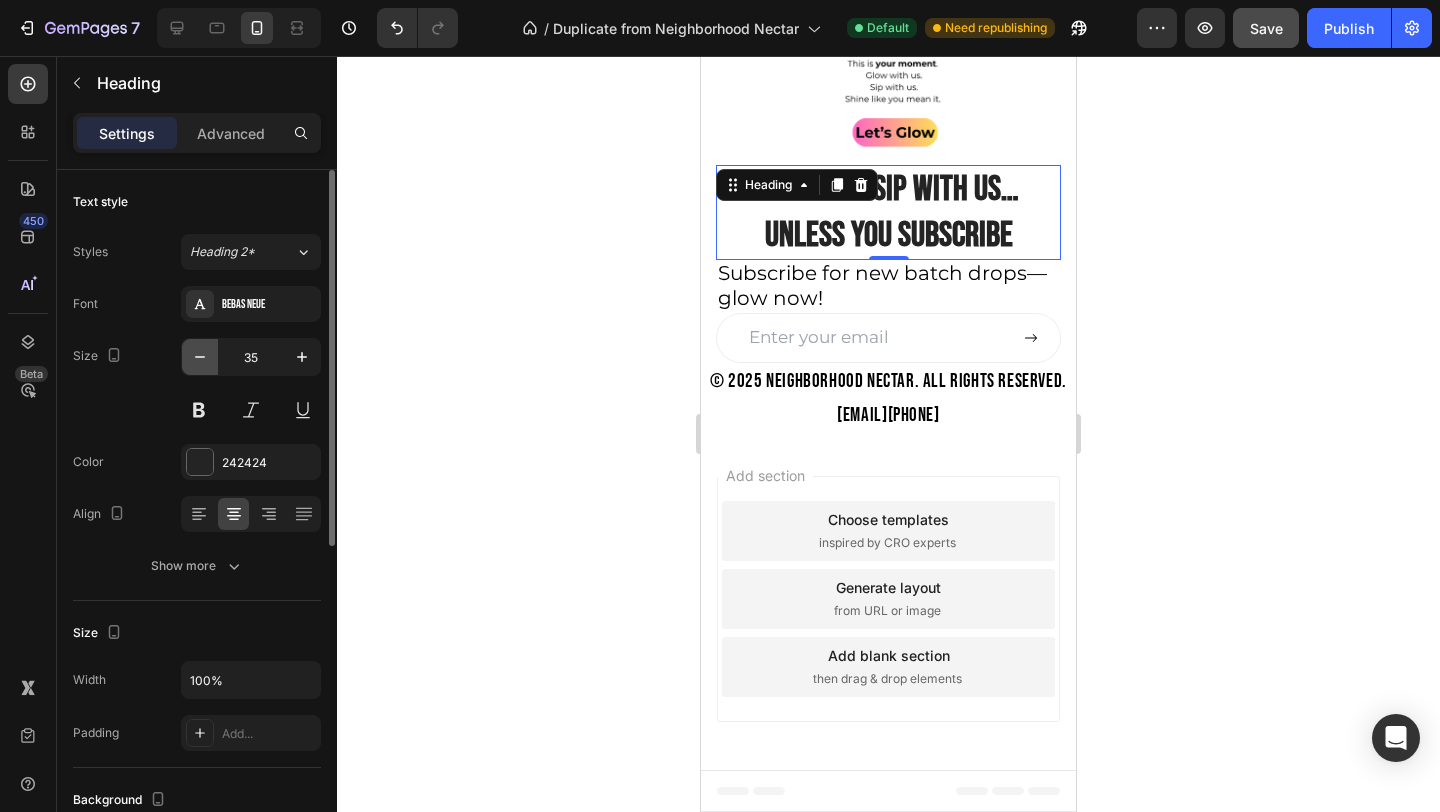 click 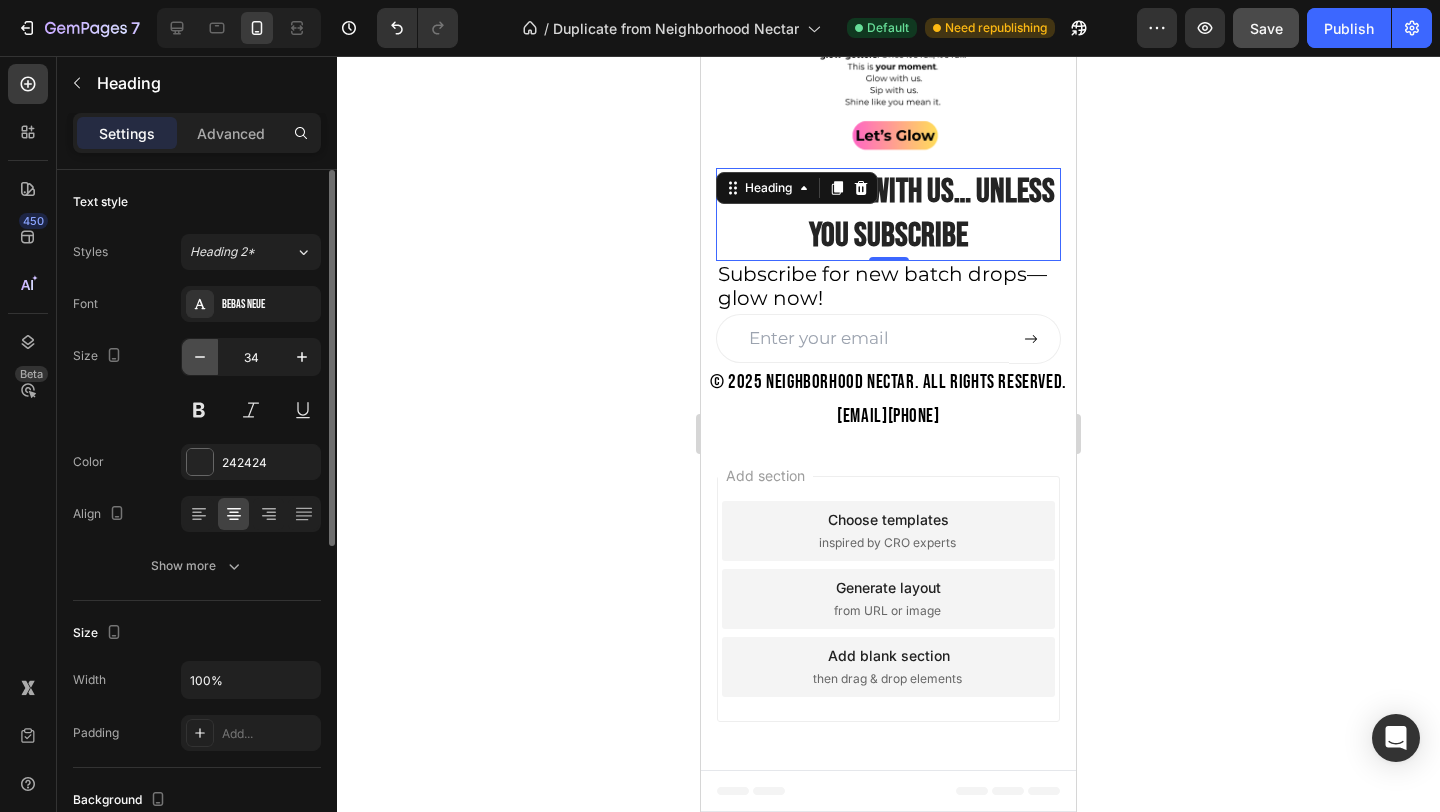 click 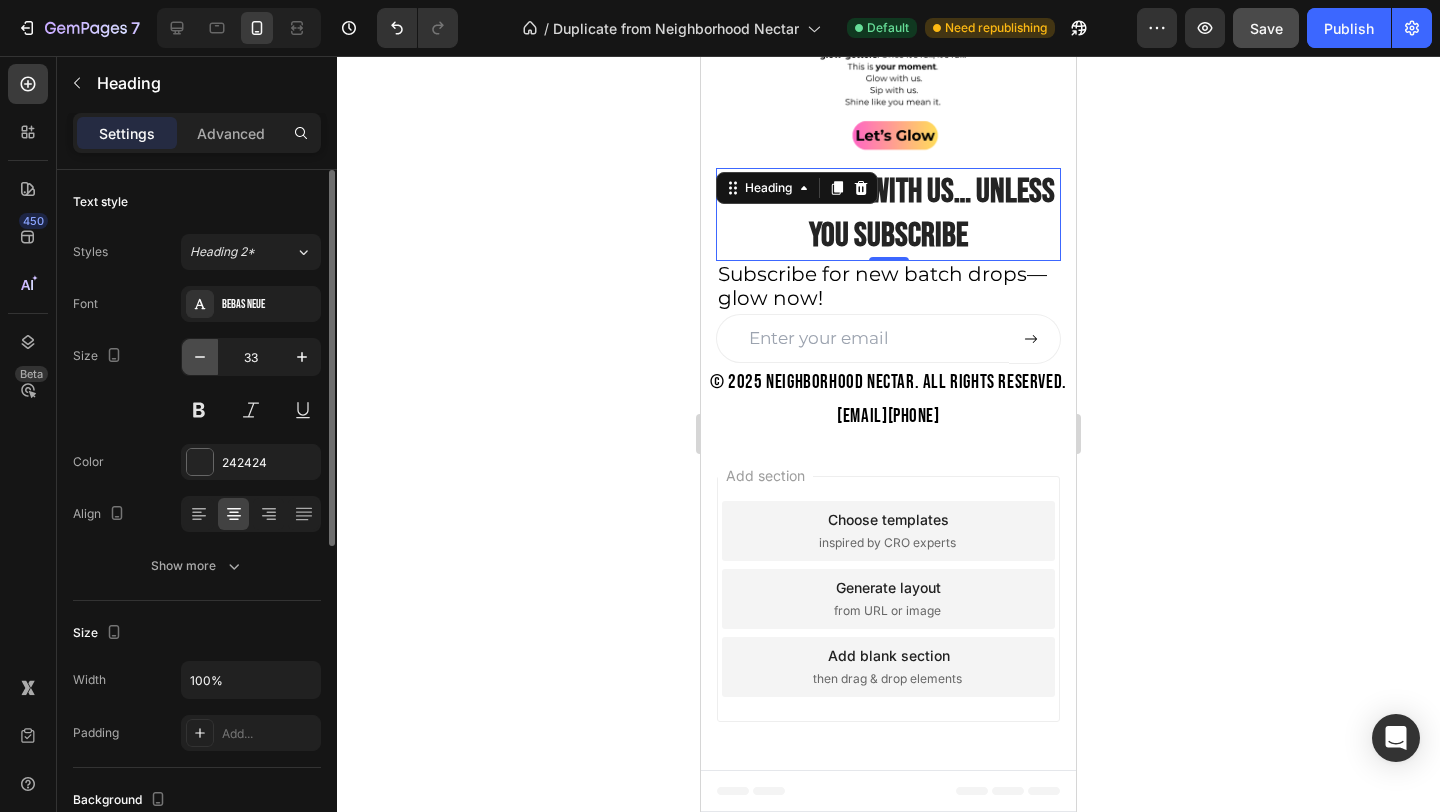 click 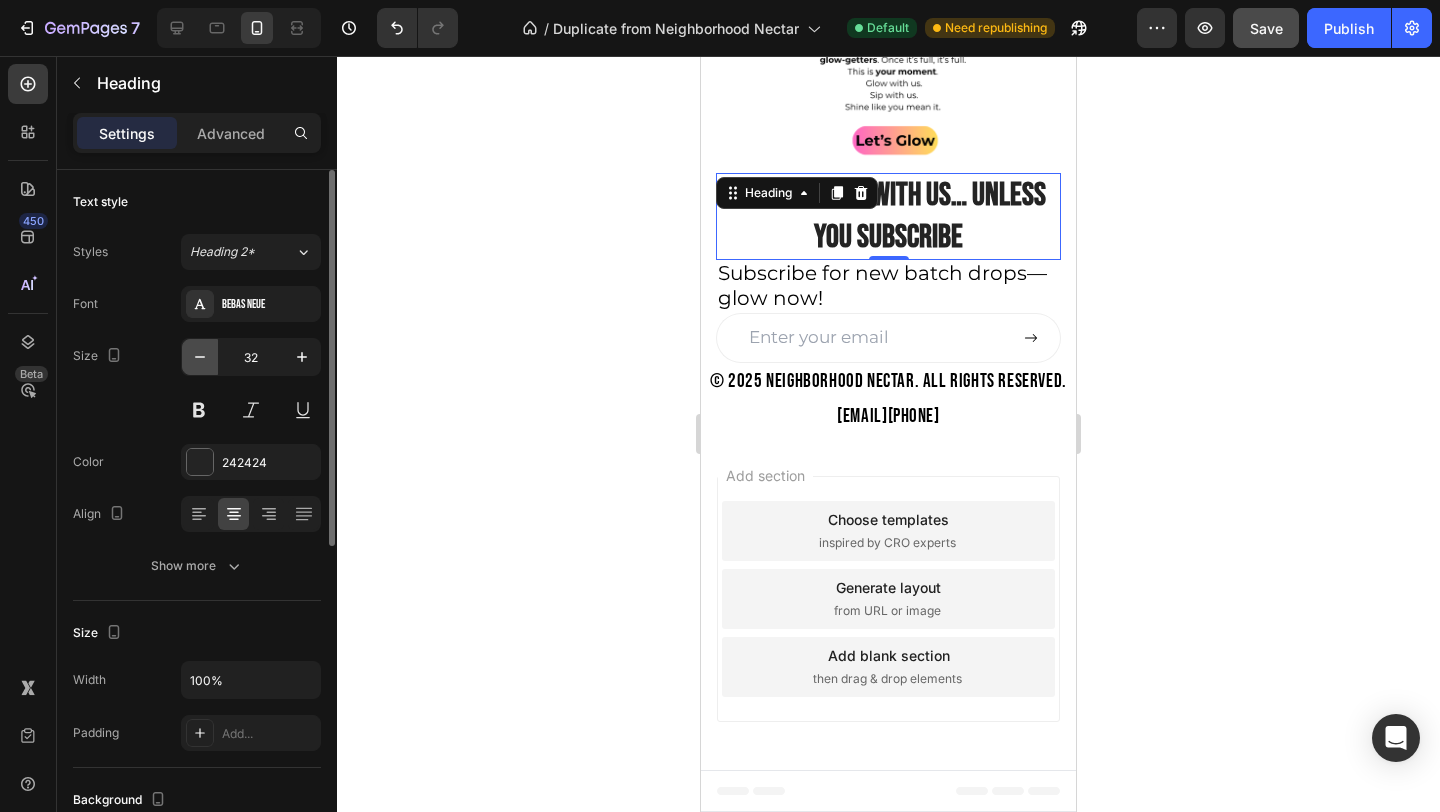 click 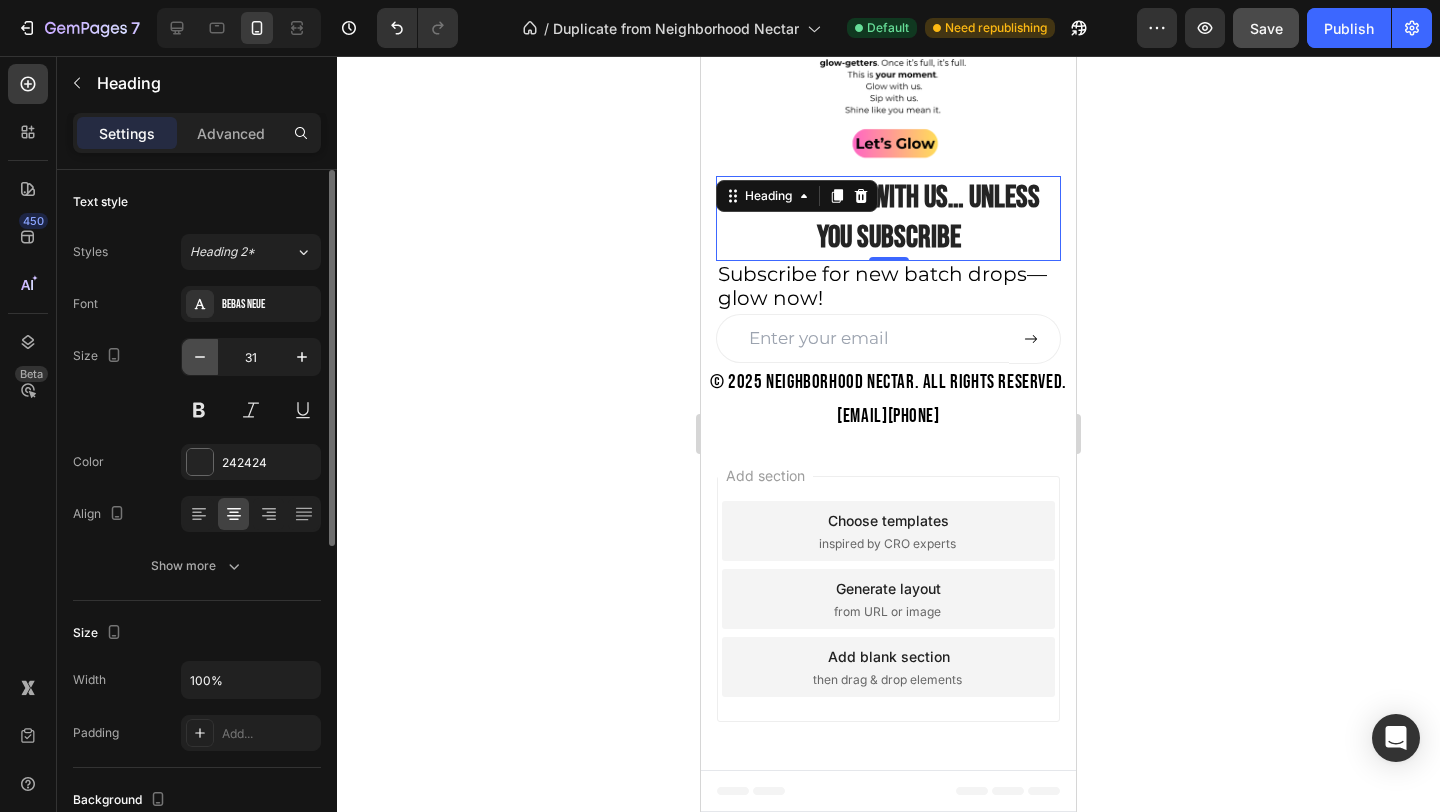 scroll, scrollTop: 4632, scrollLeft: 0, axis: vertical 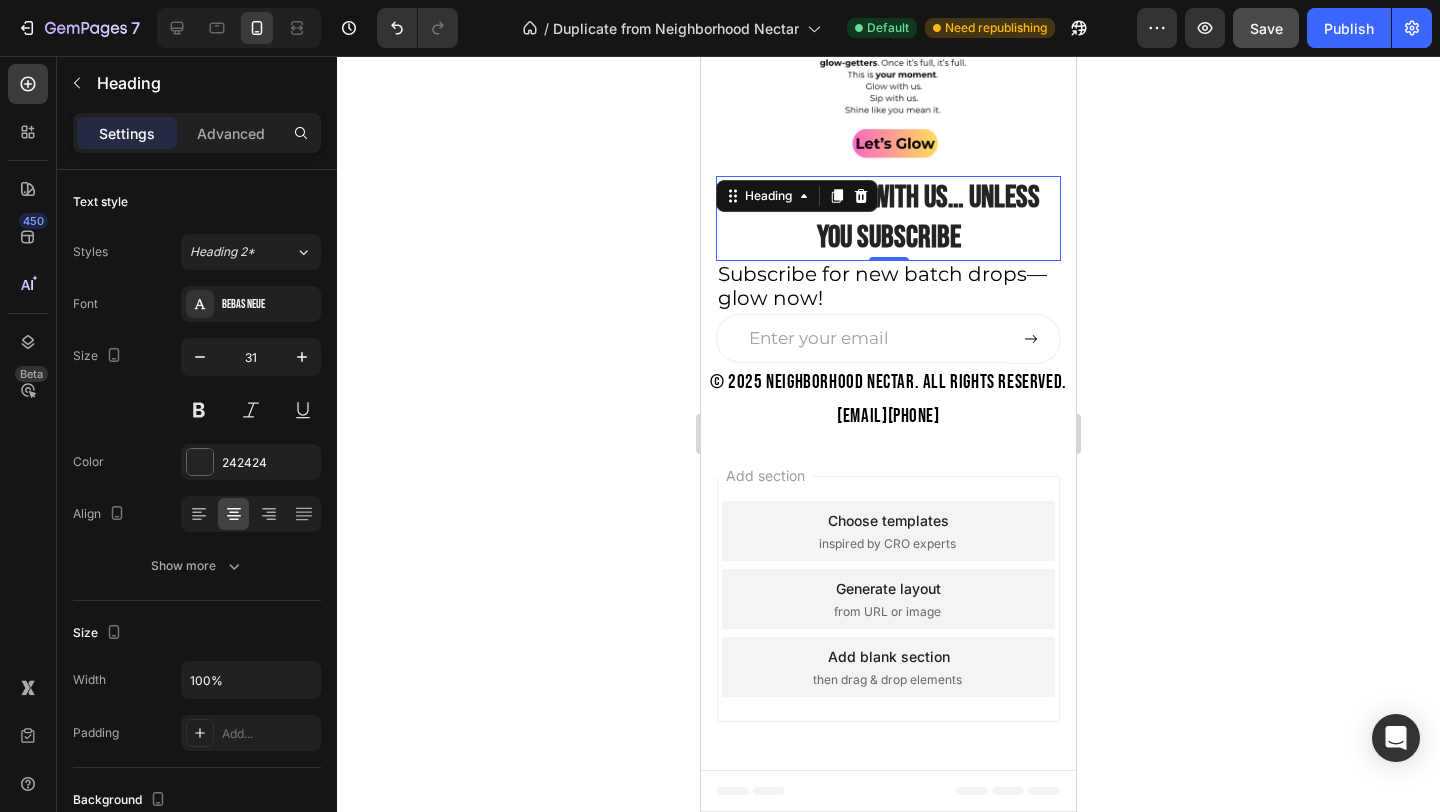 click 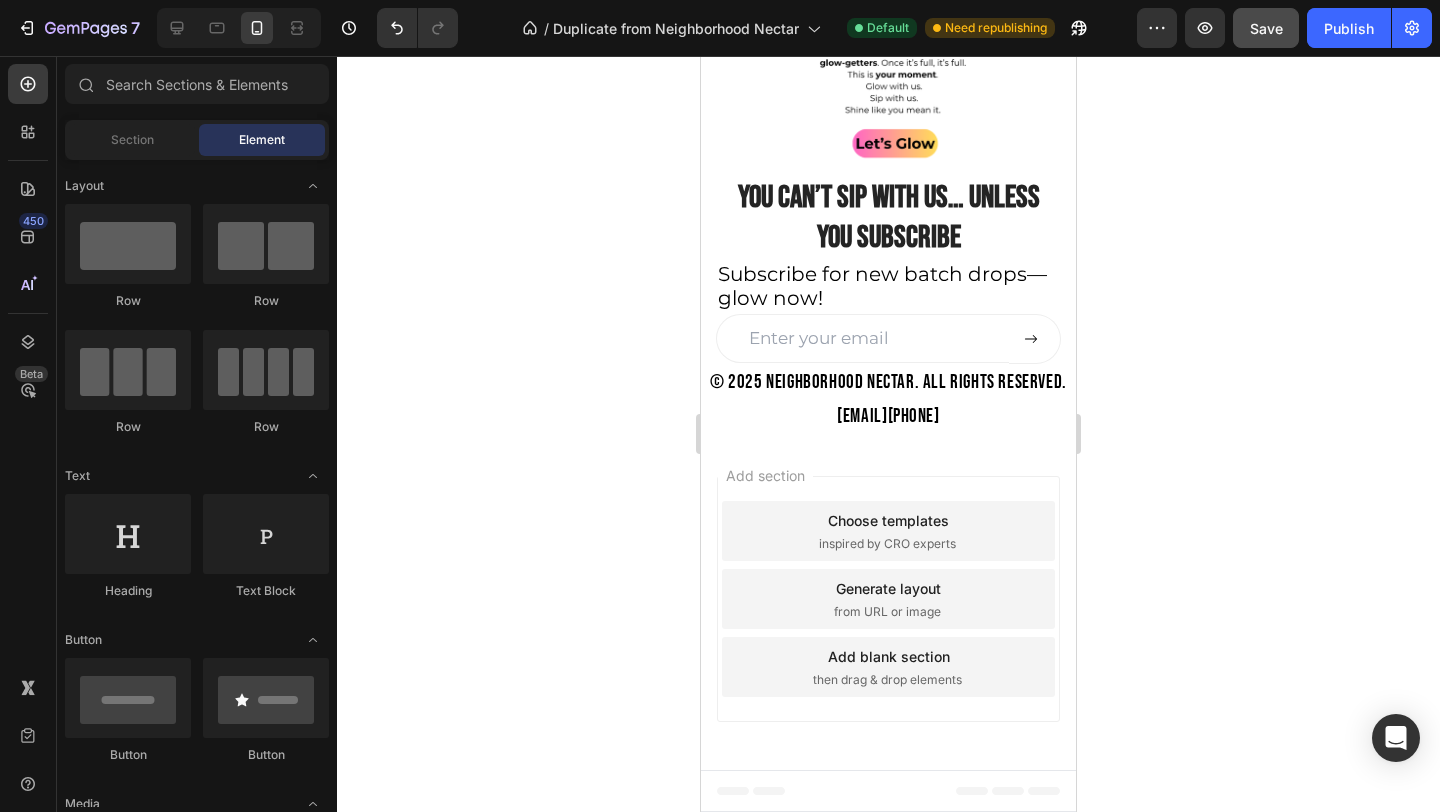 scroll, scrollTop: 4632, scrollLeft: 0, axis: vertical 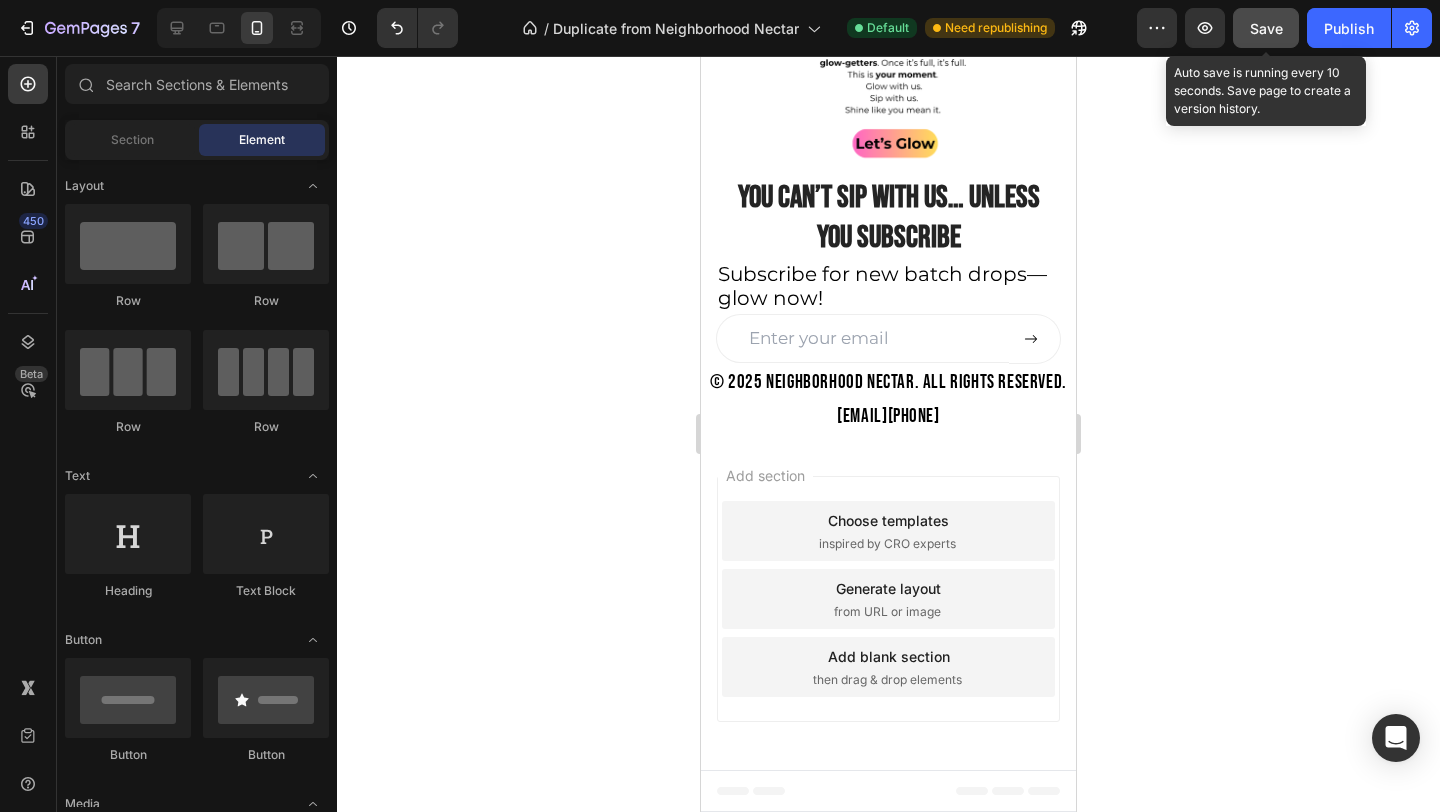 click on "Save" at bounding box center [1266, 28] 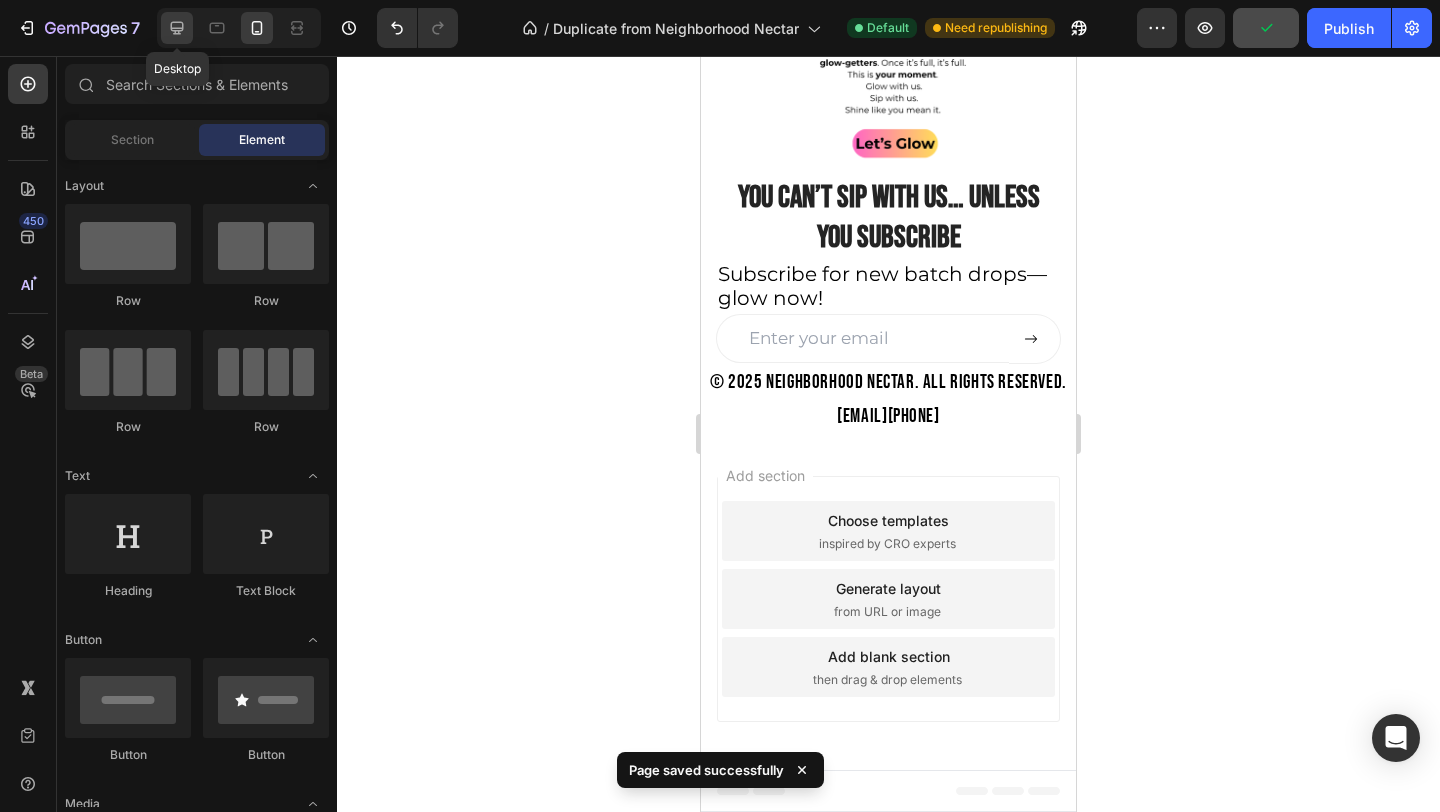 click 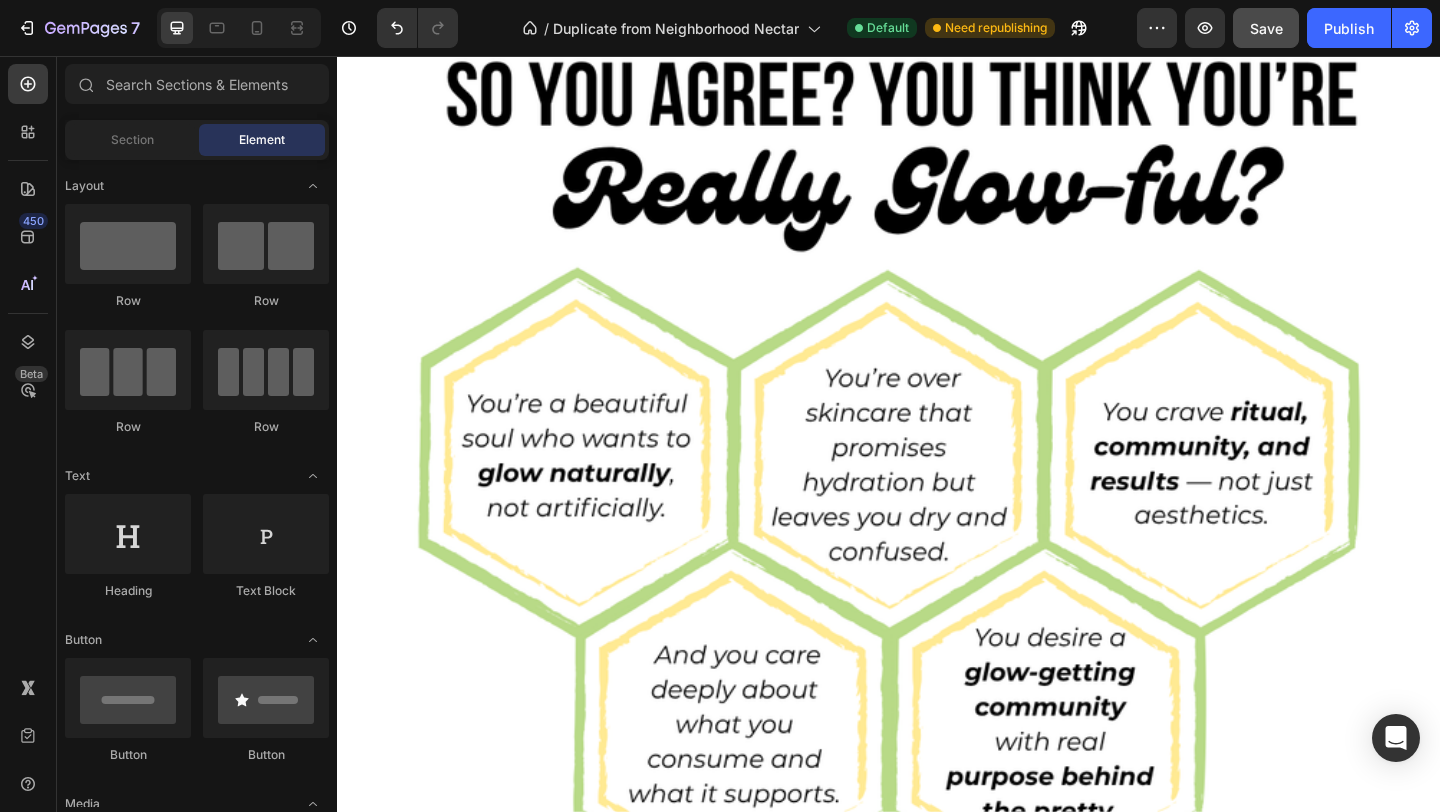 scroll, scrollTop: 6063, scrollLeft: 0, axis: vertical 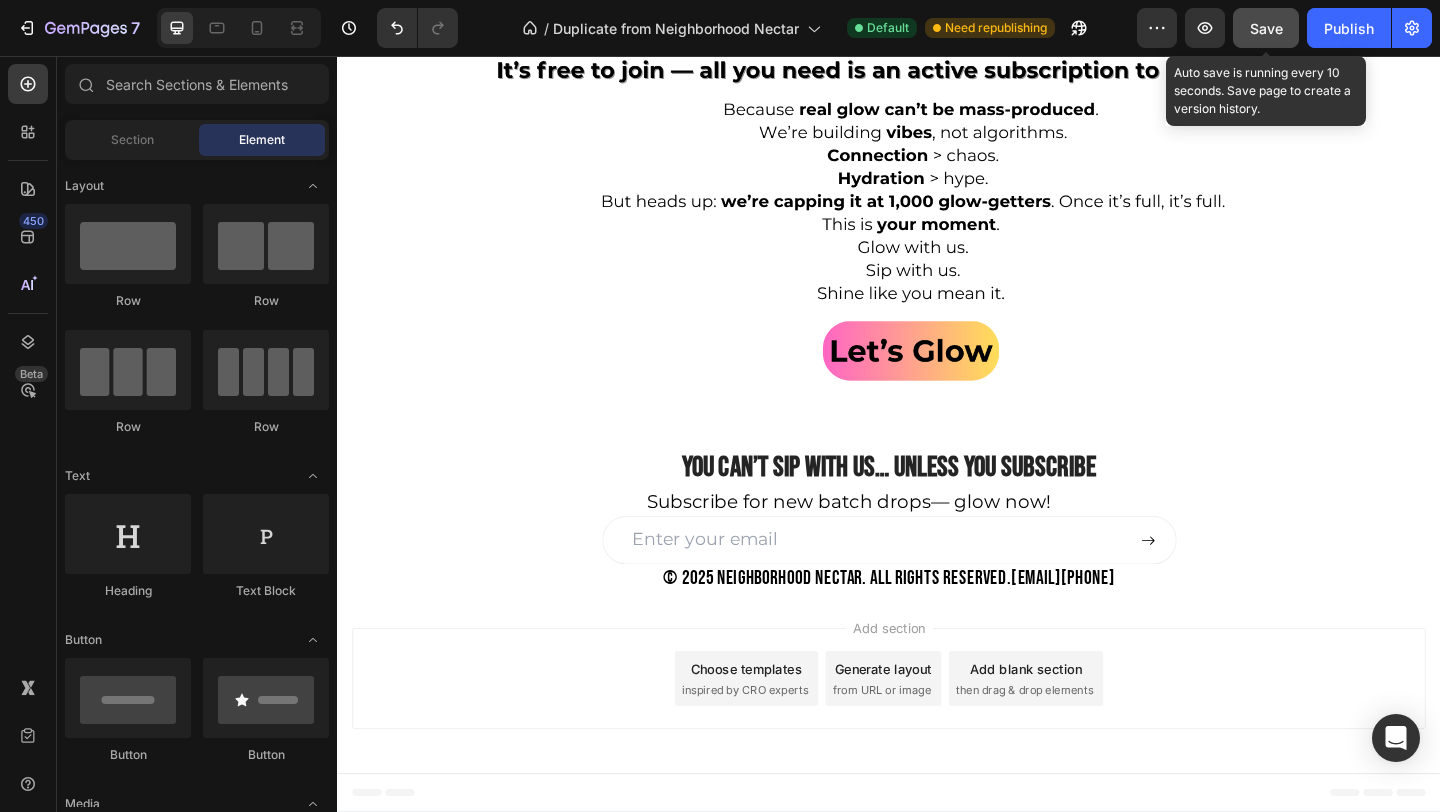 click on "Save" at bounding box center [1266, 28] 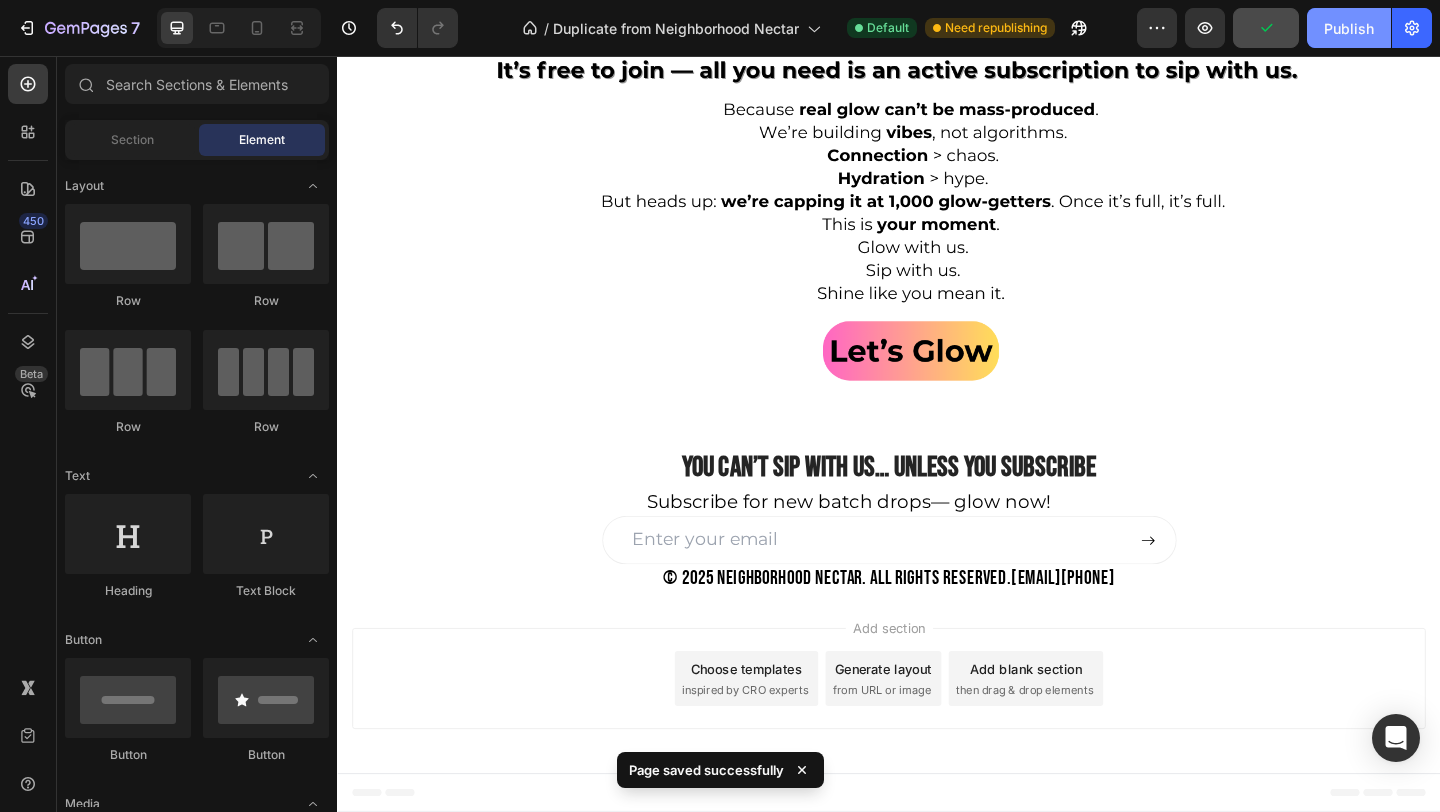 click on "Publish" at bounding box center [1349, 28] 